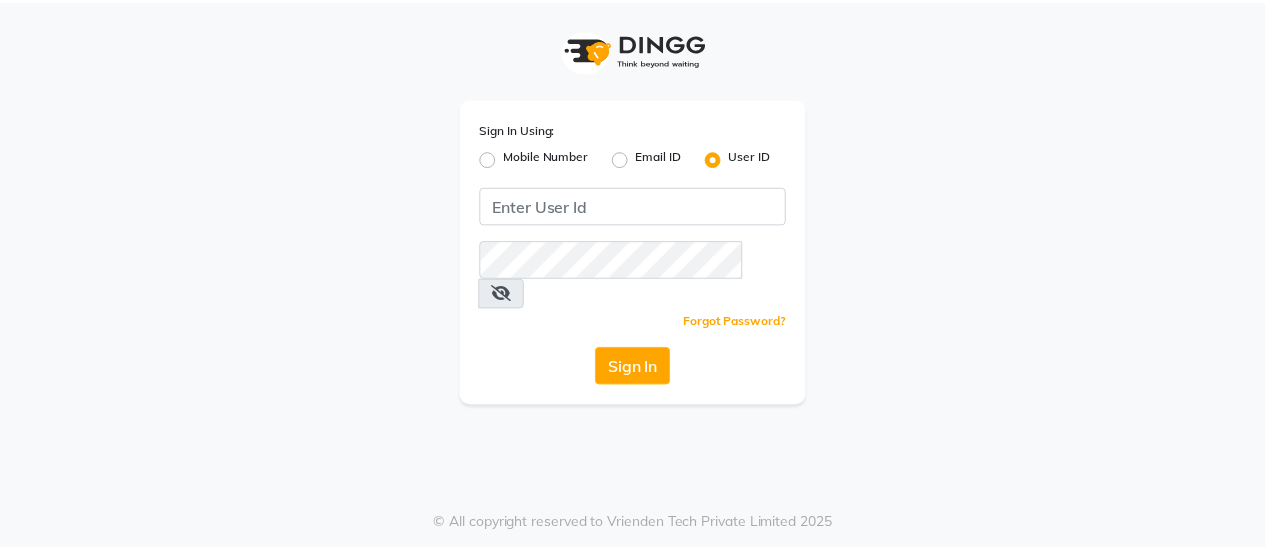 scroll, scrollTop: 0, scrollLeft: 0, axis: both 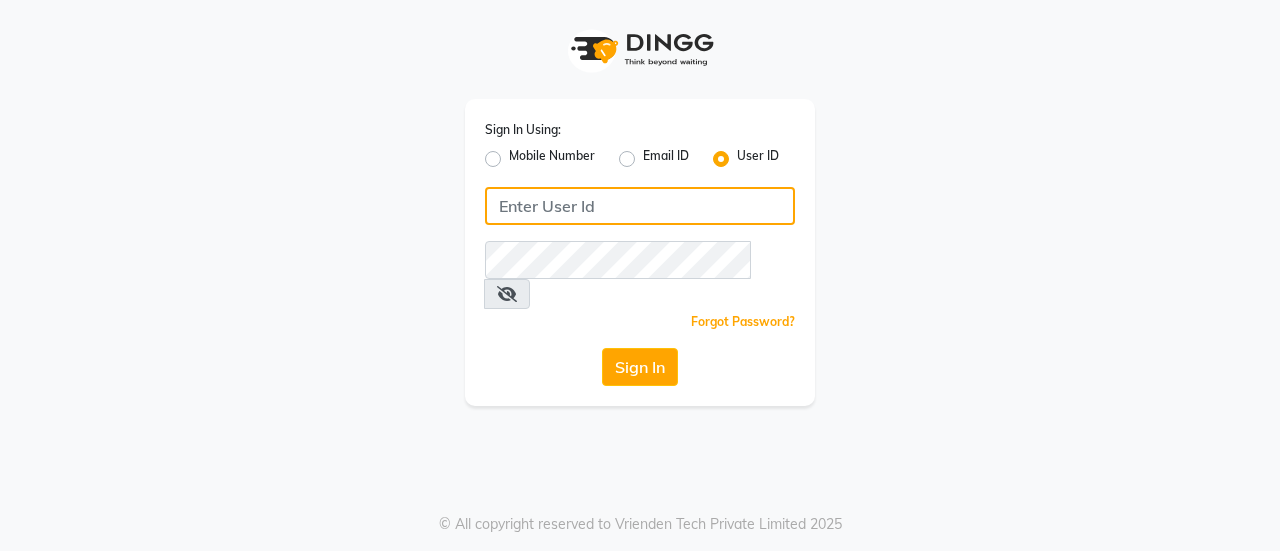 click 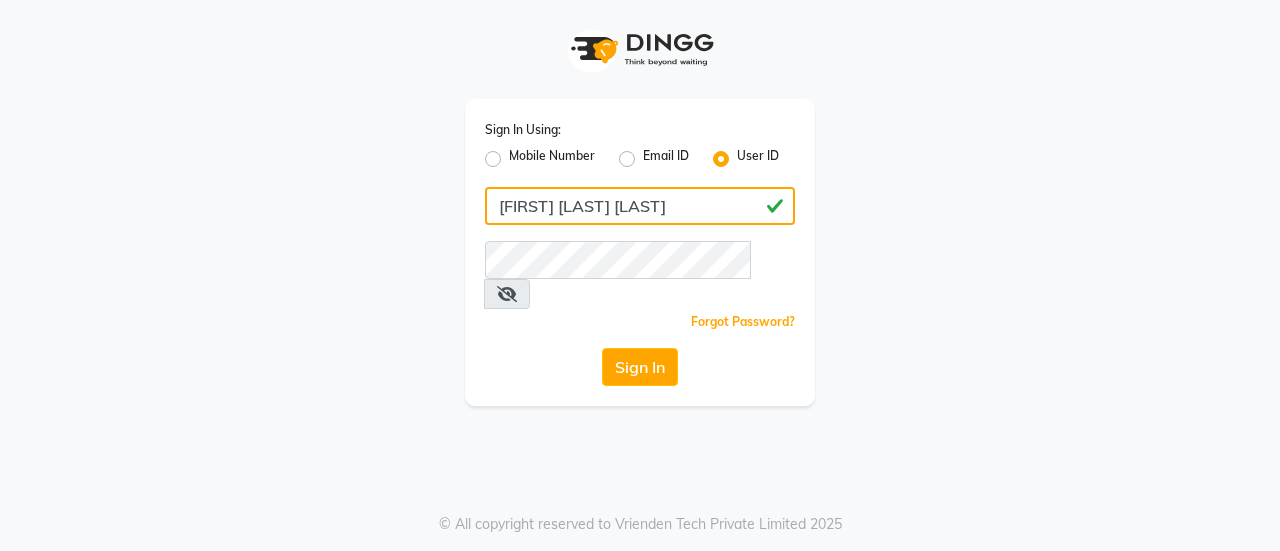 type on "[FIRST] [LAST] [LAST]" 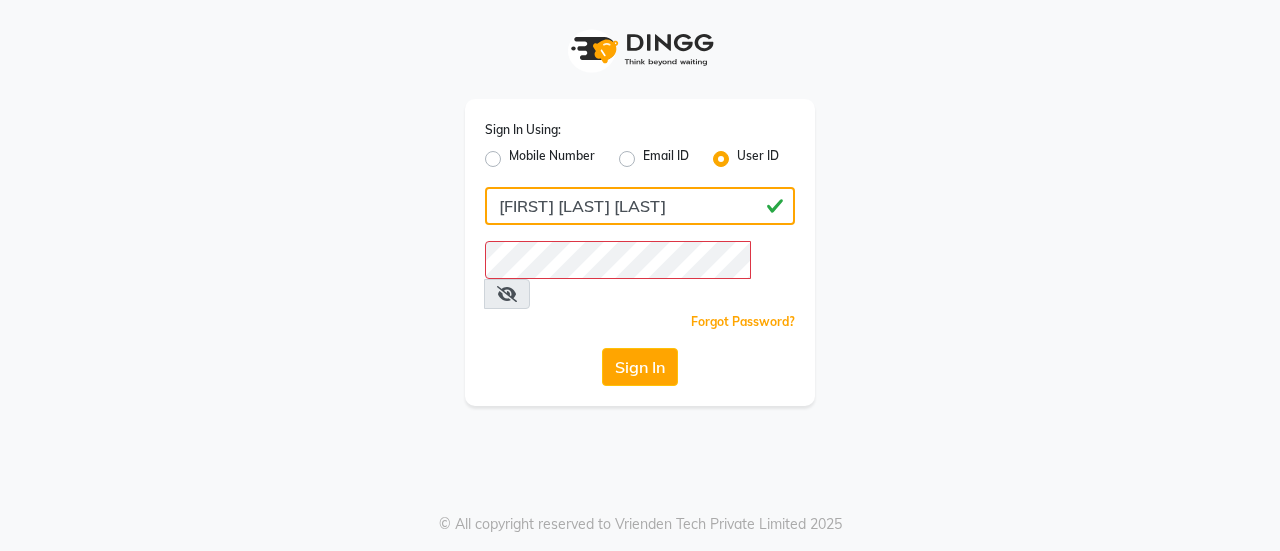 drag, startPoint x: 666, startPoint y: 208, endPoint x: 481, endPoint y: 211, distance: 185.02432 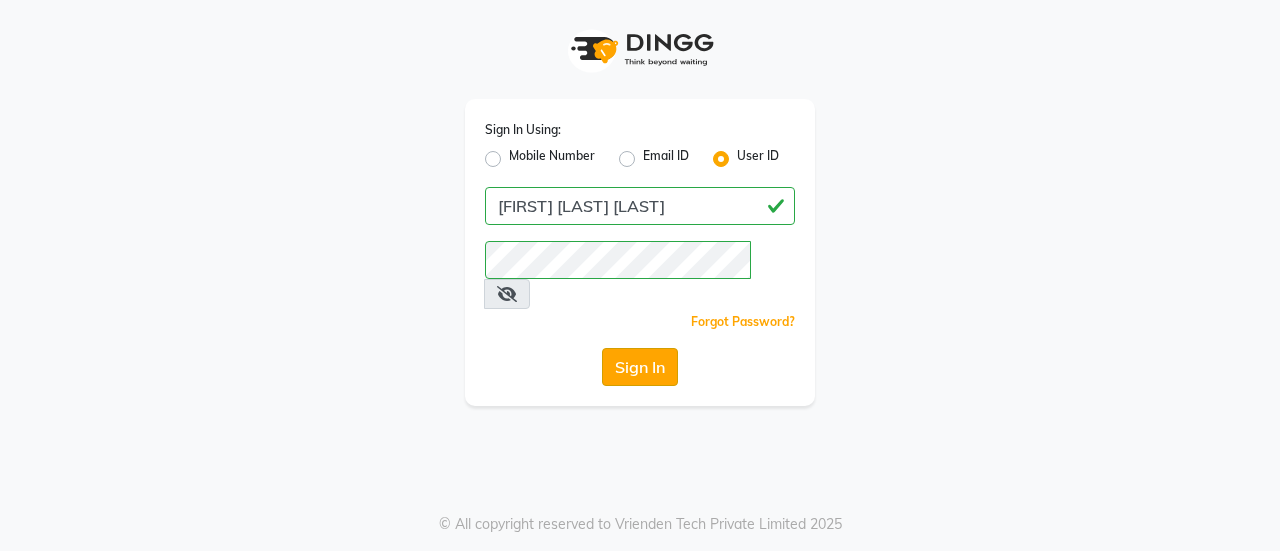 click on "Sign In" 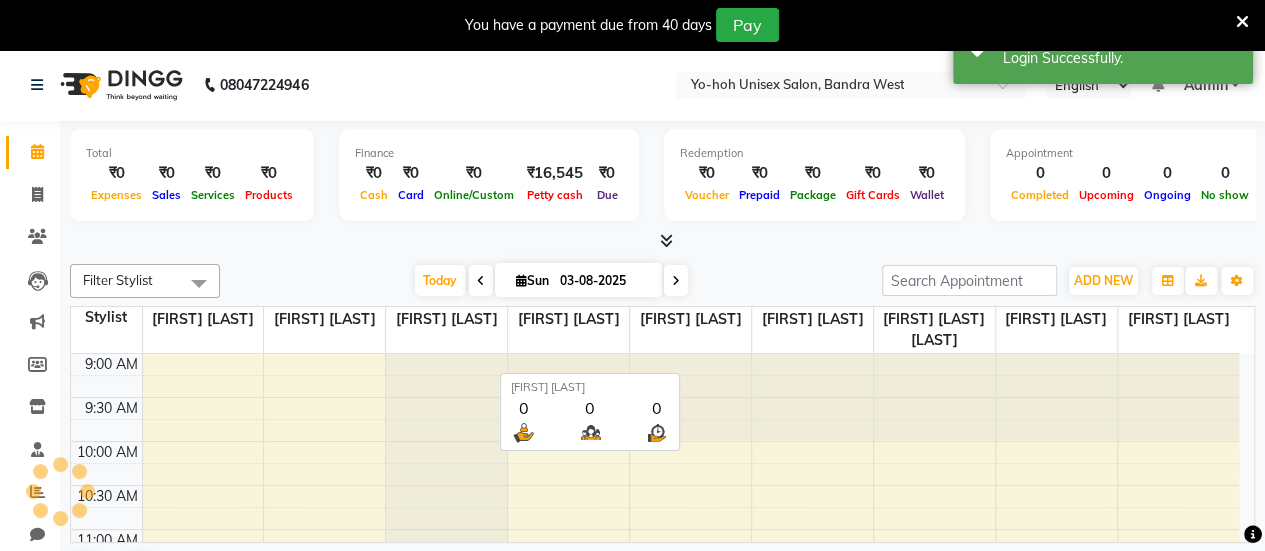 scroll, scrollTop: 348, scrollLeft: 0, axis: vertical 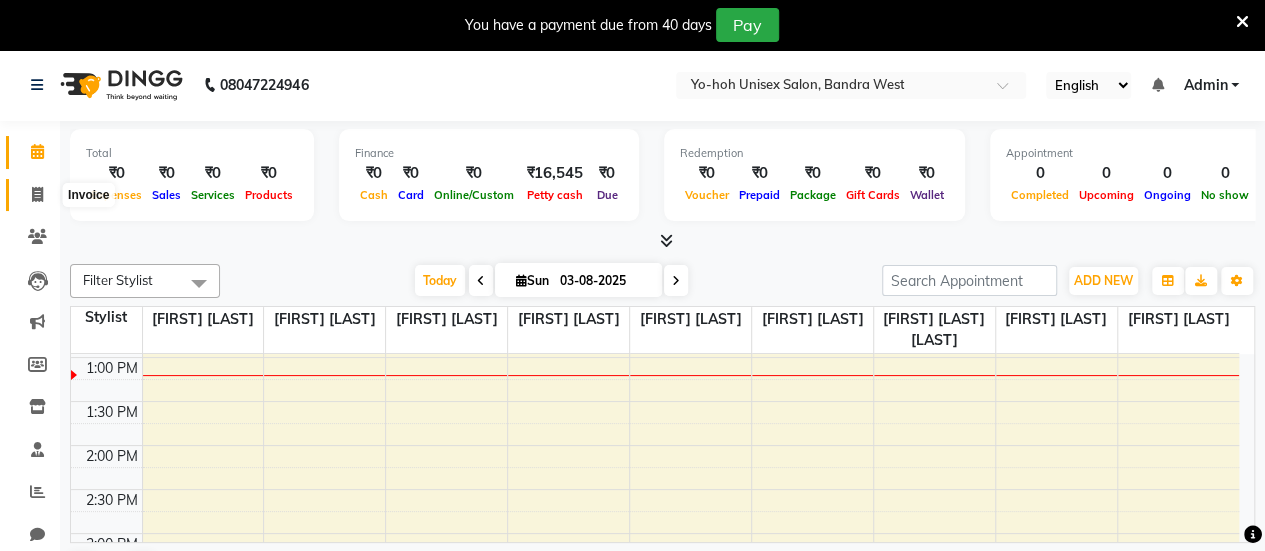 click 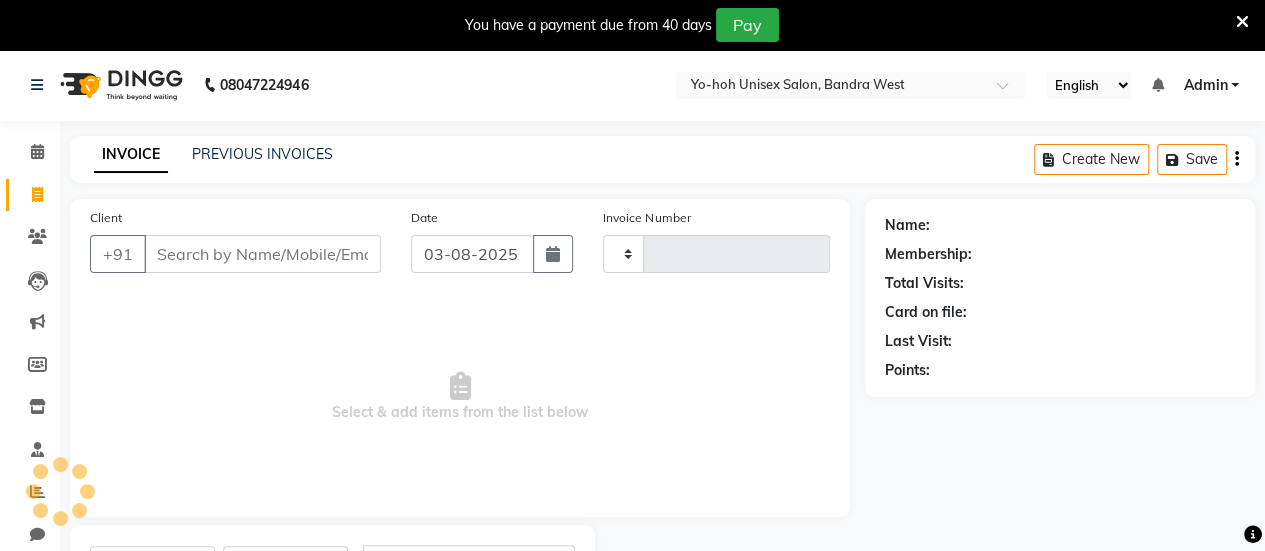 type on "0166" 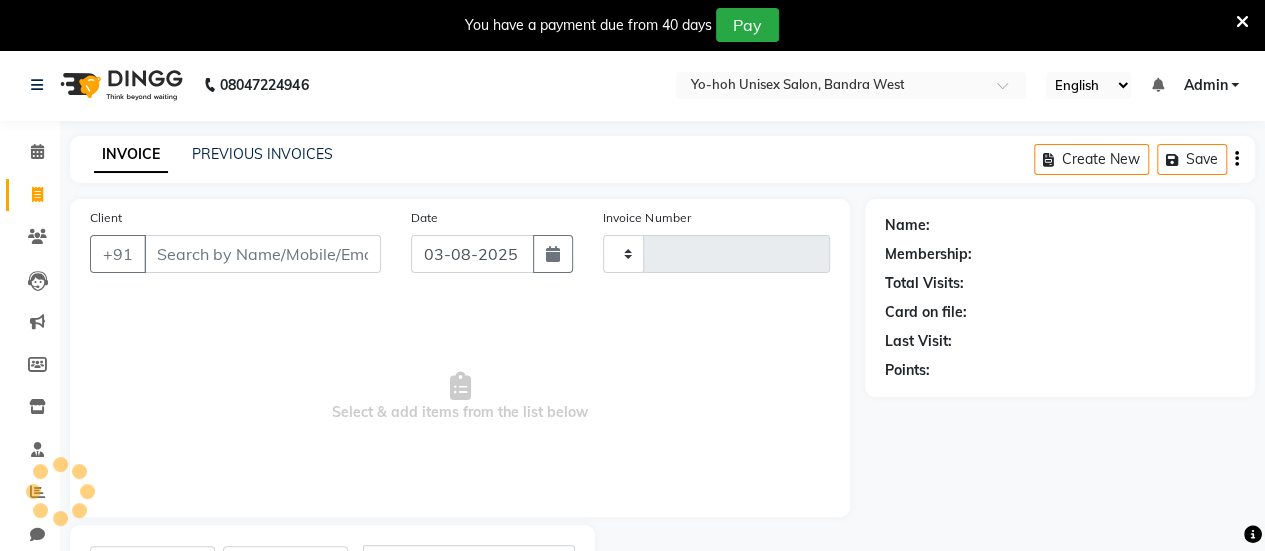 select on "8364" 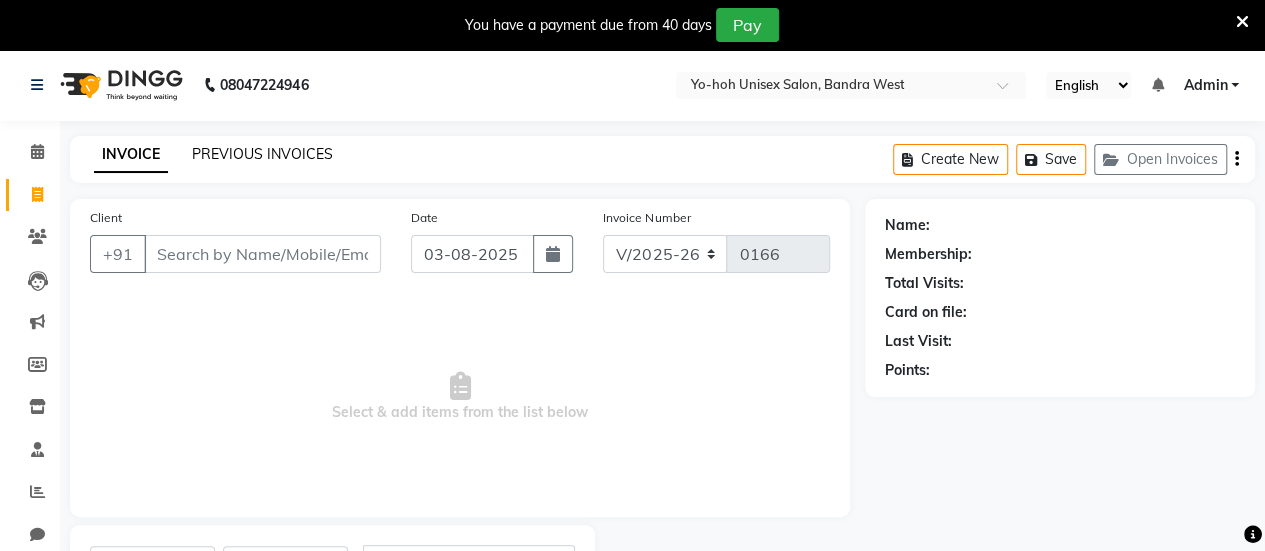 click on "PREVIOUS INVOICES" 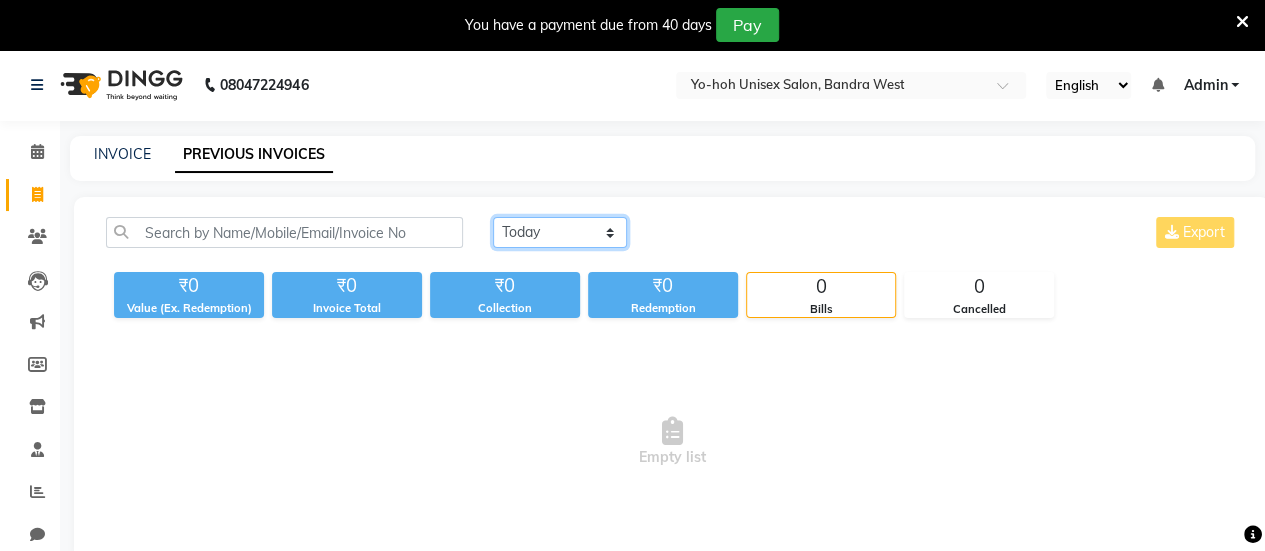 click on "Today Yesterday Custom Range" 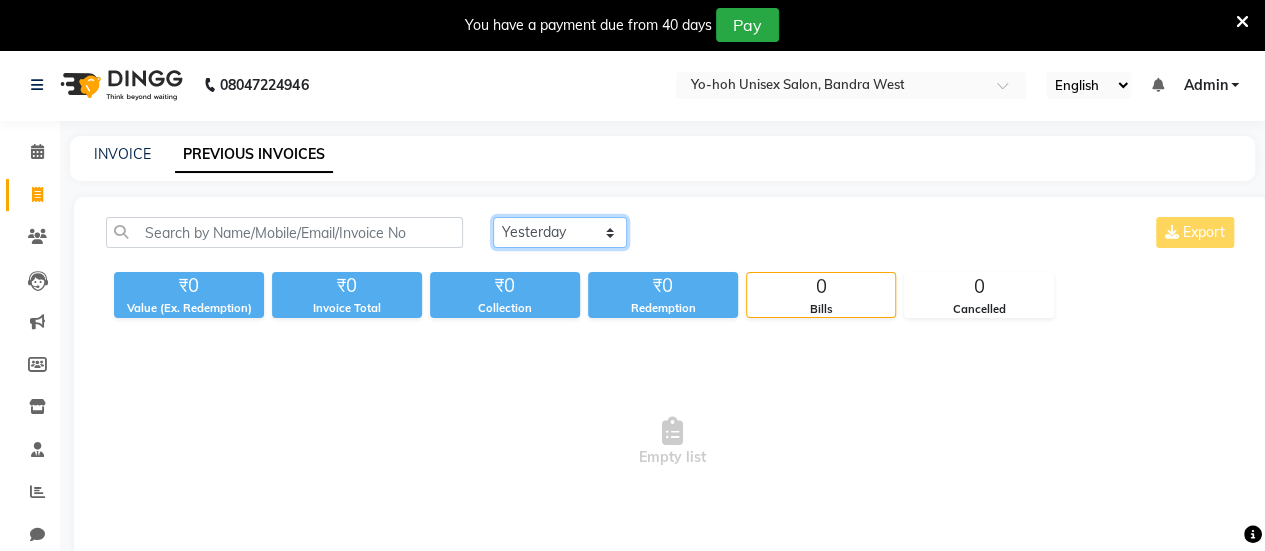 click on "Today Yesterday Custom Range" 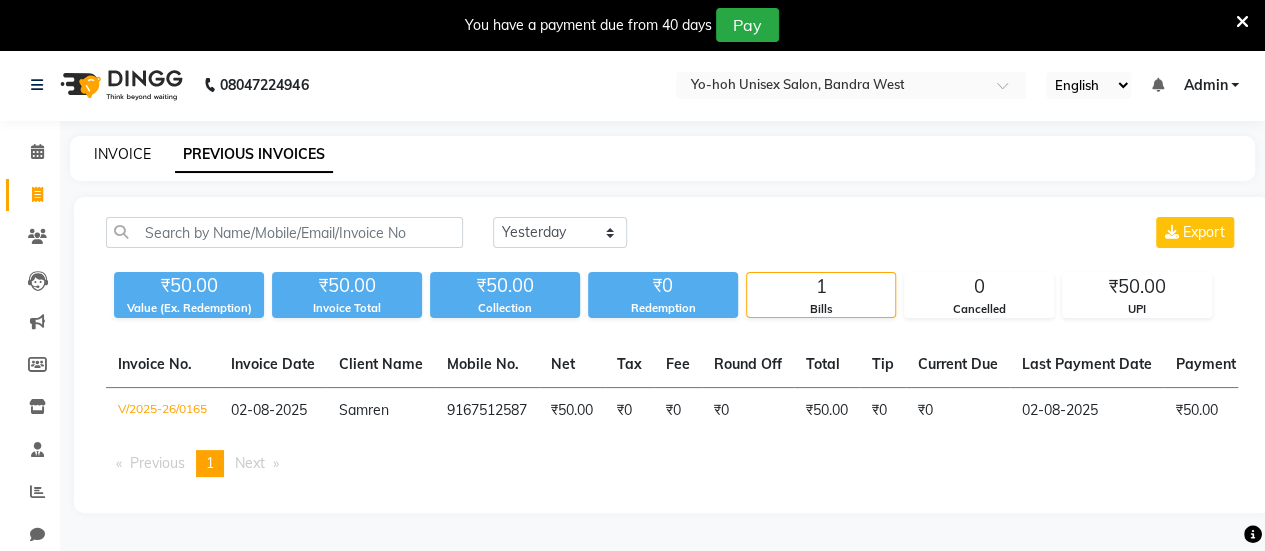 click on "INVOICE" 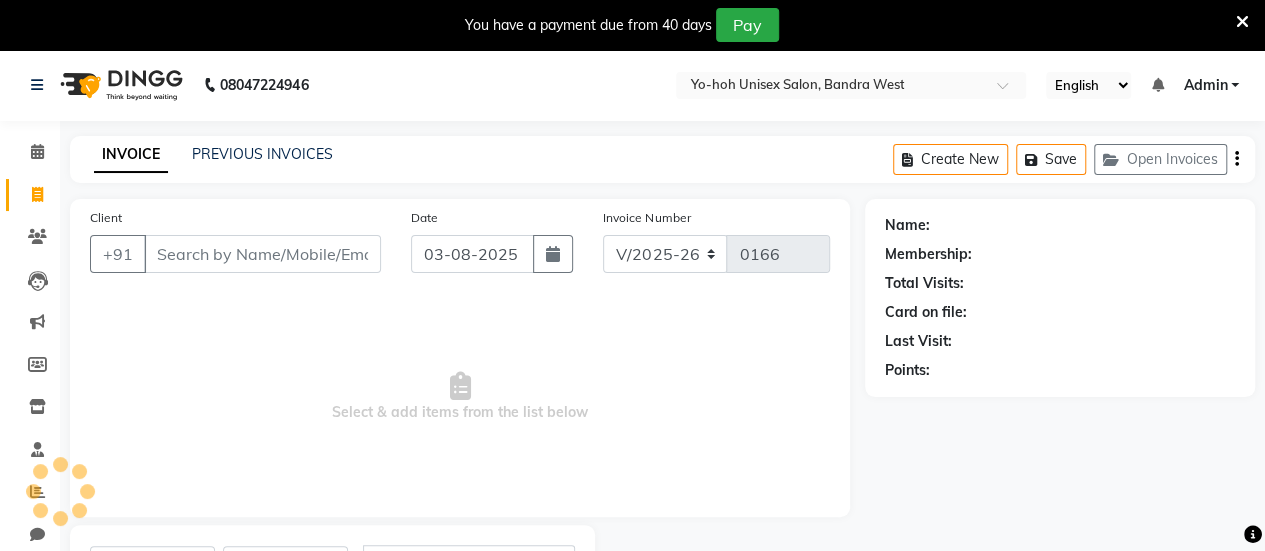 scroll, scrollTop: 98, scrollLeft: 0, axis: vertical 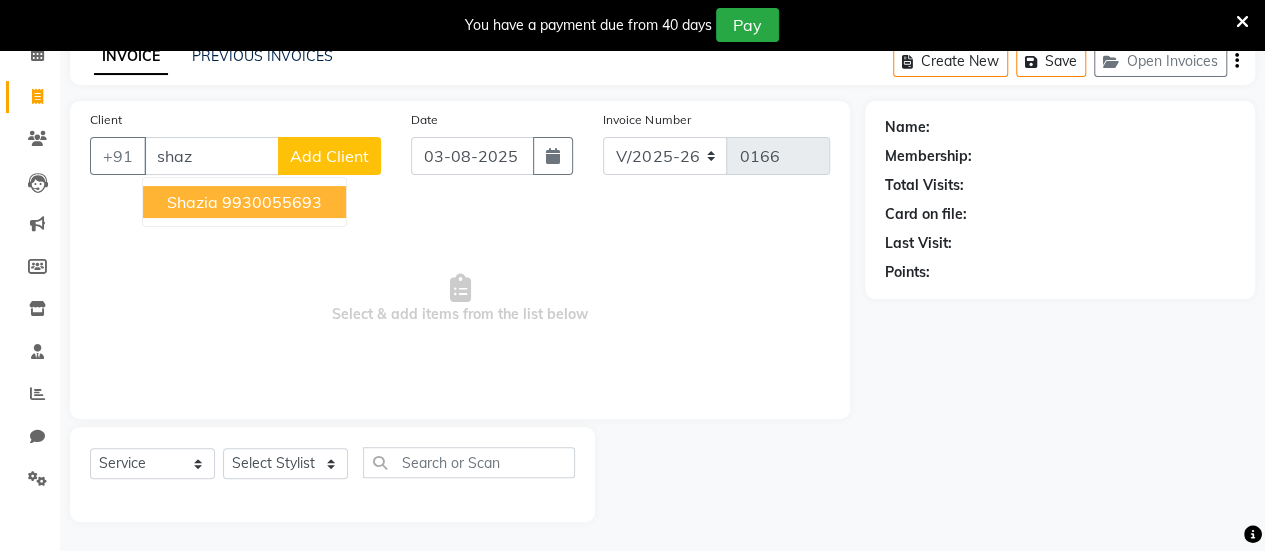 click on "9930055693" at bounding box center (272, 202) 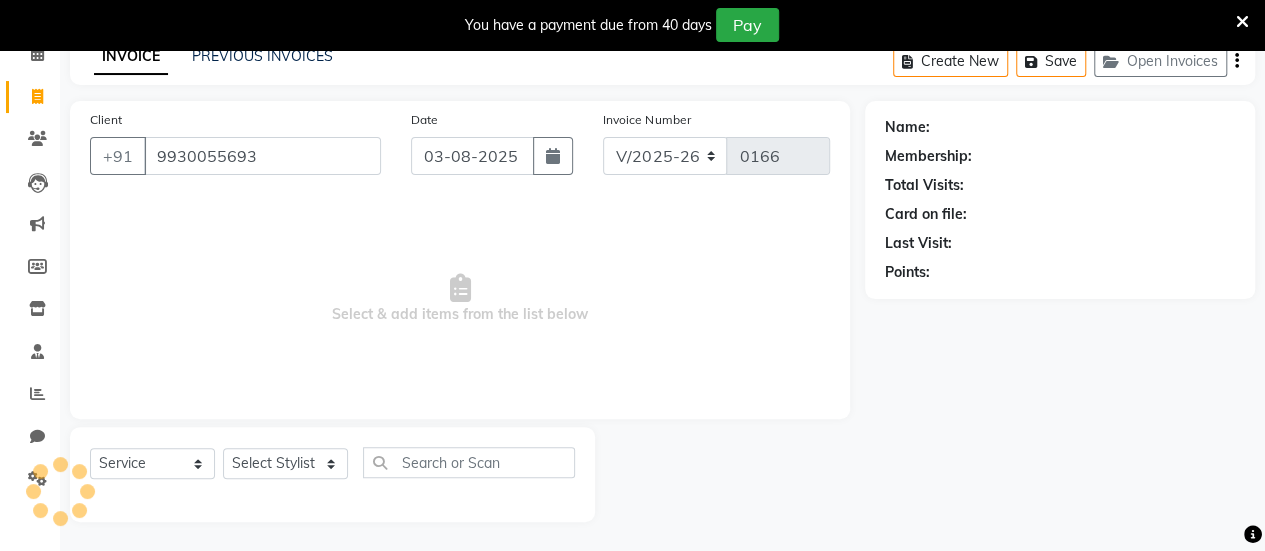 type on "9930055693" 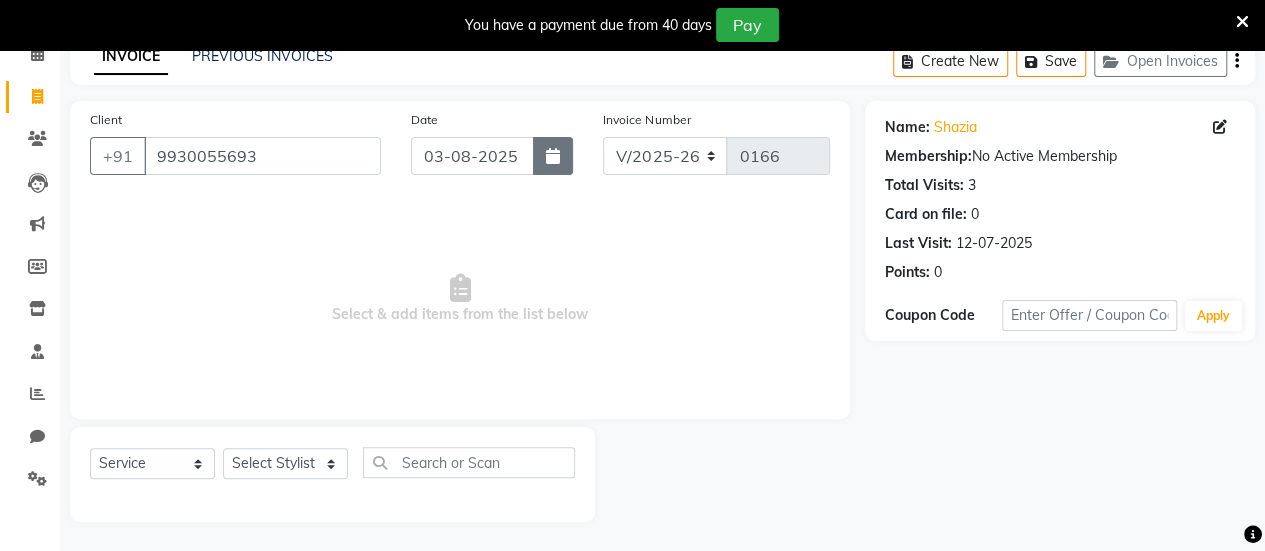 click 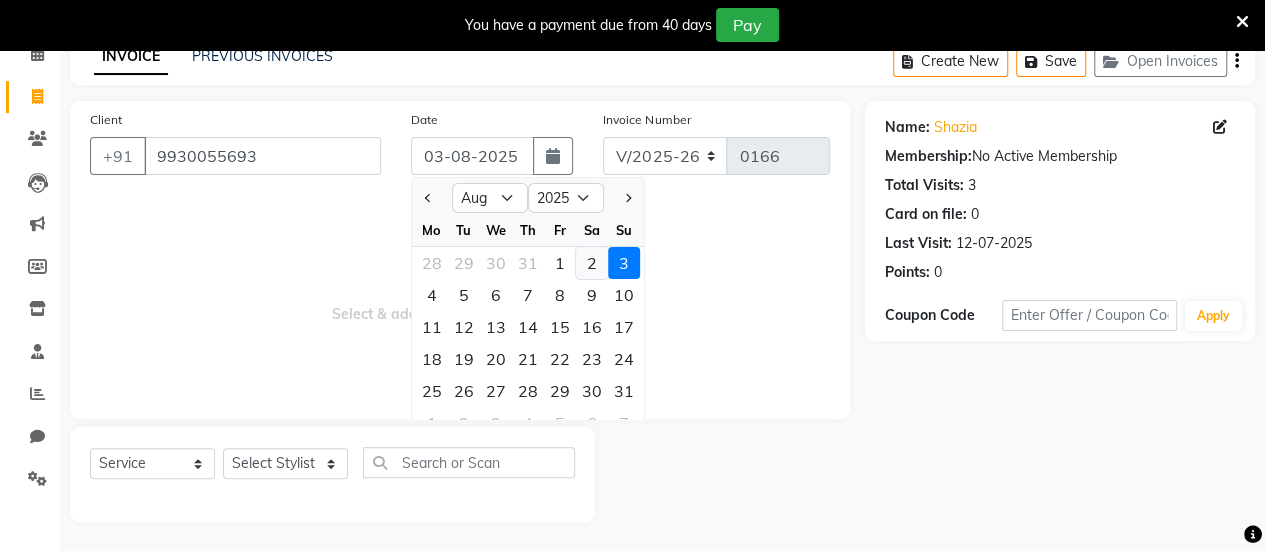 click on "2" 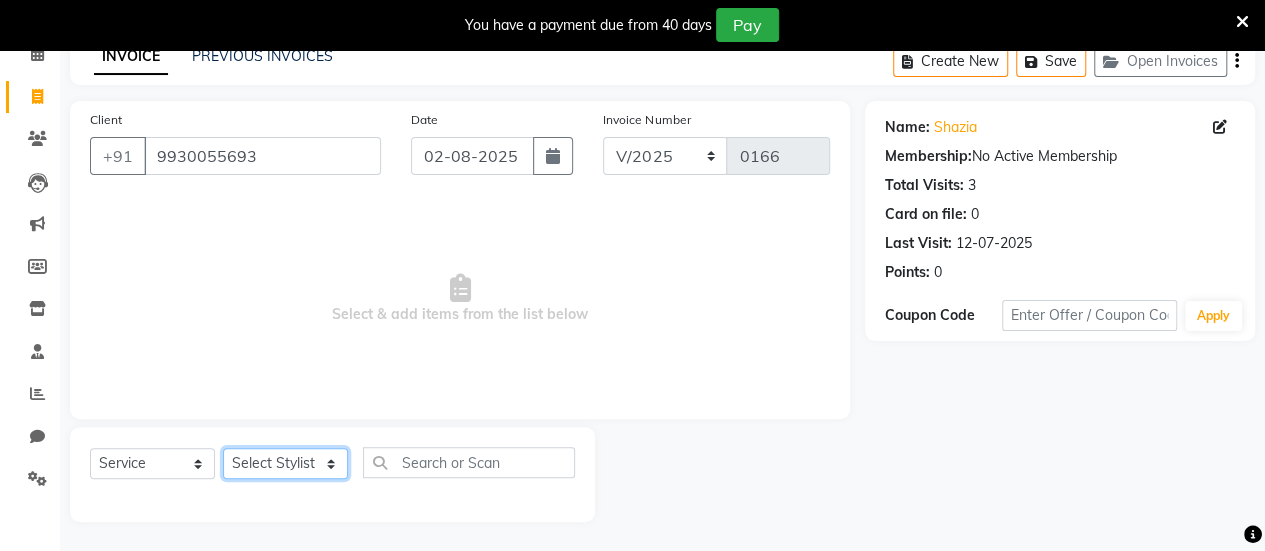 click on "Select Stylist [FIRST] [LAST] [FIRST] [LAST] [FIRST] [LAST] [FIRST] [LAST] [FIRST] [LAST] [FIRST] [LAST] [FIRST] [LAST] [FIRST] [LAST]" 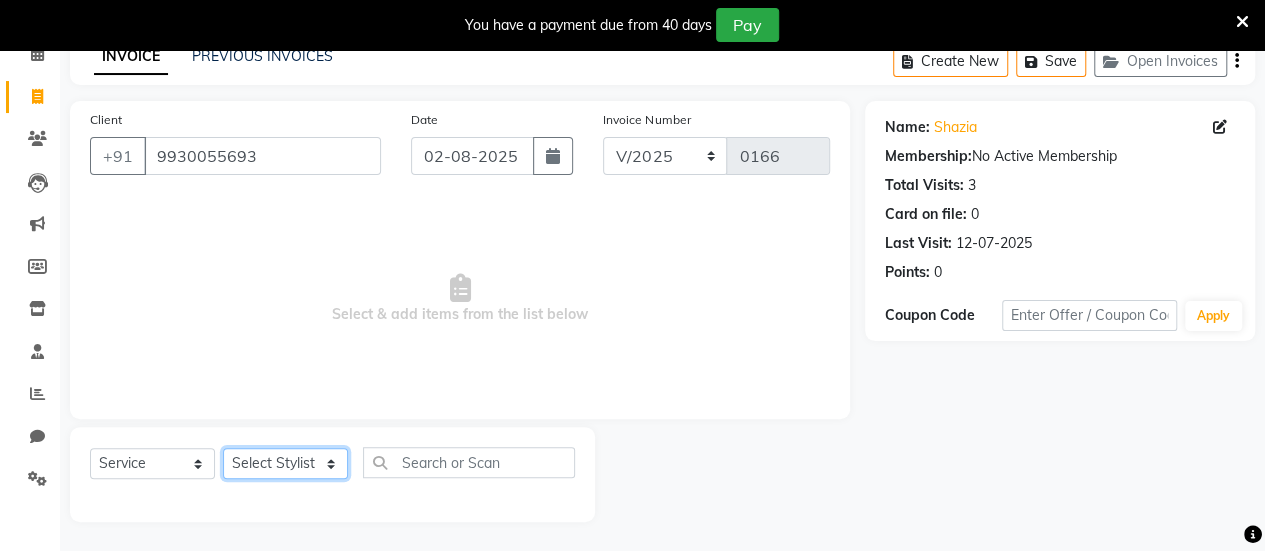 select on "80956" 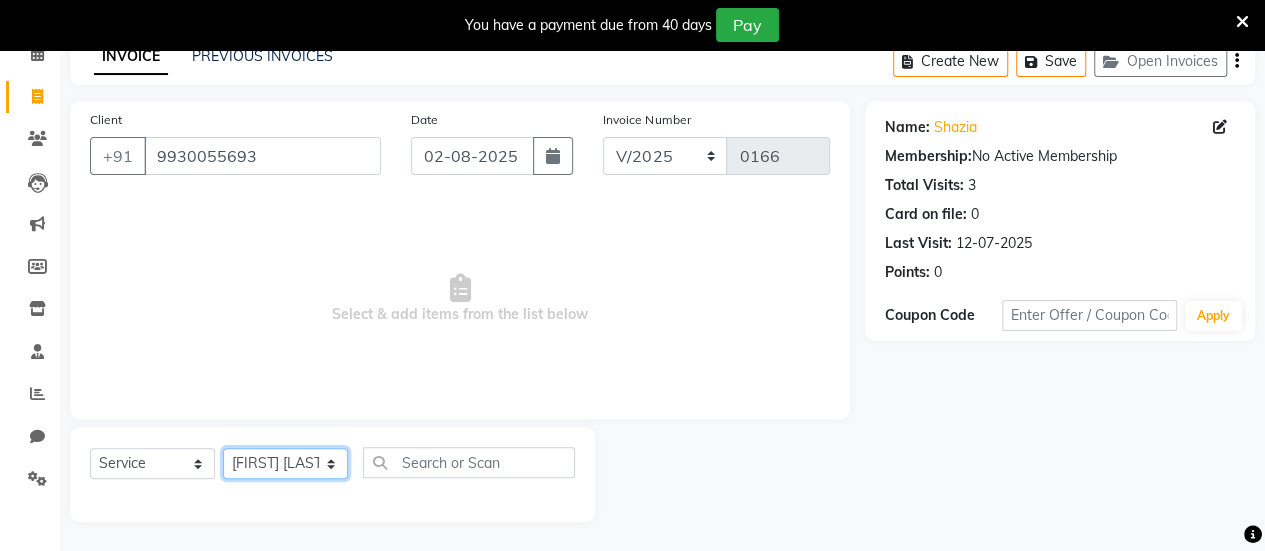 click on "Select Stylist [FIRST] [LAST] [FIRST] [LAST] [FIRST] [LAST] [FIRST] [LAST] [FIRST] [LAST] [FIRST] [LAST] [FIRST] [LAST] [FIRST] [LAST]" 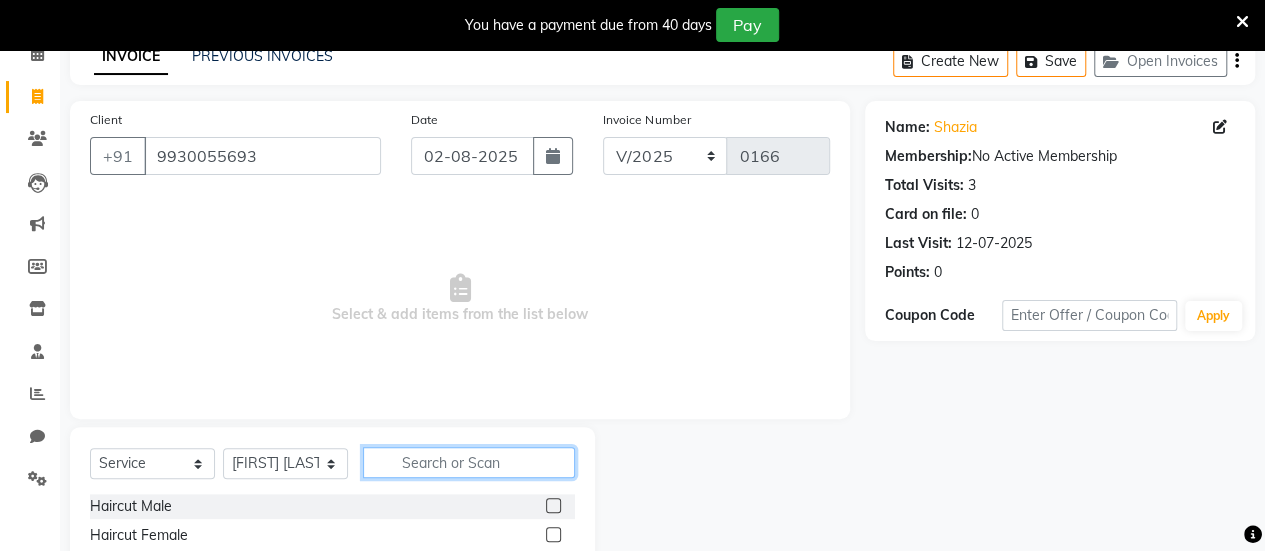 click 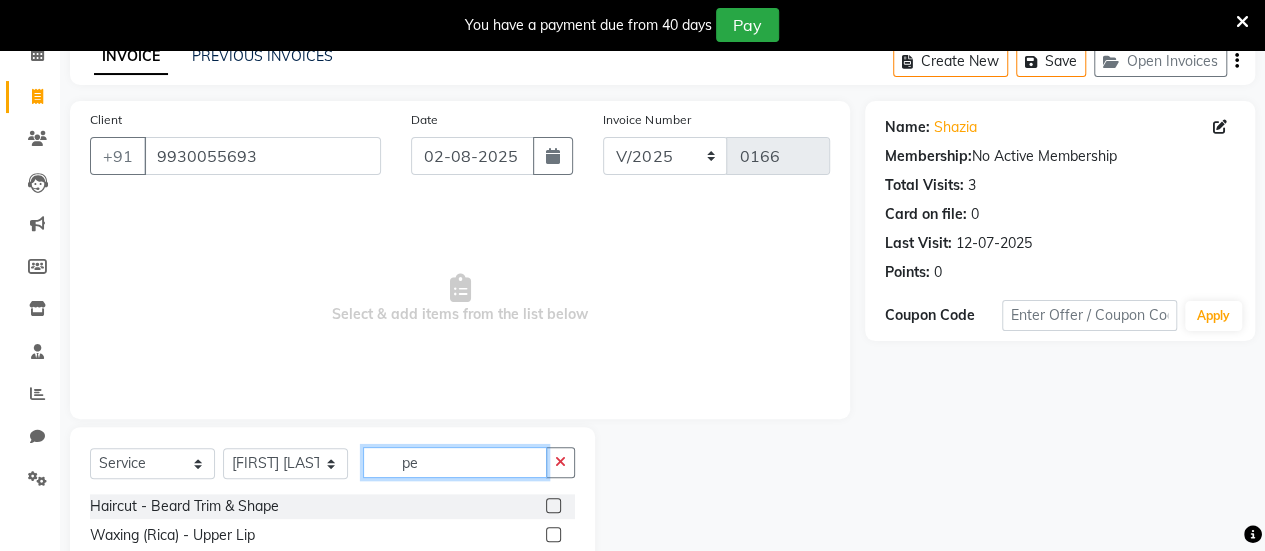 scroll, scrollTop: 272, scrollLeft: 0, axis: vertical 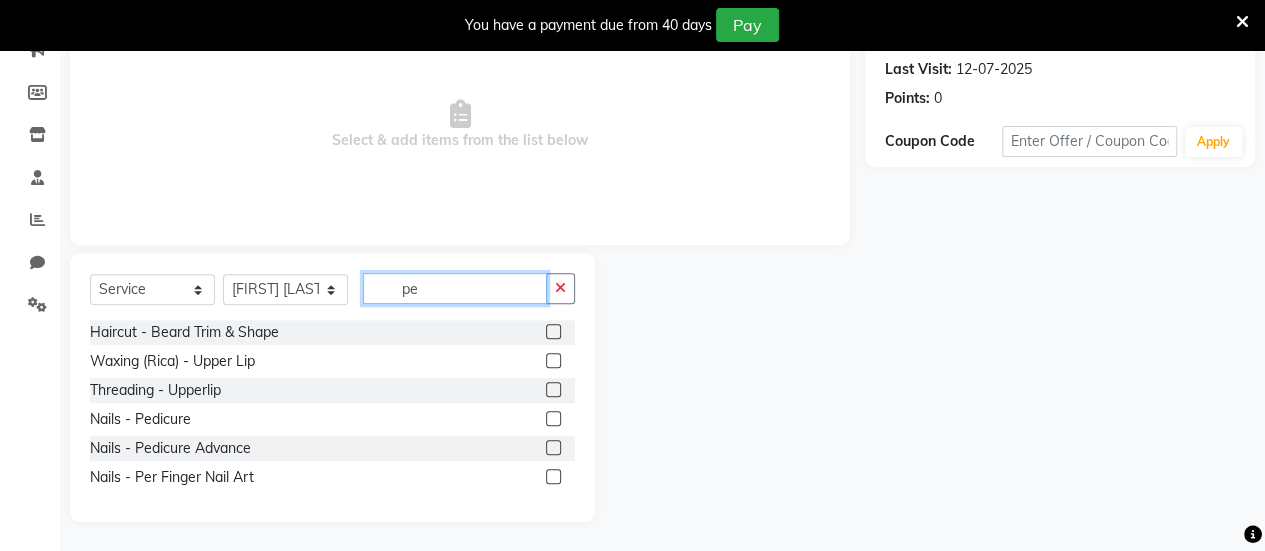 type on "pe" 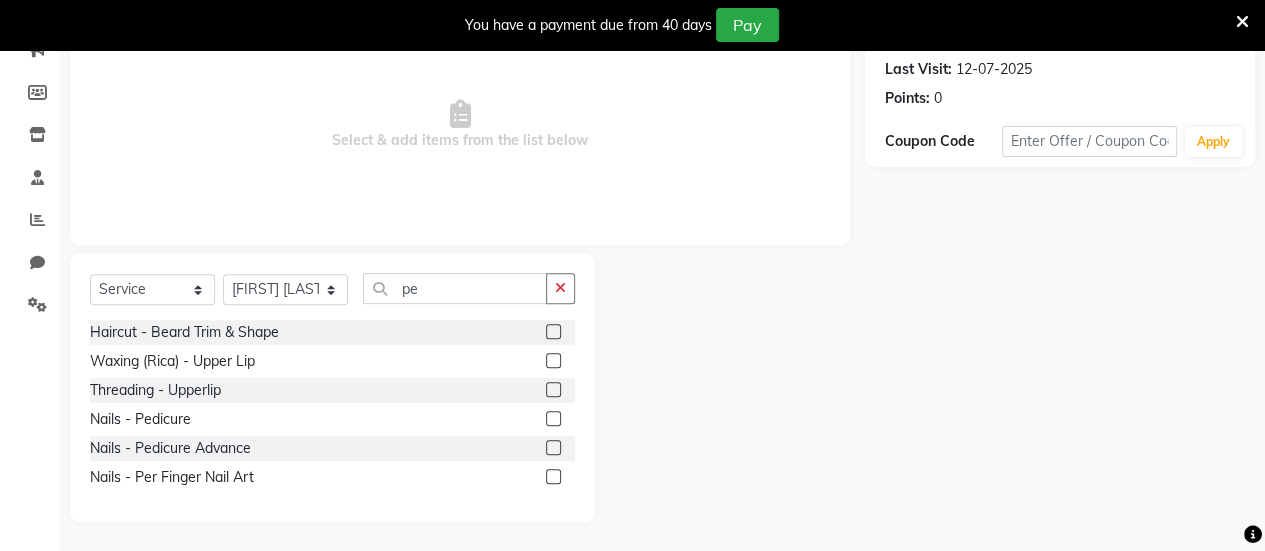 click 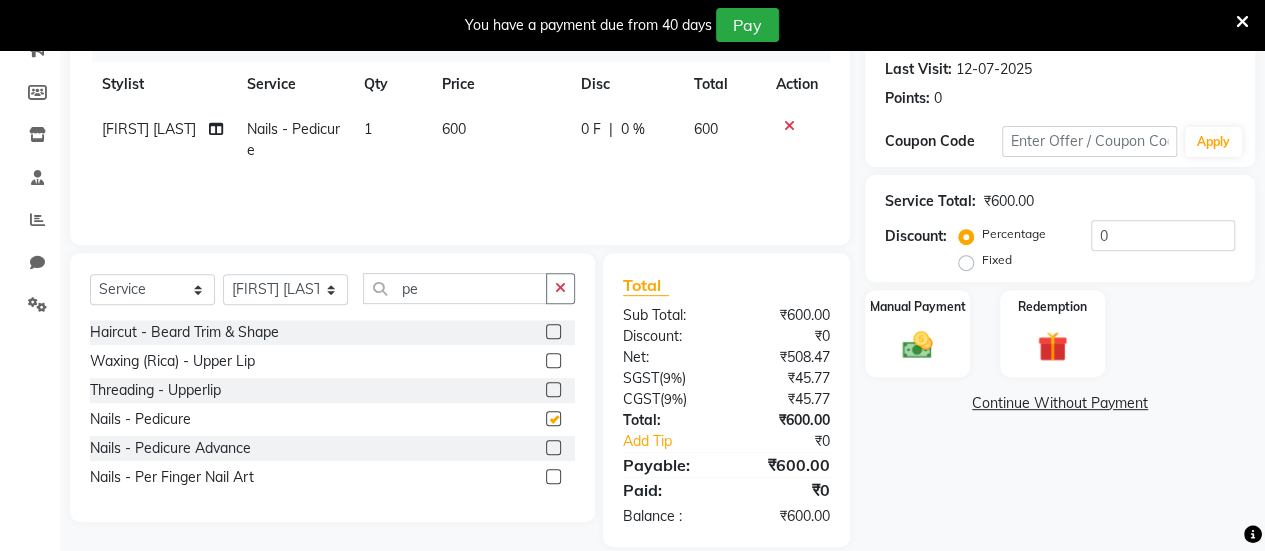 checkbox on "false" 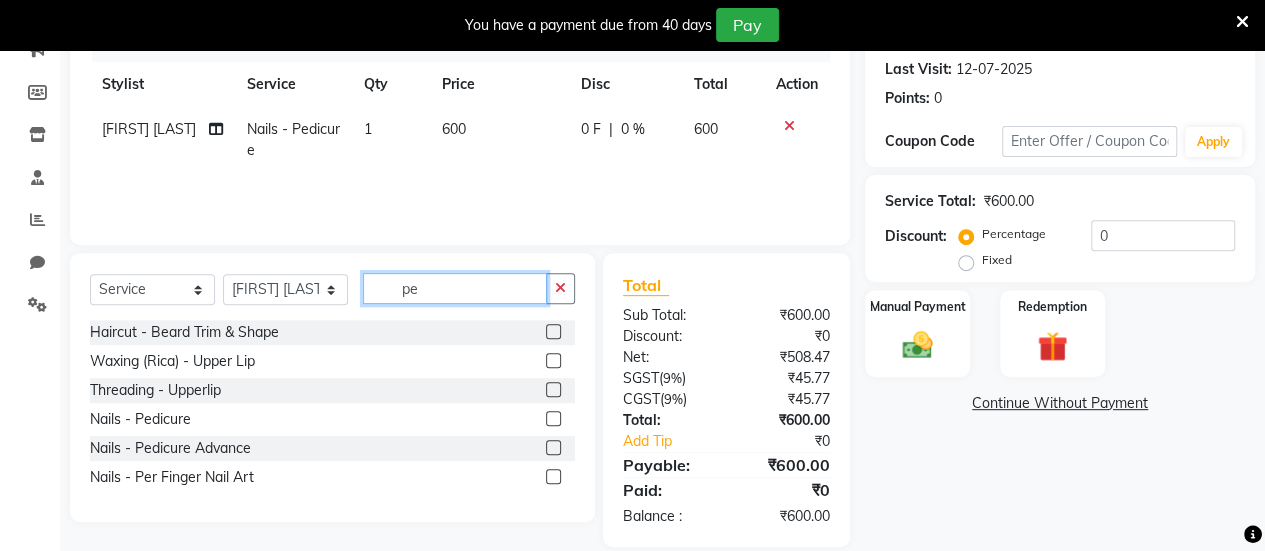 click on "pe" 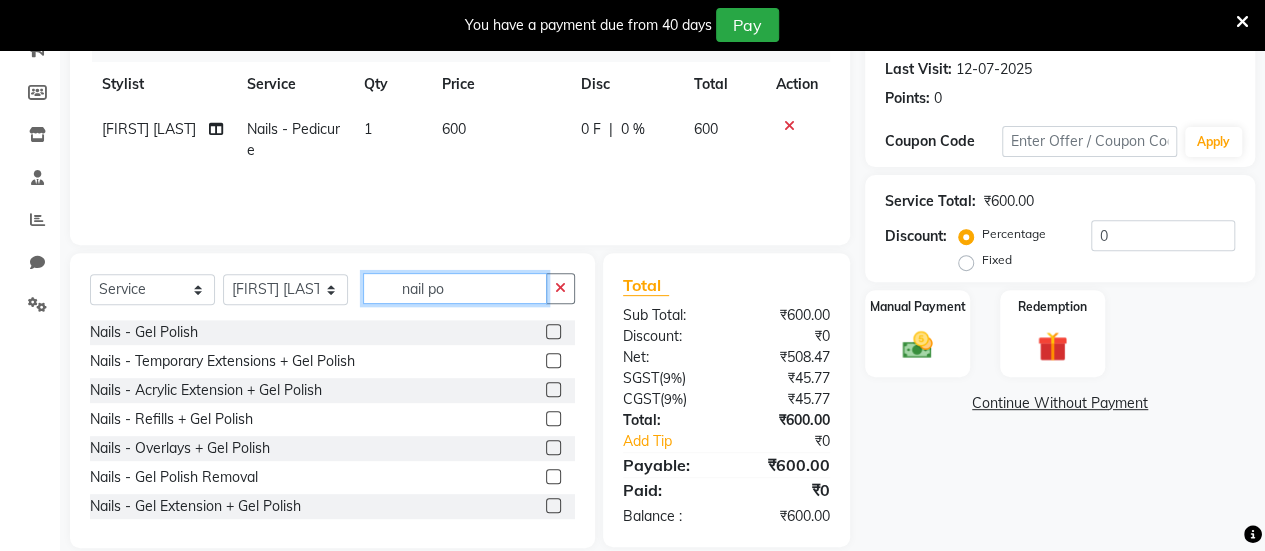 scroll, scrollTop: 32, scrollLeft: 0, axis: vertical 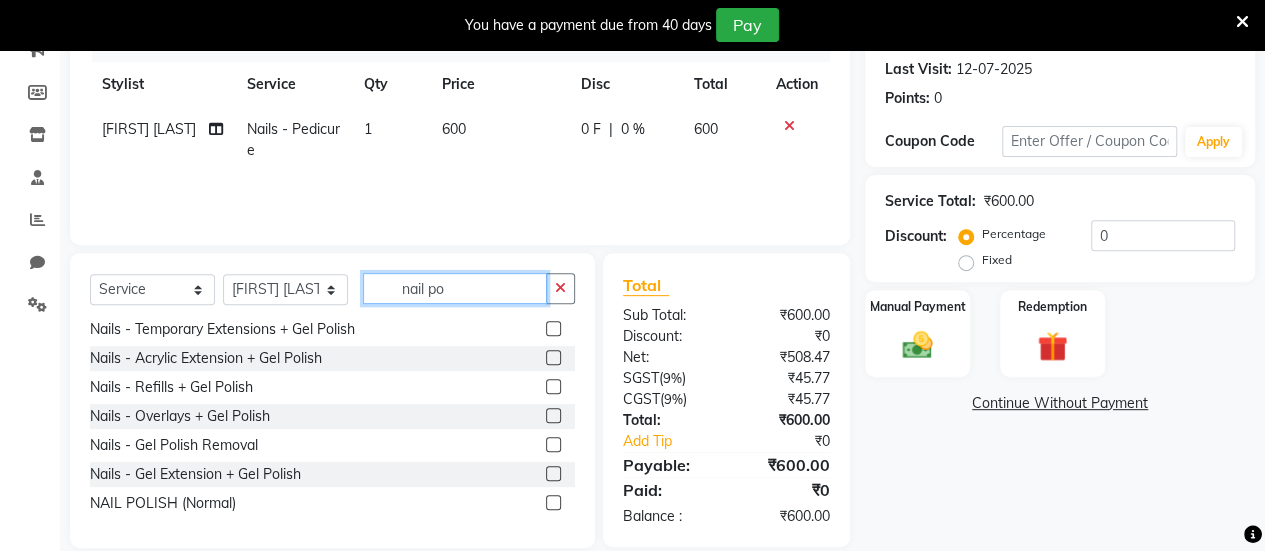 type on "nail po" 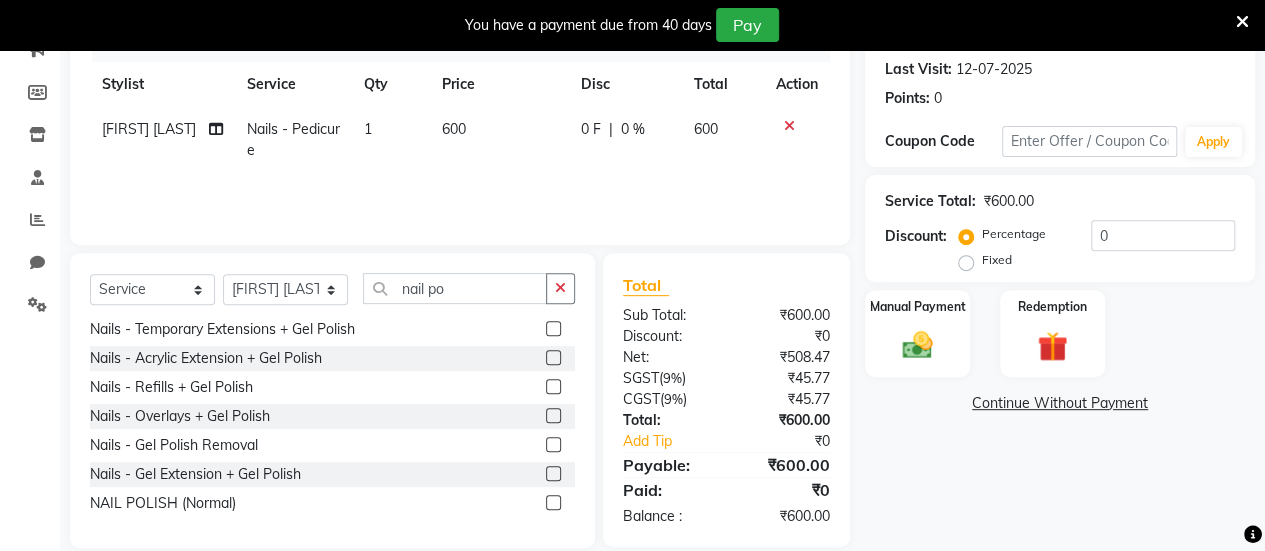 click 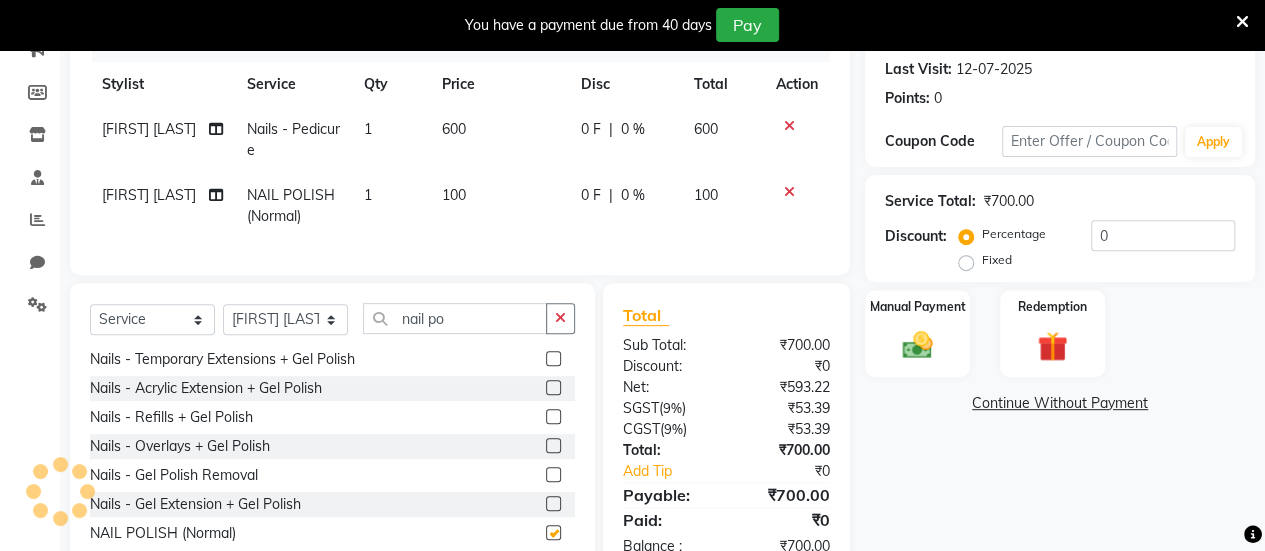 checkbox on "false" 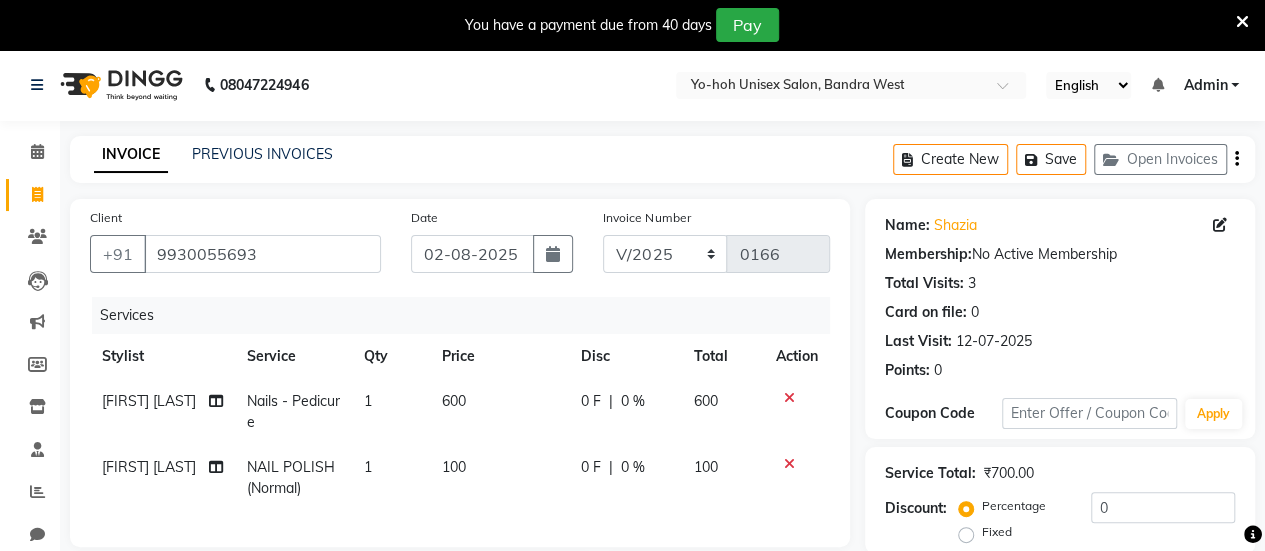 scroll, scrollTop: 1, scrollLeft: 0, axis: vertical 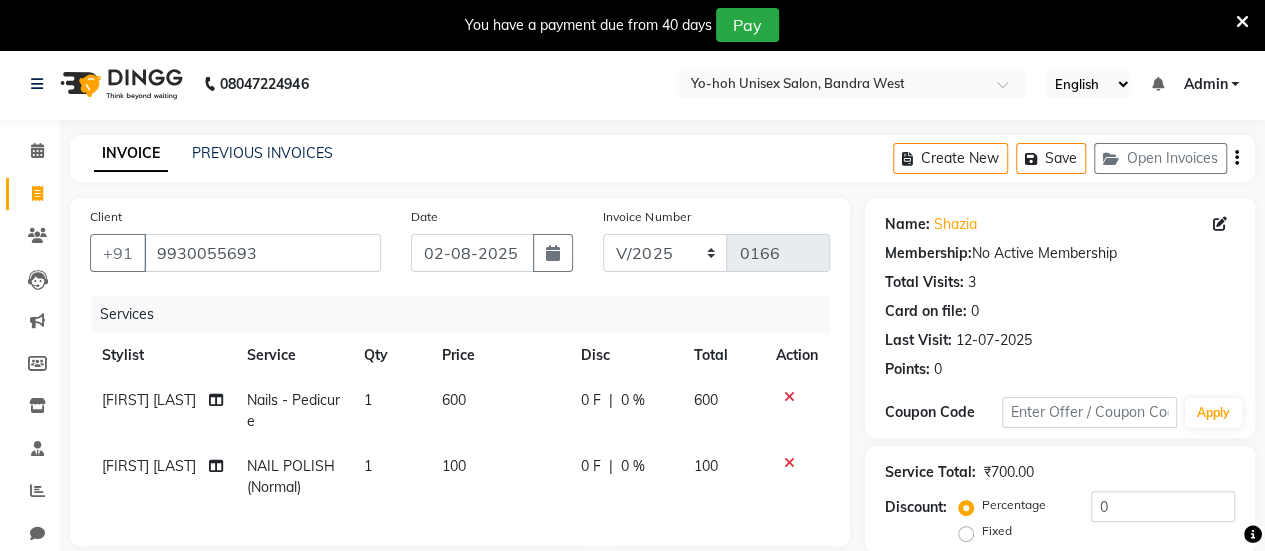 click 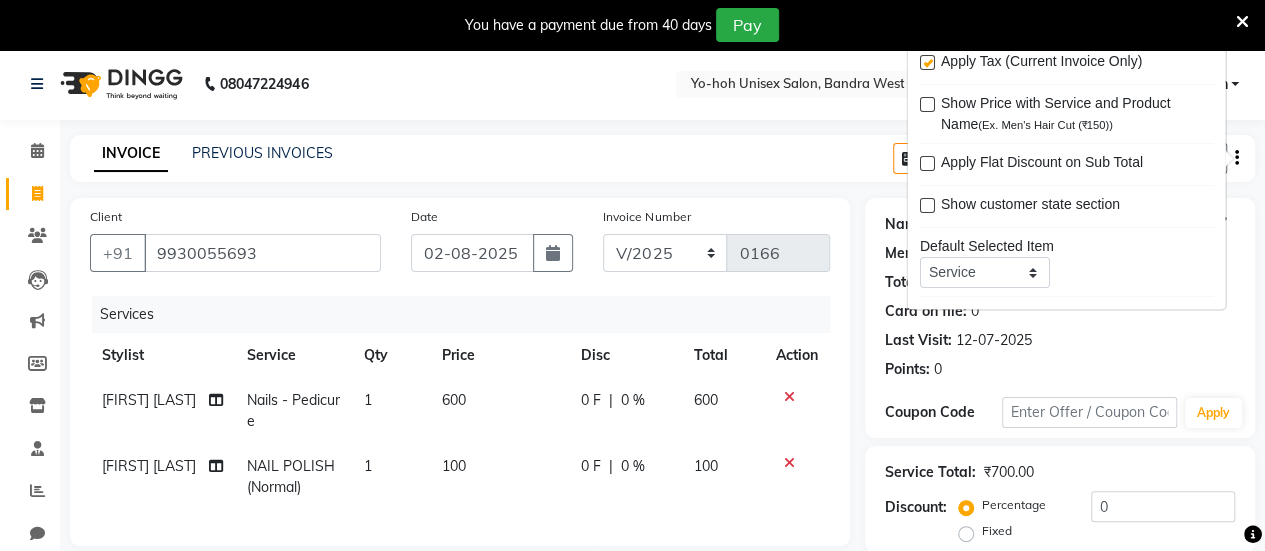 click at bounding box center [926, 63] 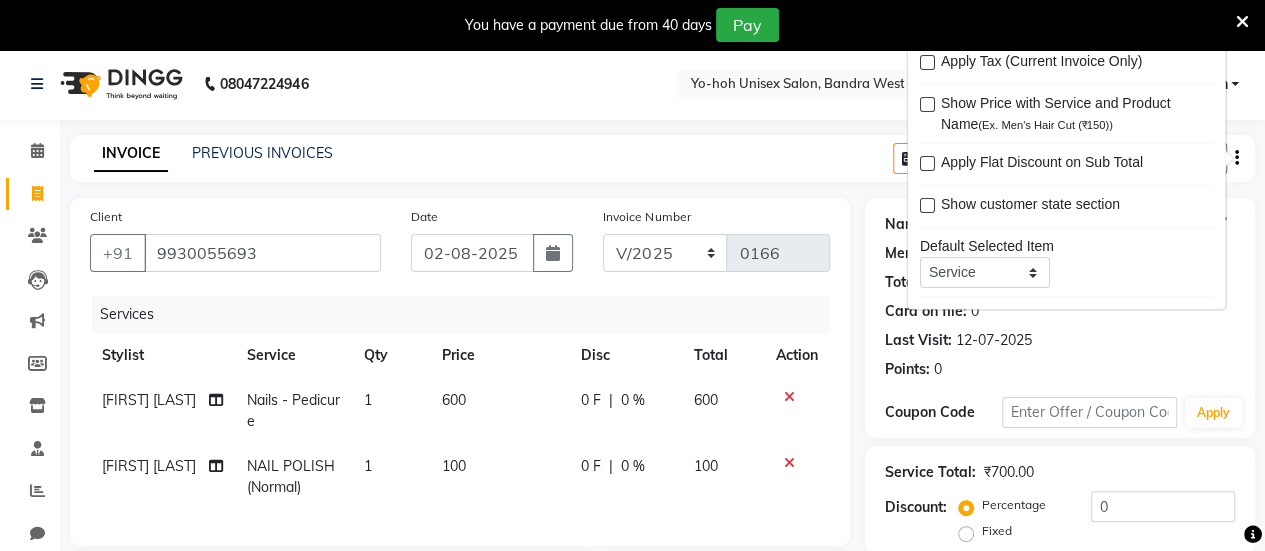 click on "INVOICE PREVIOUS INVOICES Create New   Save   Open Invoices  Client +91 [PHONE] Date 02-08-2025 Invoice Number V/2025 V/2025-26 0166 Services Stylist Service Qty Price Disc Total Action [FIRST] [LAST] Nails - Pedicure 1 600 0 F | 0 % 600 [FIRST] [LAST] NAIL POLISH (Normal) 1 100 0 F | 0 % 100 Select  Service  Product  Membership  Package Voucher Prepaid Gift Card  Select Stylist [FIRST] [LAST] [FIRST] [LAST] [FIRST] [LAST] [FIRST] [LAST] [FIRST] [LAST] [FIRST] [LAST] [FIRST] [LAST] [FIRST] [LAST] nail po Nails - Gel Polish  Nails - Temporary Extensions + Gel Polish  Nails - Acrylic Extension + Gel Polish  Nails - Refills + Gel Polish  Nails - Overlays + Gel Polish  Nails - Gel Polish Removal  Nails - Gel Extension + Gel Polish  NAIL POLISH (Normal)  Total Sub Total: ₹700.00 Discount: ₹0 Net: ₹700.00 Total: ₹700.00 Add Tip ₹0 Payable: ₹700.00 Paid: ₹0 Balance   : ₹700.00 Name: [FIRST]  Membership:  No Active Membership  Total Visits:  3 Card on file:  0 Last Visit:  Points:" 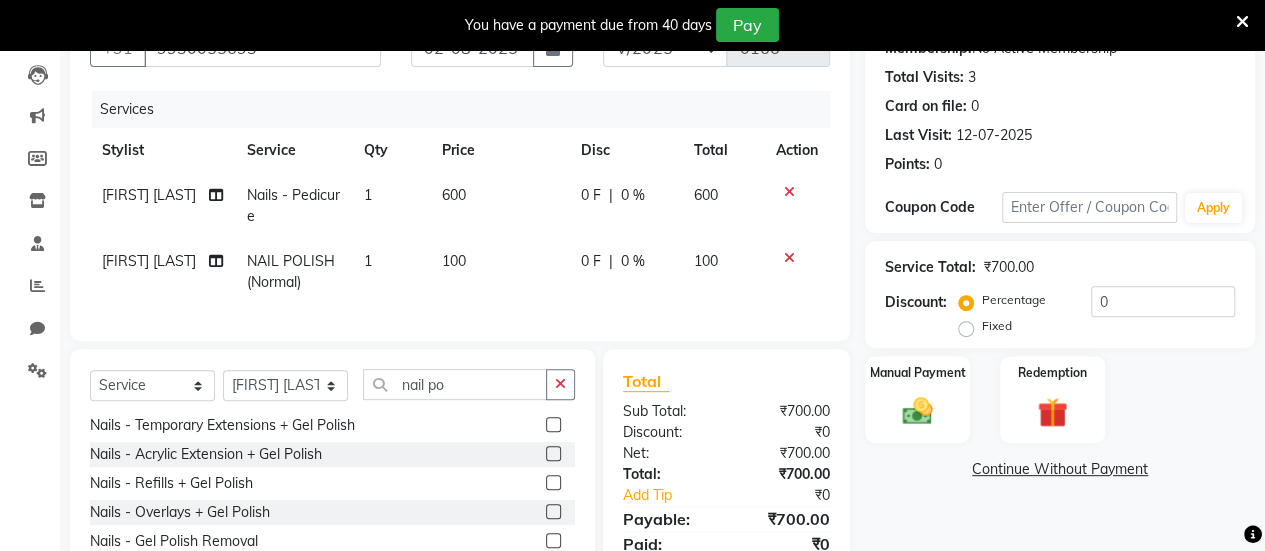 scroll, scrollTop: 343, scrollLeft: 0, axis: vertical 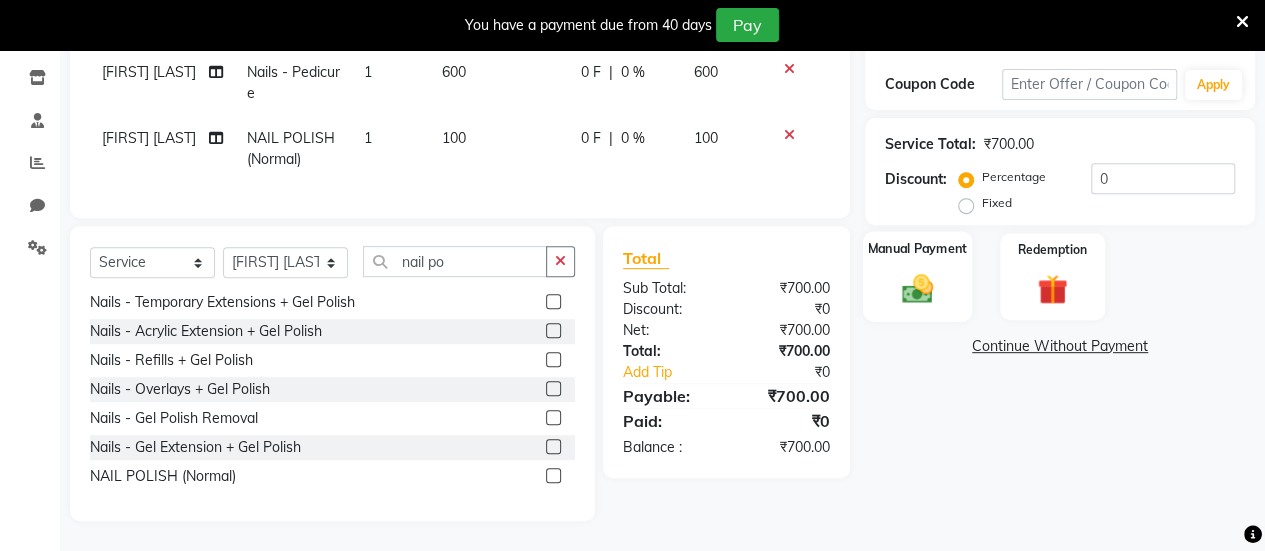 click 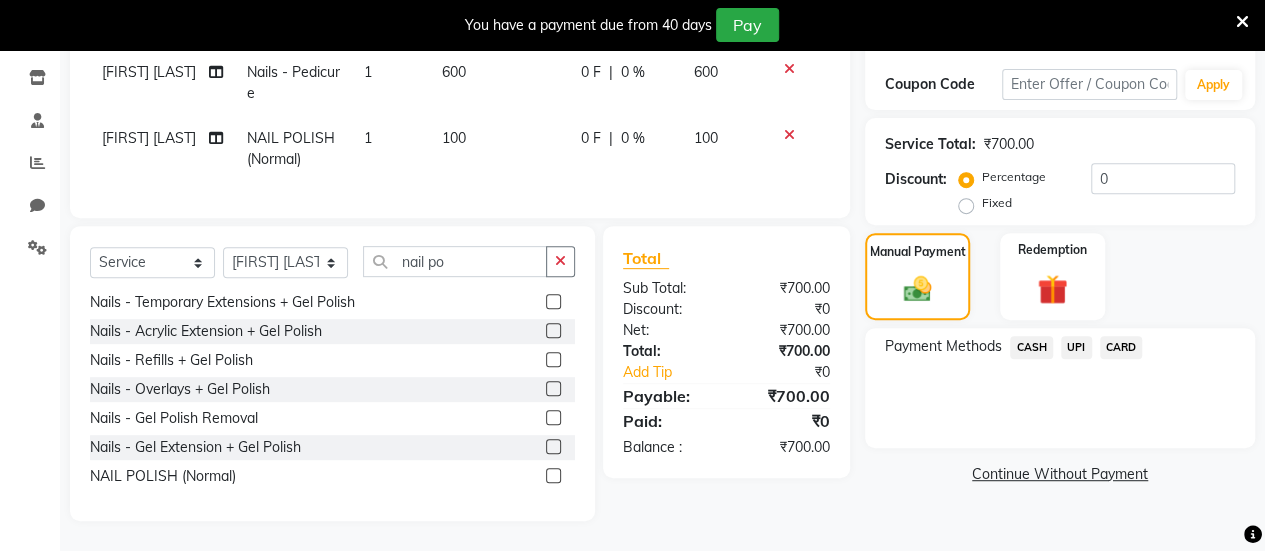 click on "UPI" 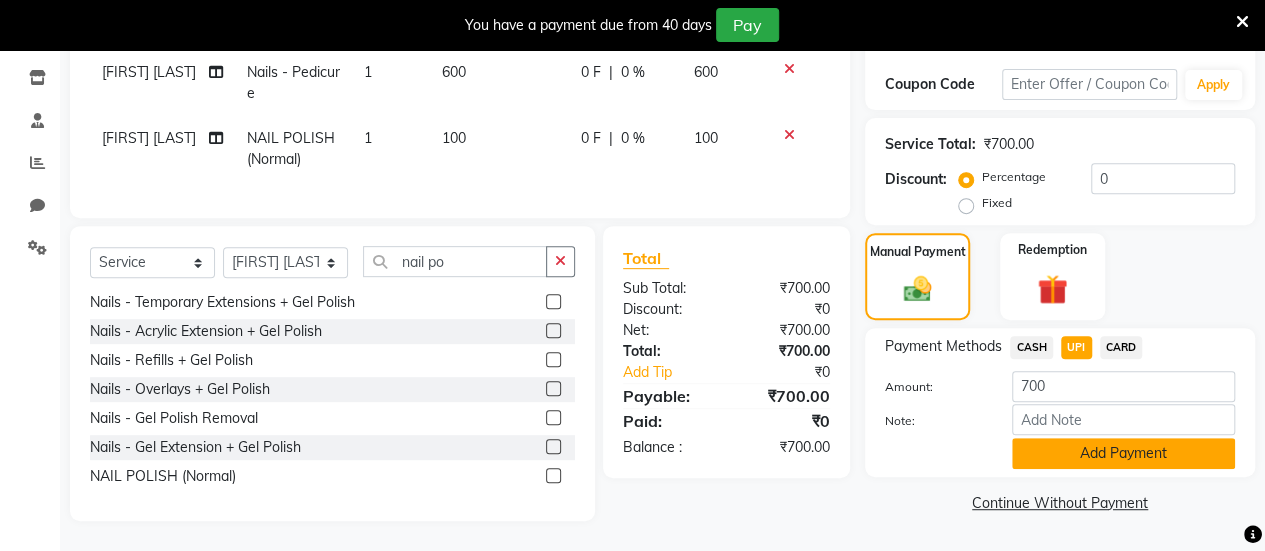 click on "Add Payment" 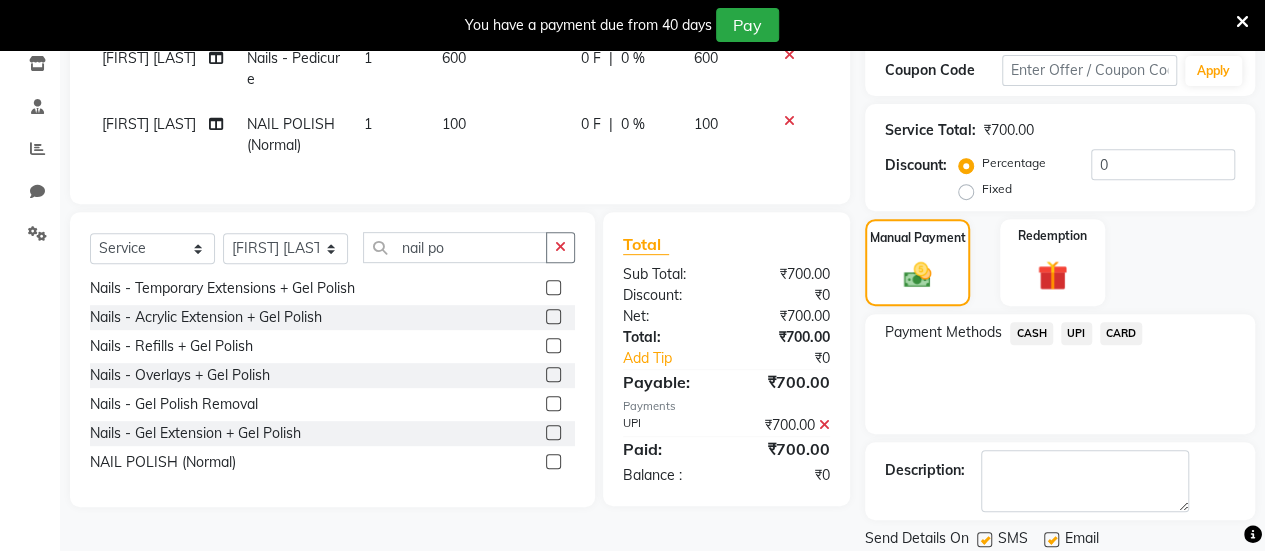 scroll, scrollTop: 408, scrollLeft: 0, axis: vertical 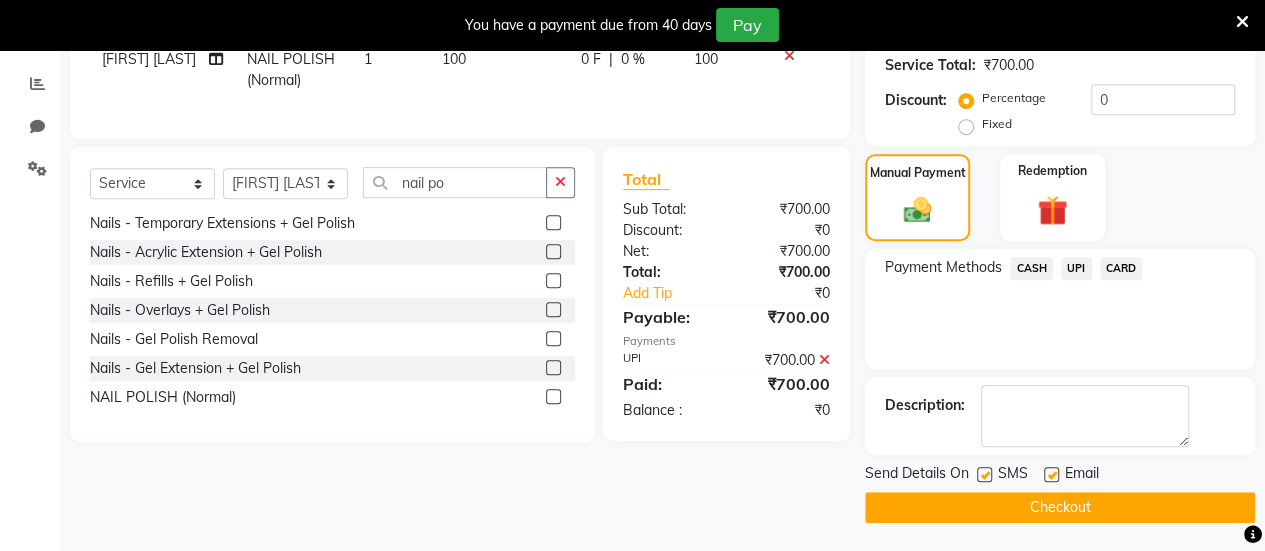 click 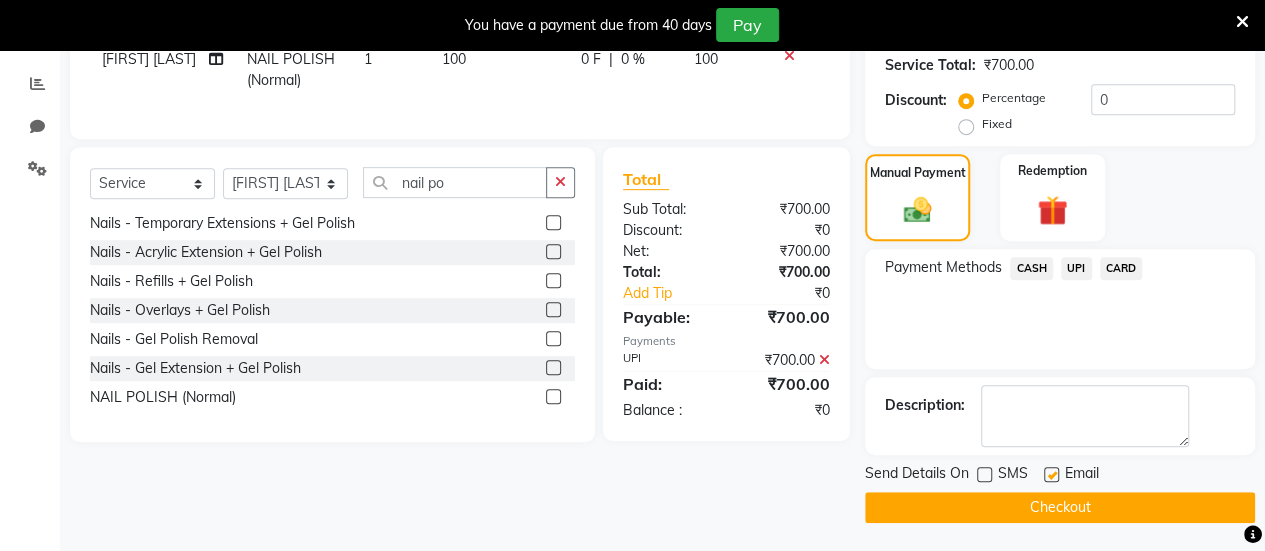 click 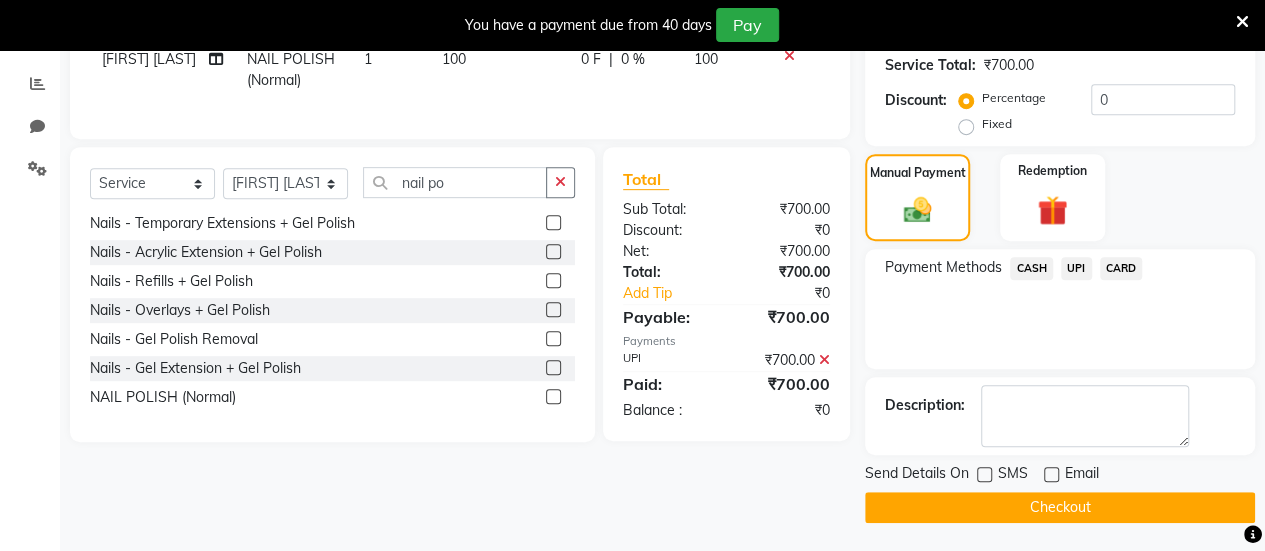 click on "Checkout" 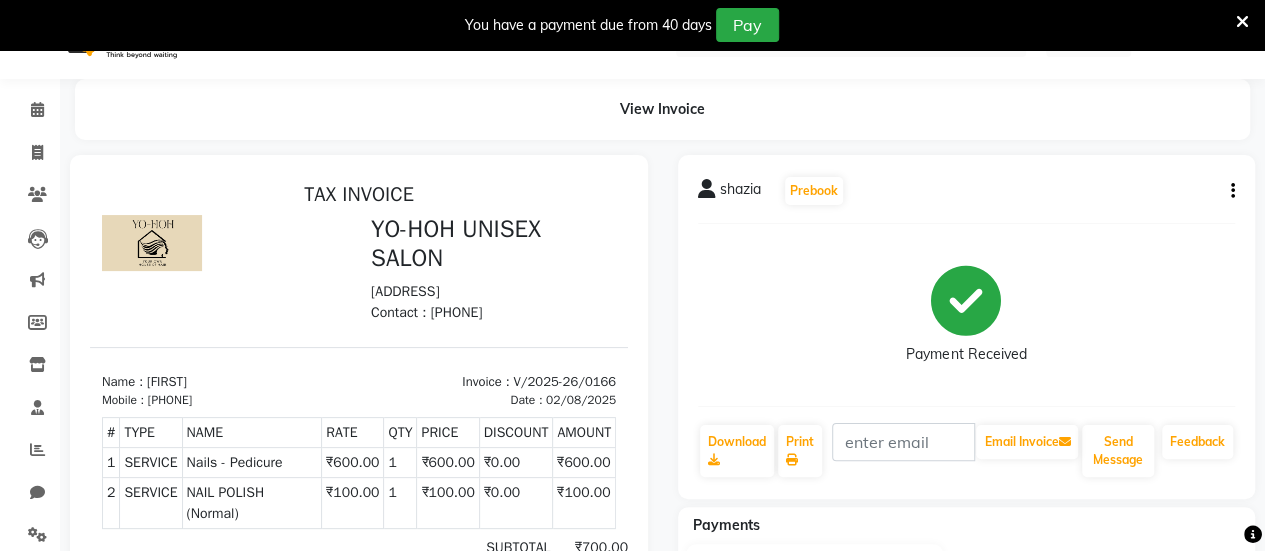 scroll, scrollTop: 0, scrollLeft: 0, axis: both 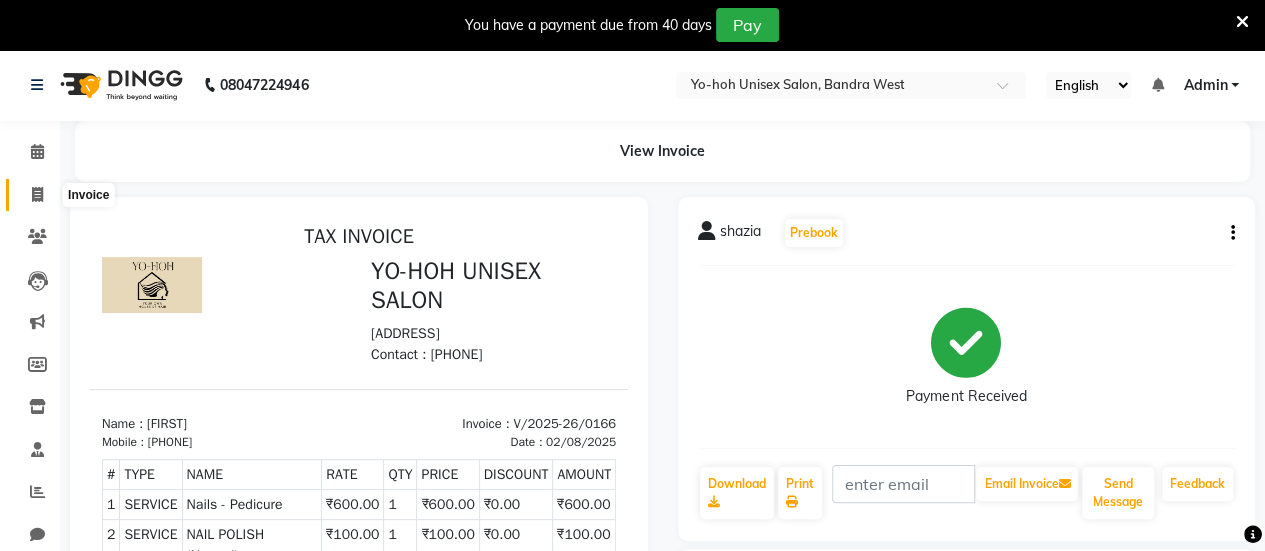 click 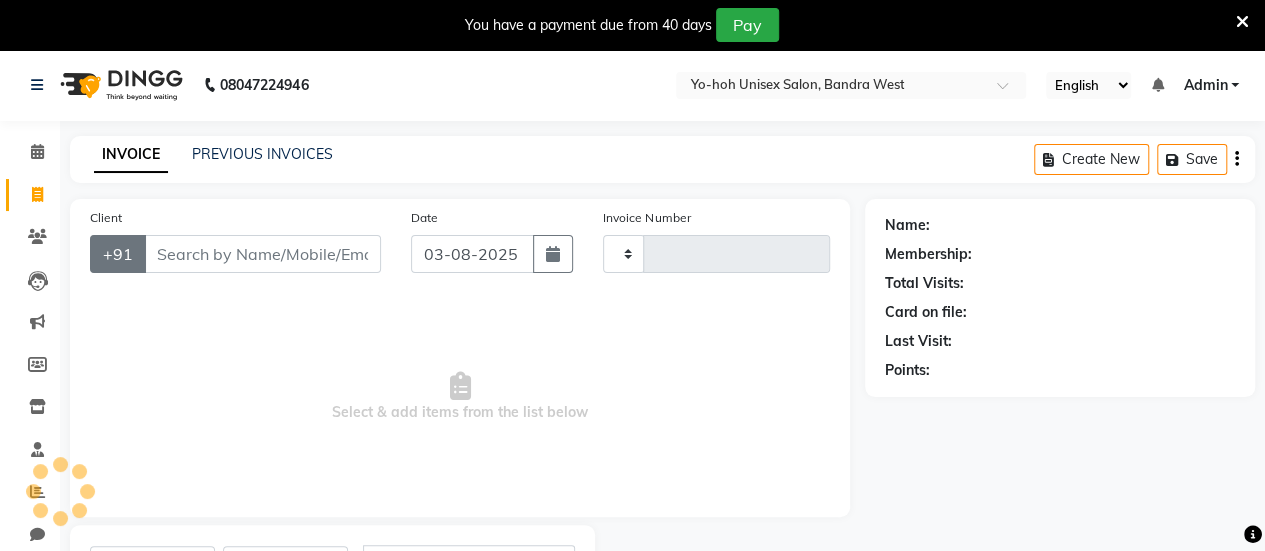 type on "0167" 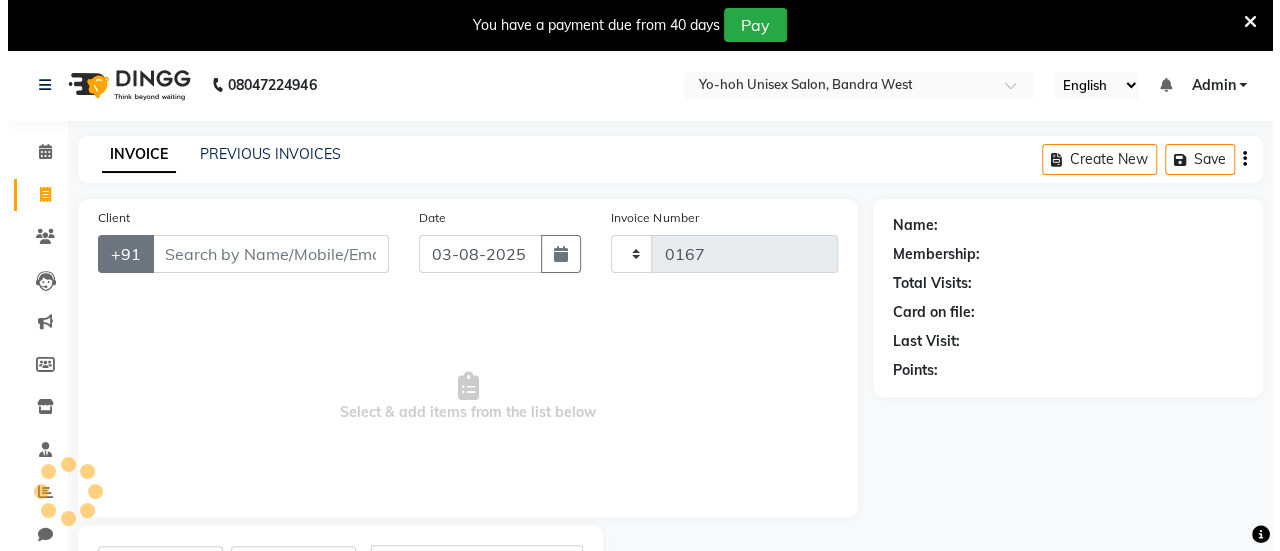 scroll, scrollTop: 98, scrollLeft: 0, axis: vertical 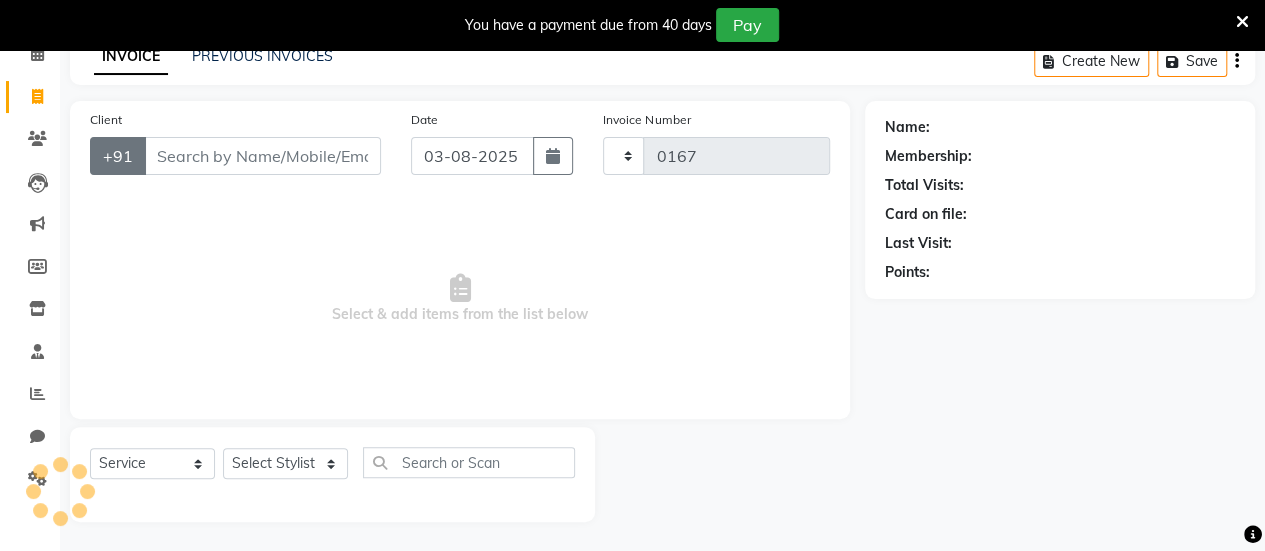 select on "8364" 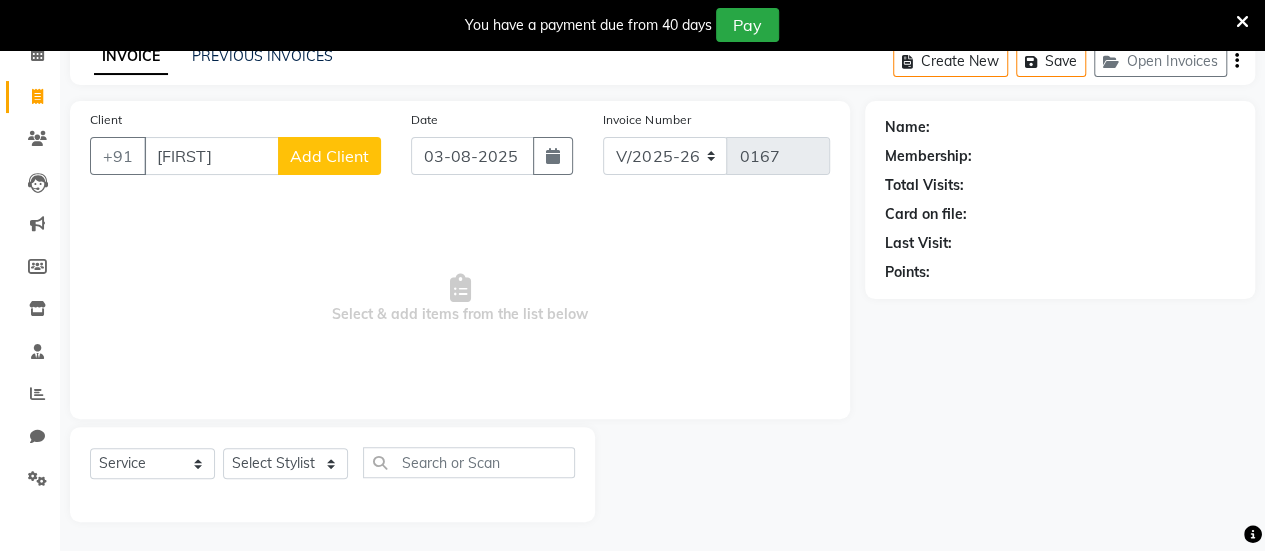 type on "[FIRST]" 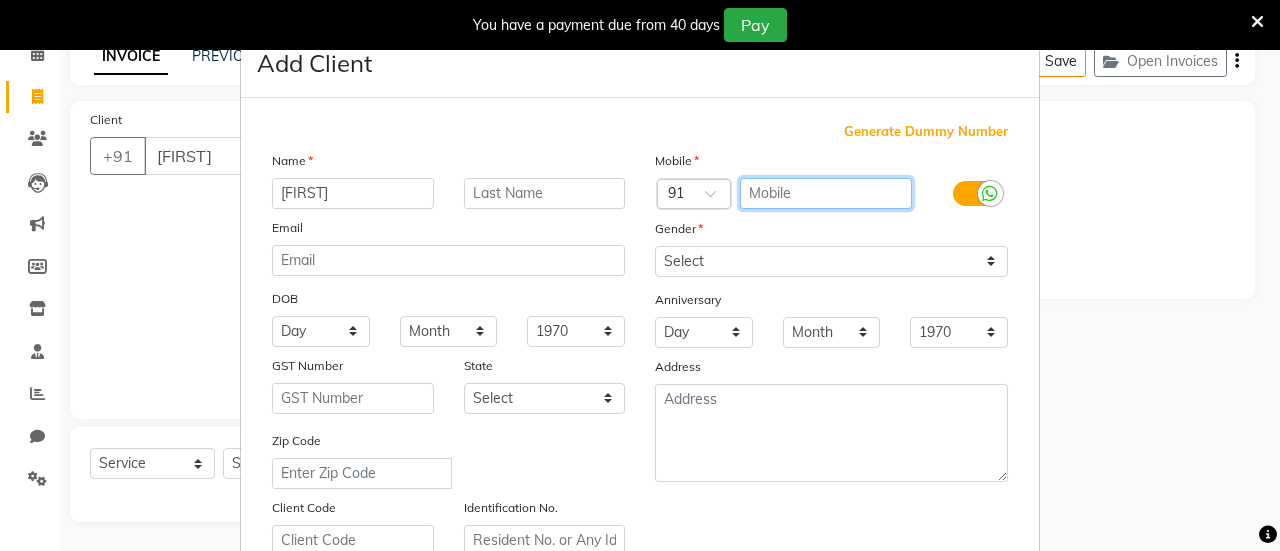 click at bounding box center (826, 193) 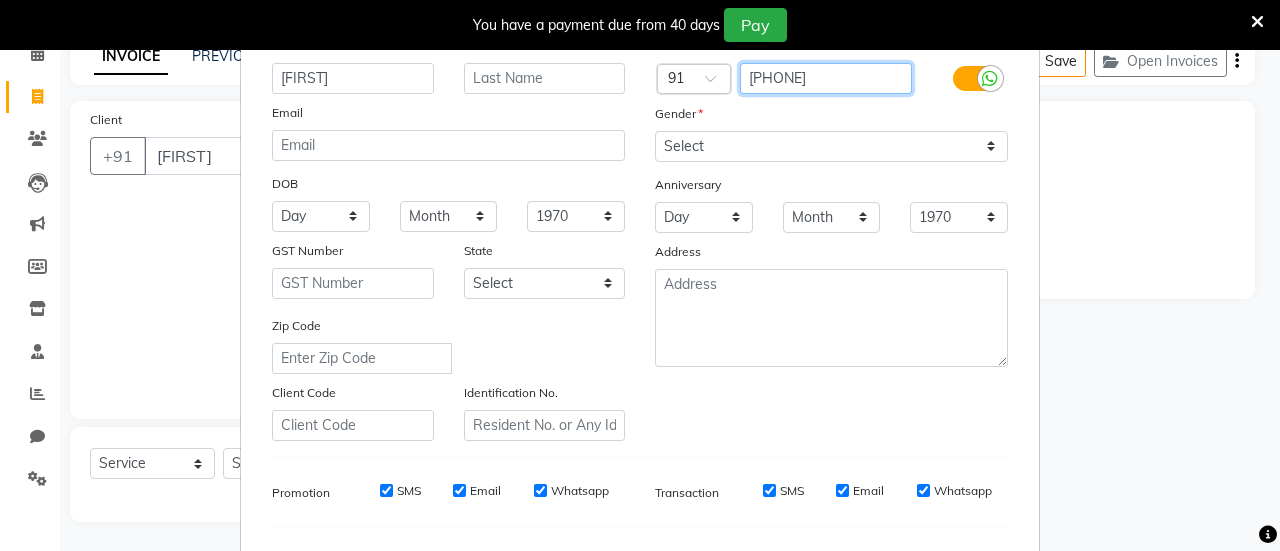 scroll, scrollTop: 112, scrollLeft: 0, axis: vertical 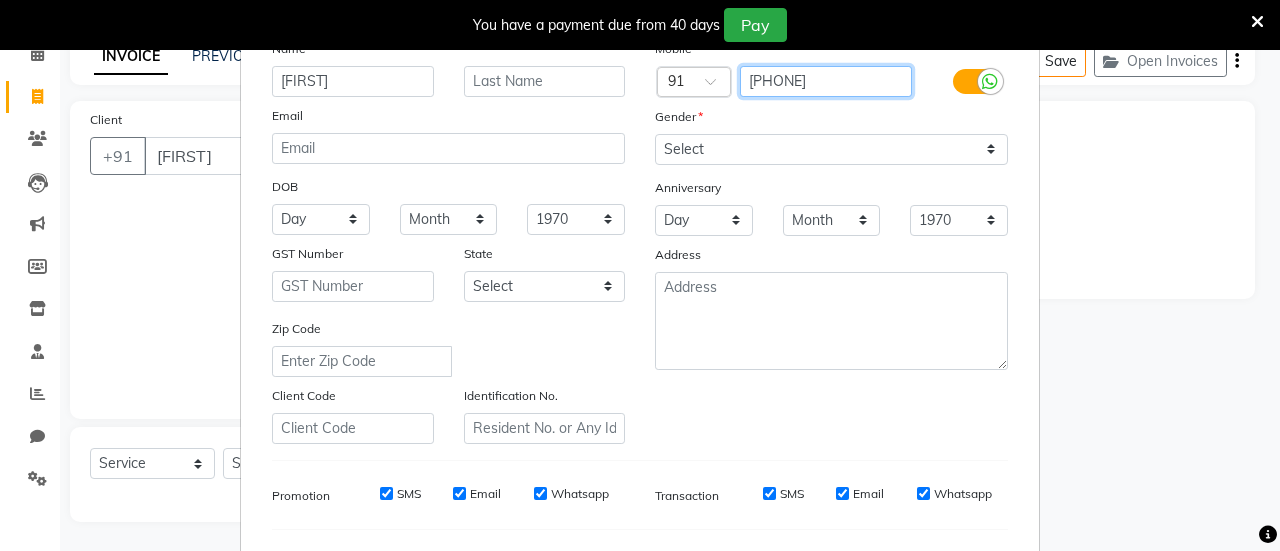 type on "[PHONE]" 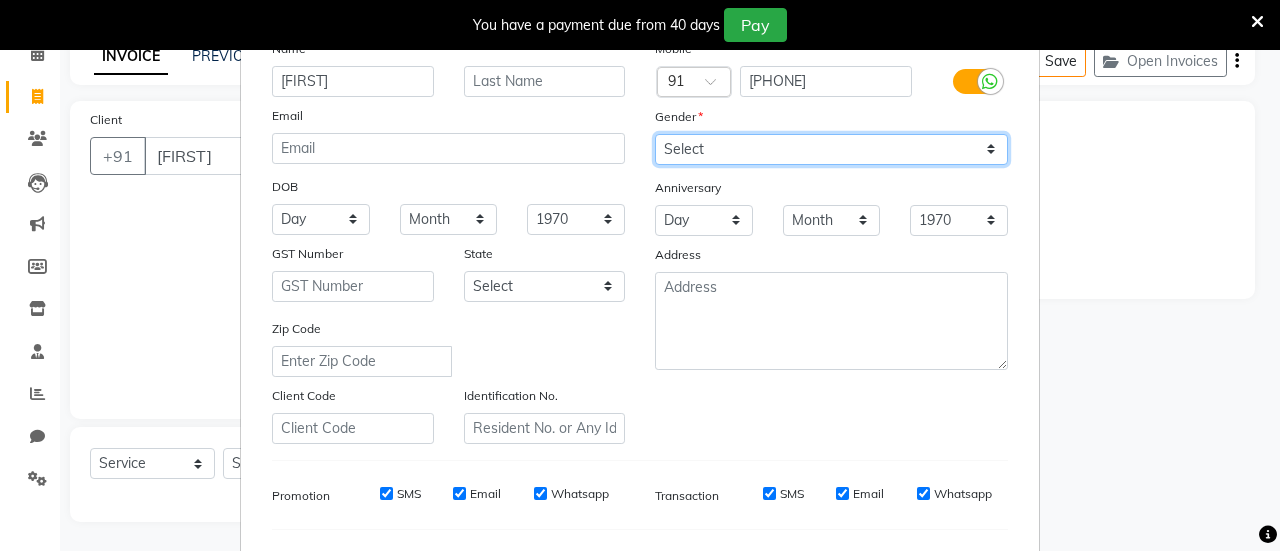 click on "Select Male Female Other Prefer Not To Say" at bounding box center [831, 149] 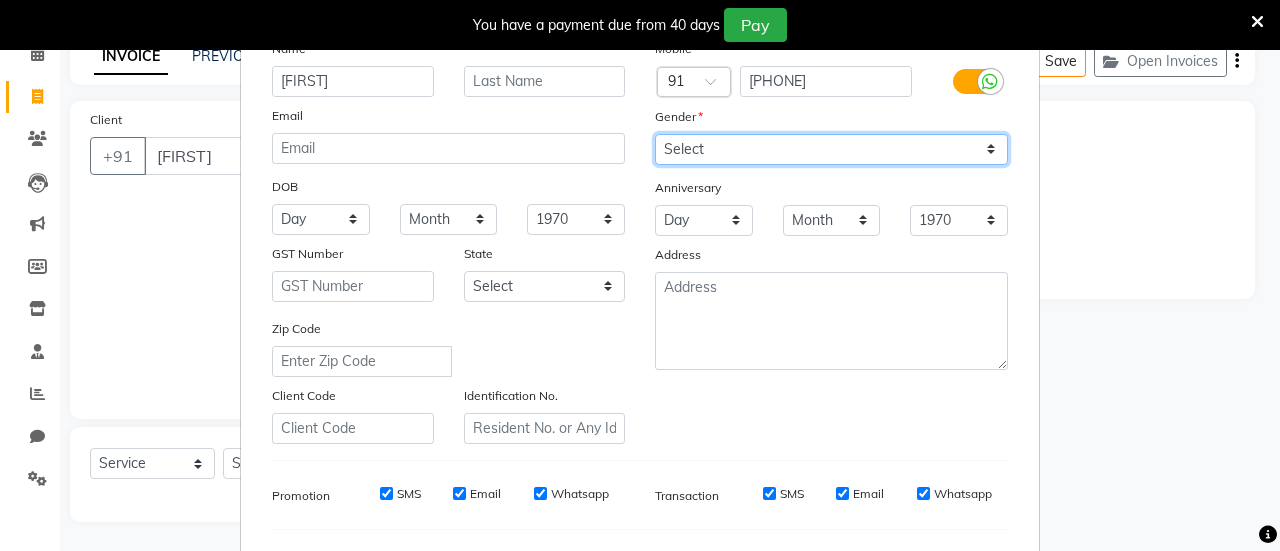 select on "female" 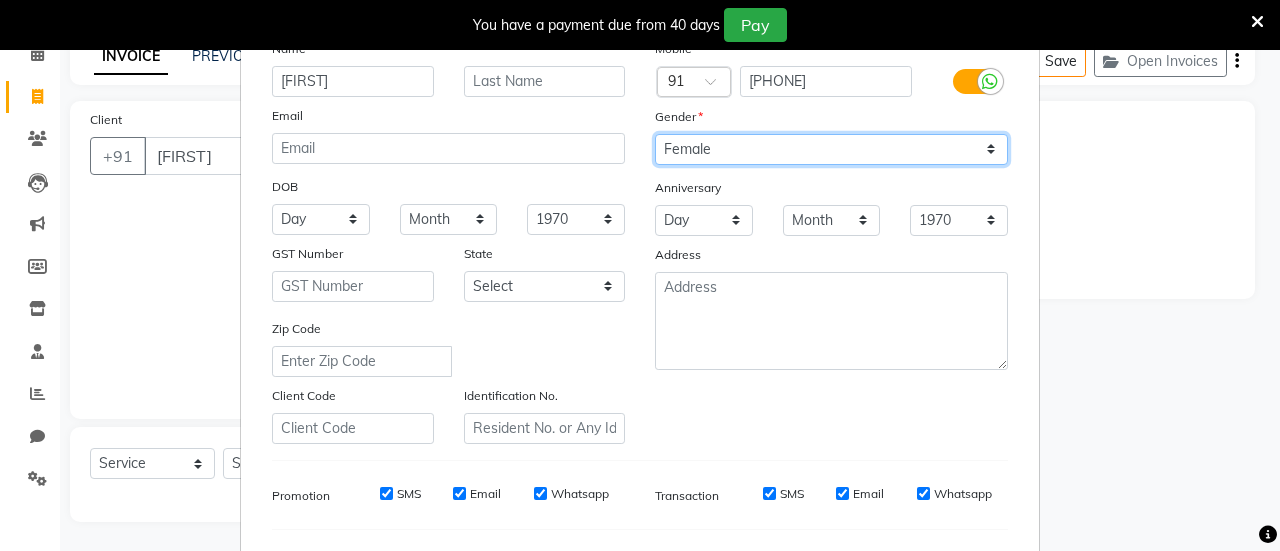 click on "Select Male Female Other Prefer Not To Say" at bounding box center [831, 149] 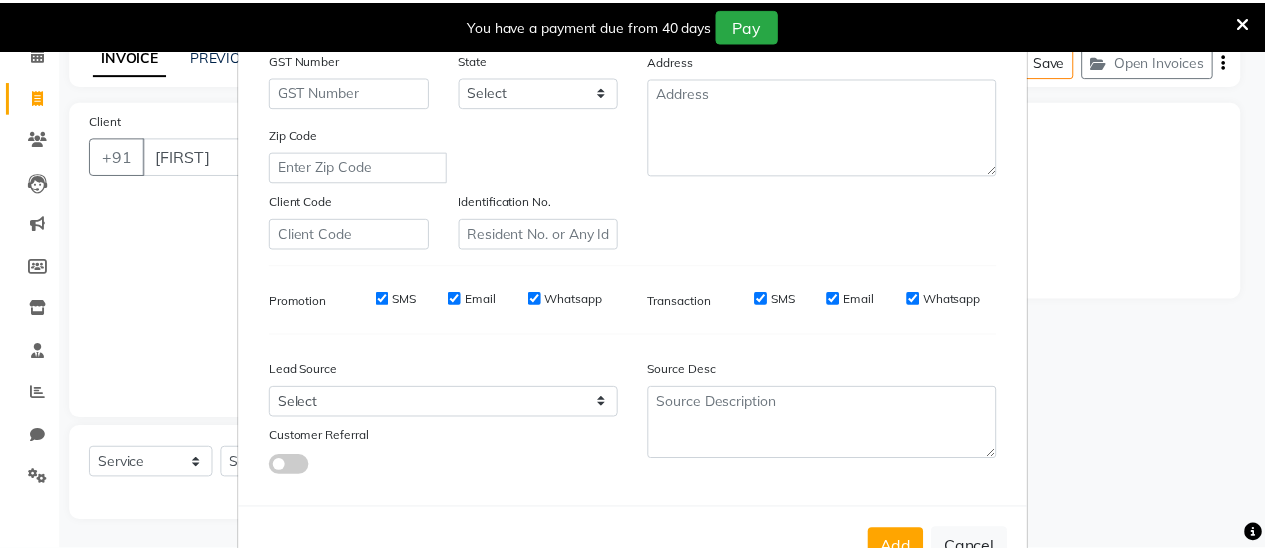 scroll, scrollTop: 368, scrollLeft: 0, axis: vertical 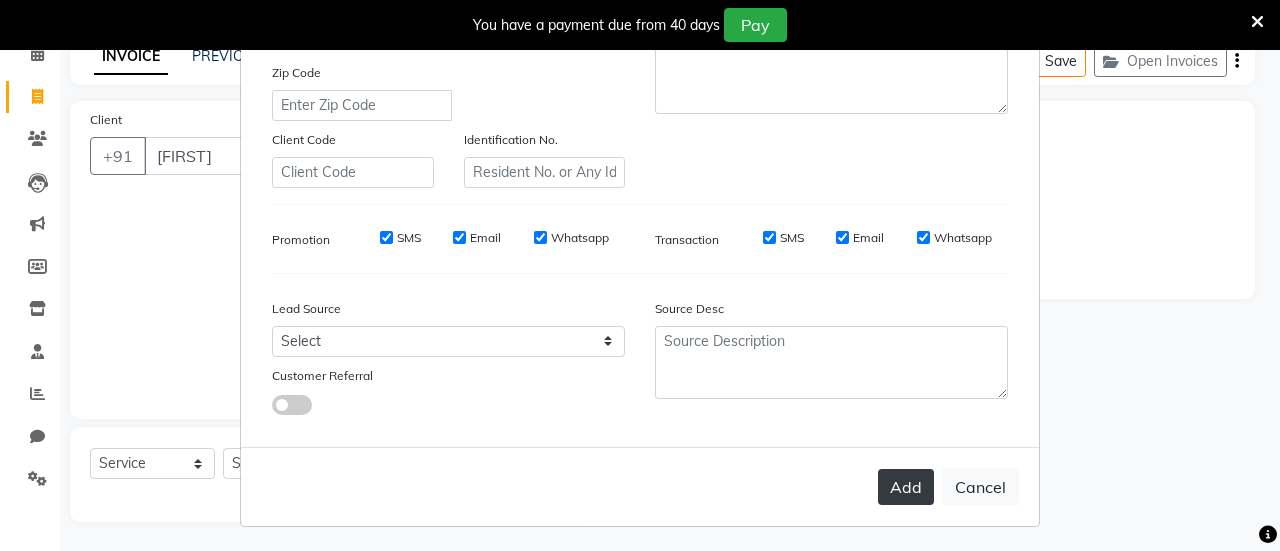 click on "Add" at bounding box center [906, 487] 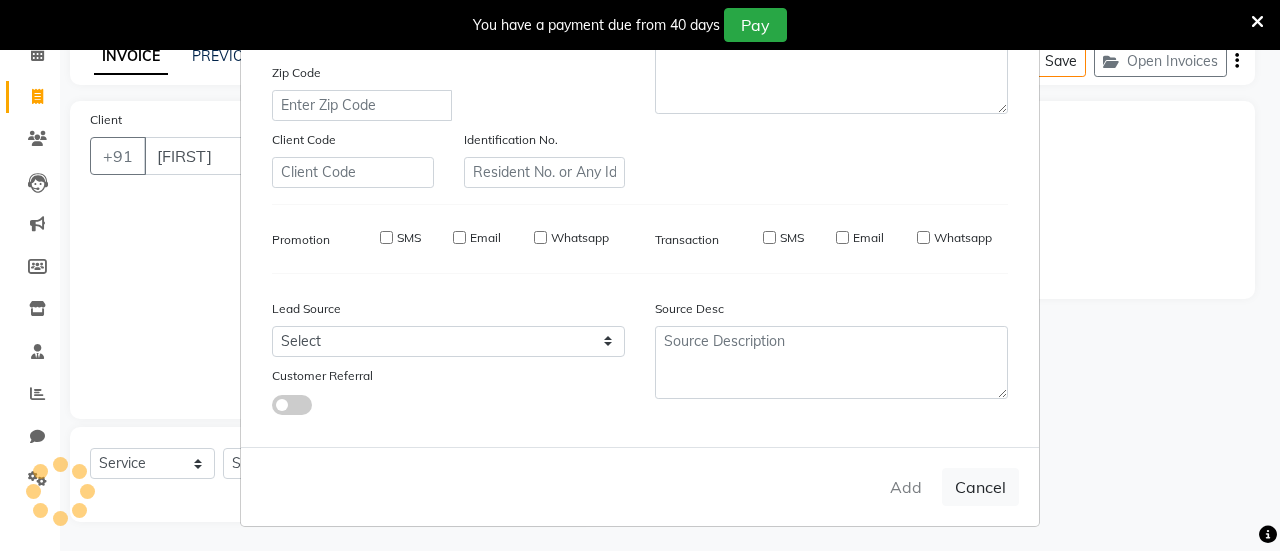 type on "[PHONE]" 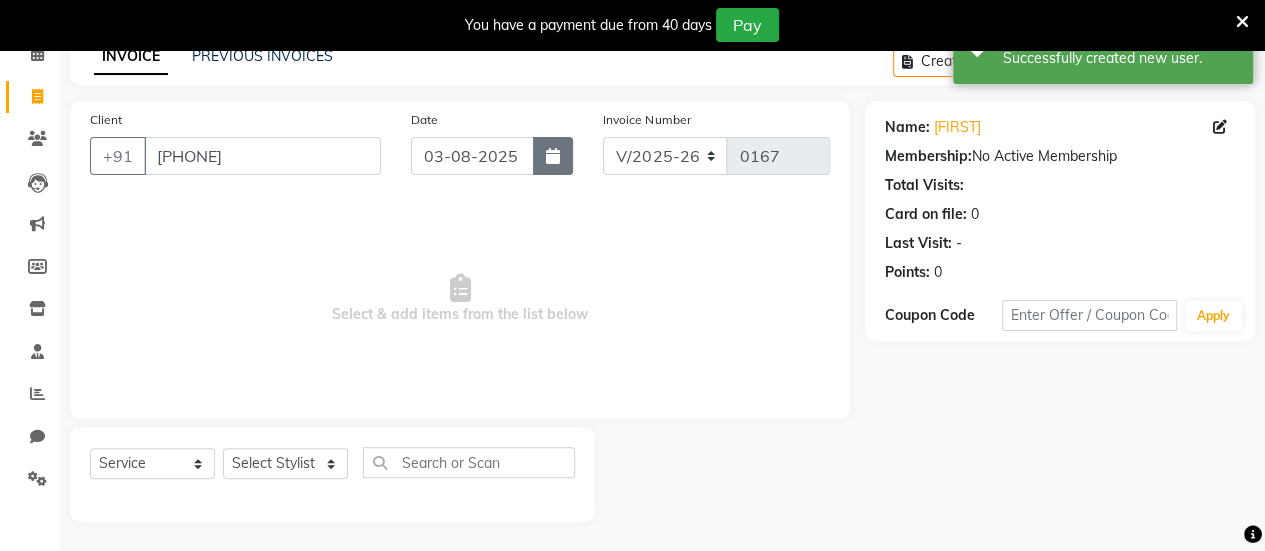 click 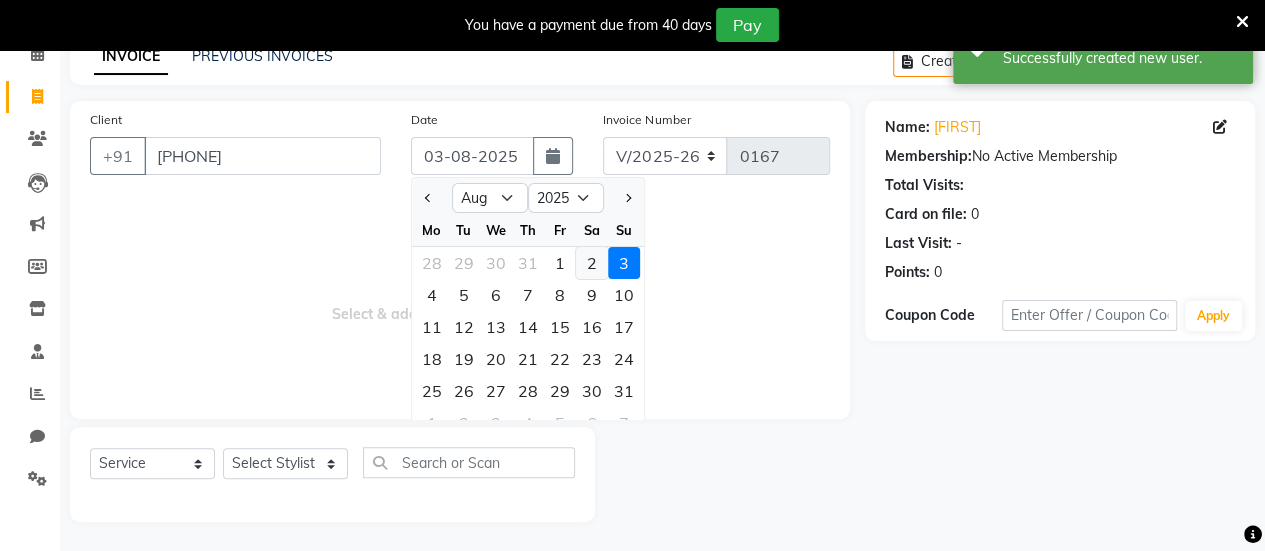click on "2" 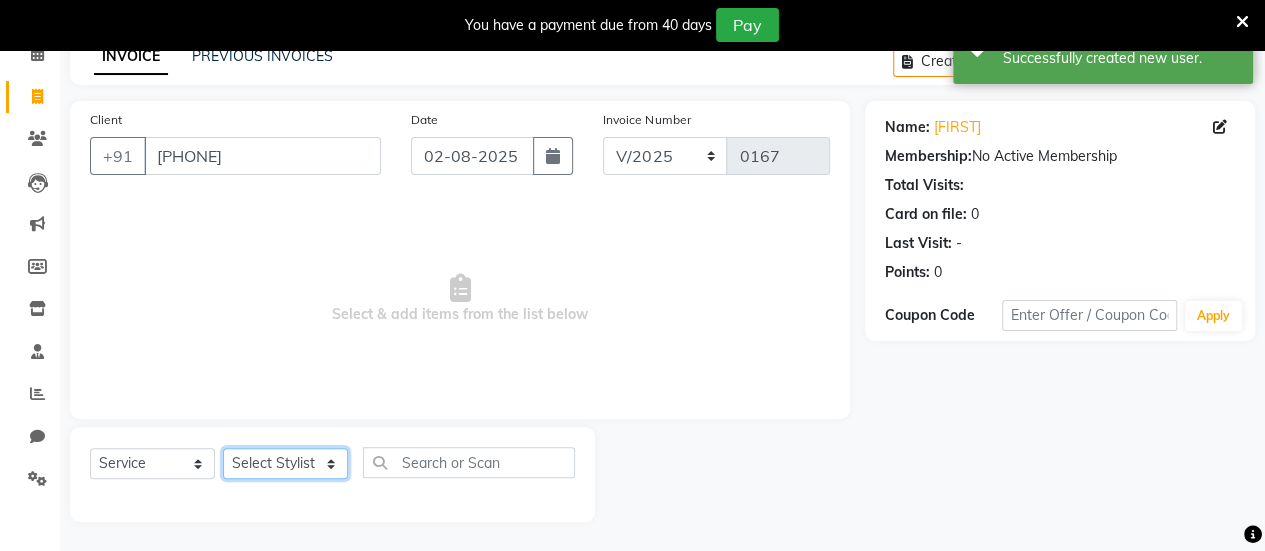 click on "Select Stylist [FIRST] [LAST] [FIRST] [LAST] [FIRST] [LAST] [FIRST] [LAST] [FIRST] [LAST] [FIRST] [LAST] [FIRST] [LAST] [FIRST] [LAST]" 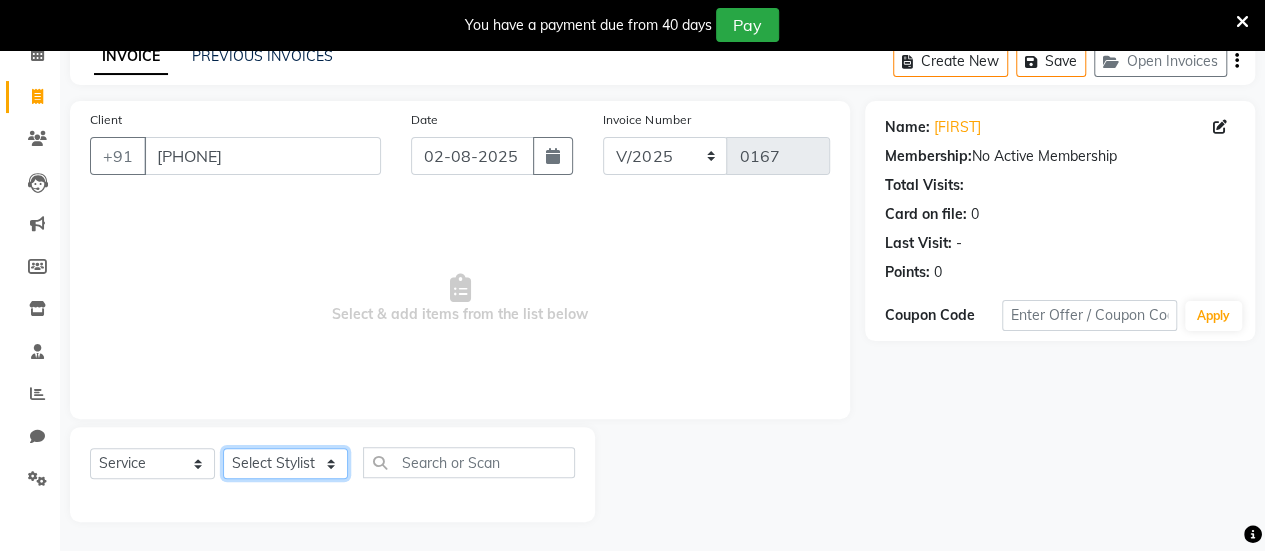 select on "82829" 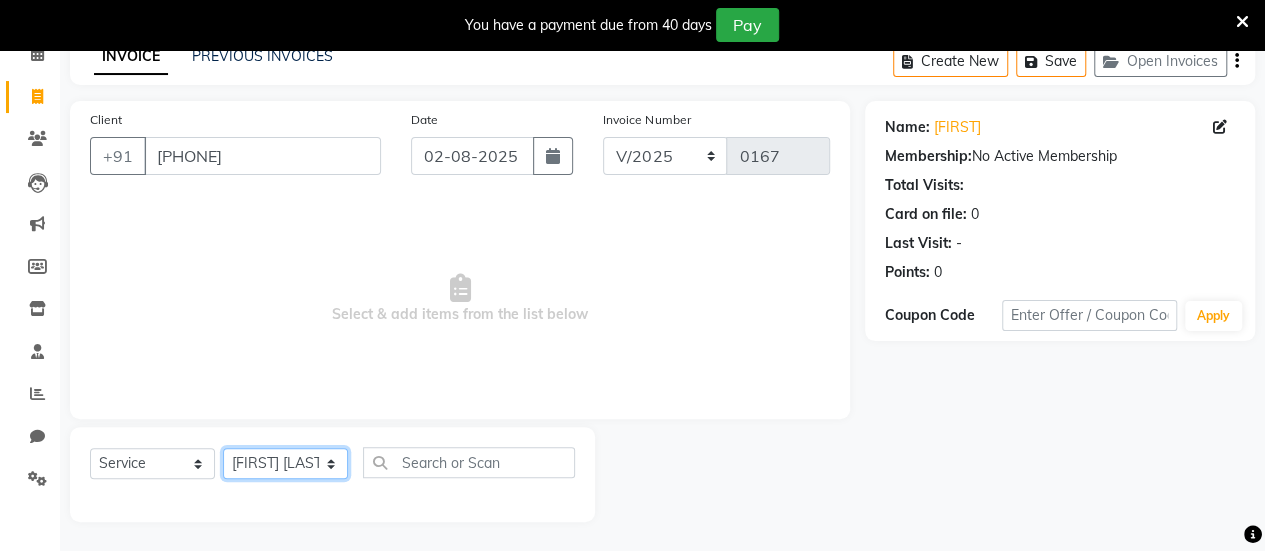 click on "Select Stylist [FIRST] [LAST] [FIRST] [LAST] [FIRST] [LAST] [FIRST] [LAST] [FIRST] [LAST] [FIRST] [LAST] [FIRST] [LAST] [FIRST] [LAST]" 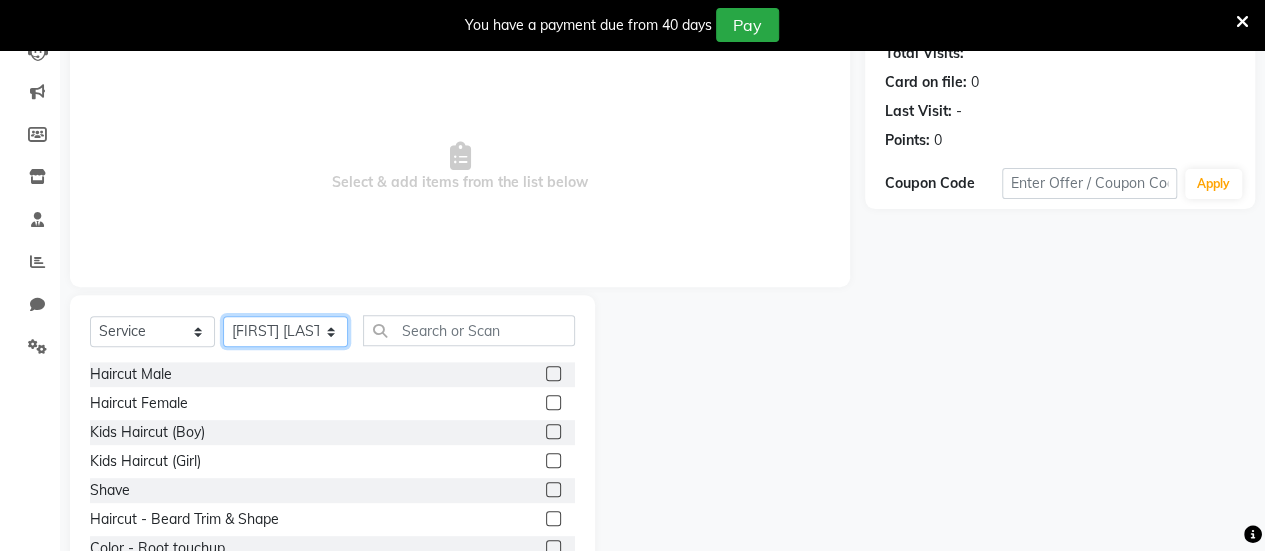 scroll, scrollTop: 231, scrollLeft: 0, axis: vertical 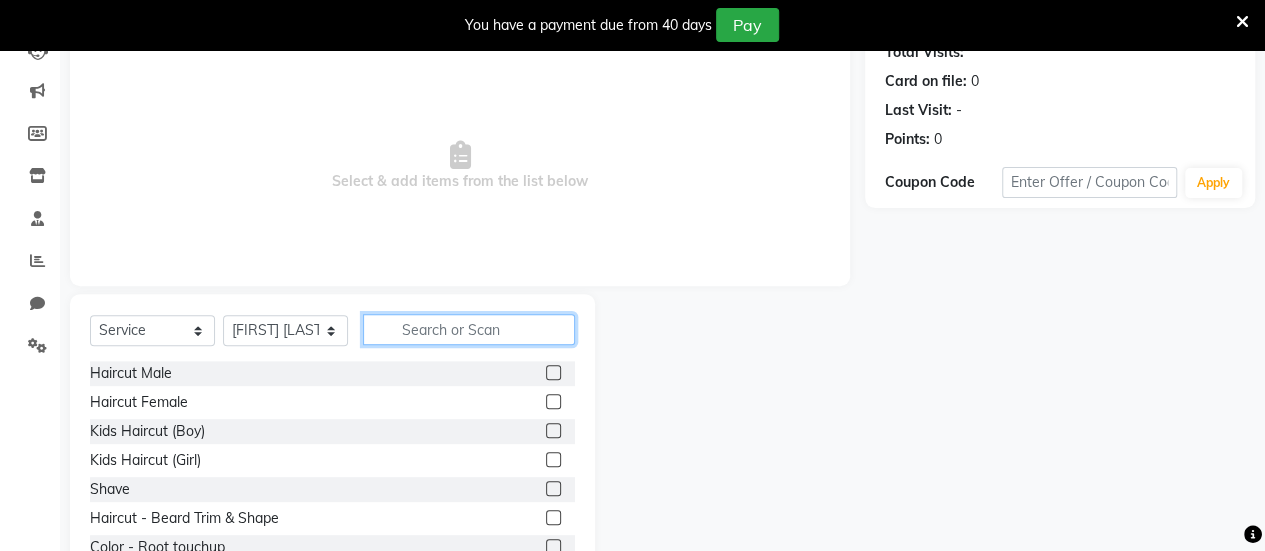 click 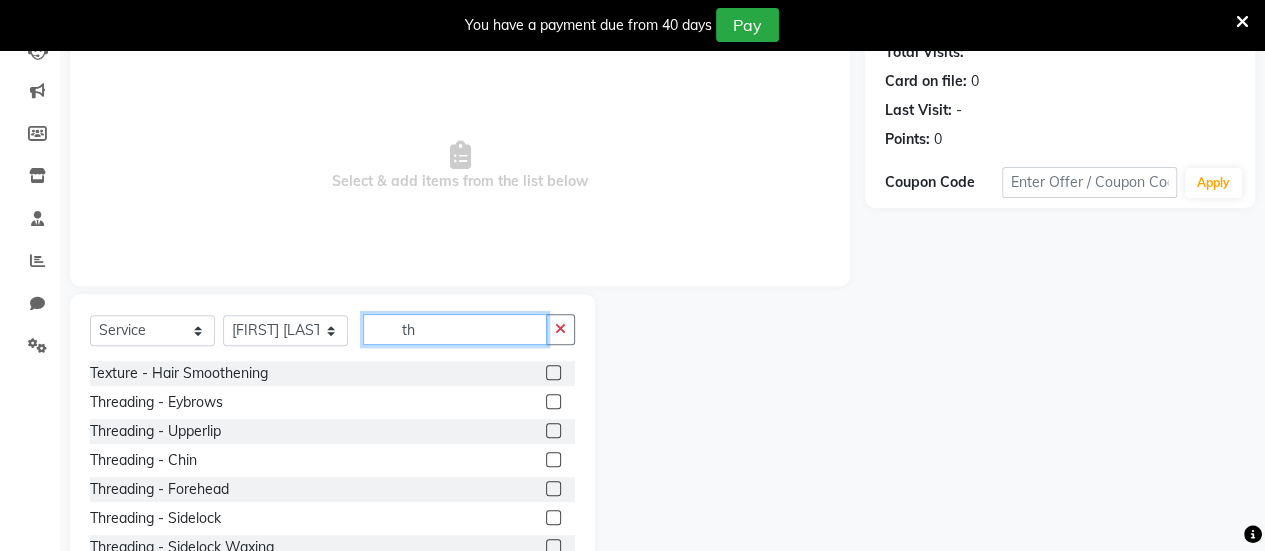 type on "th" 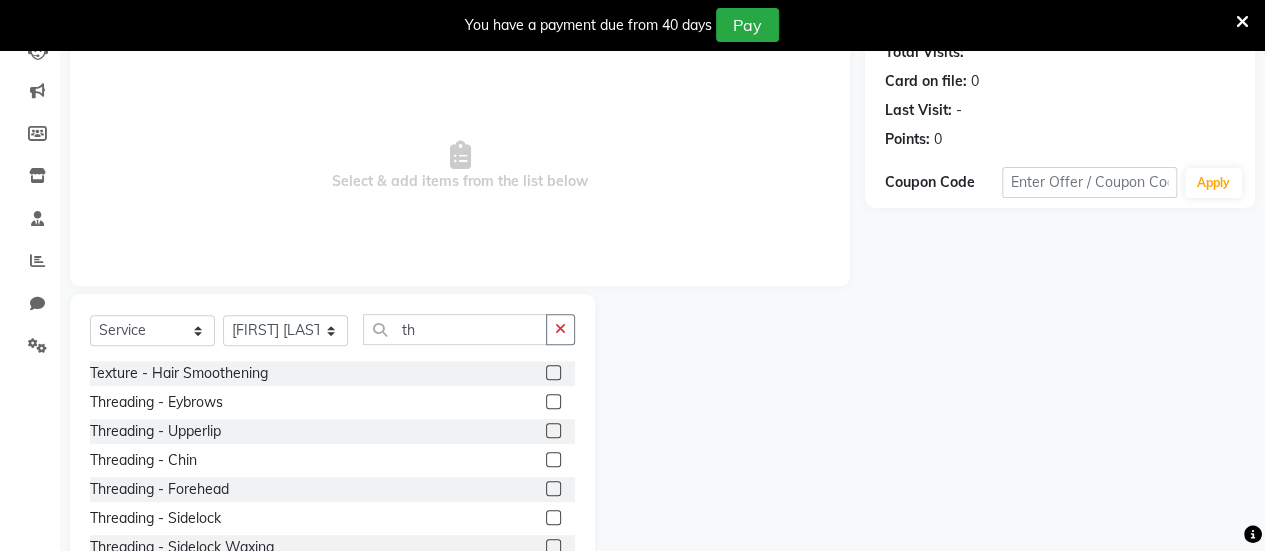 click 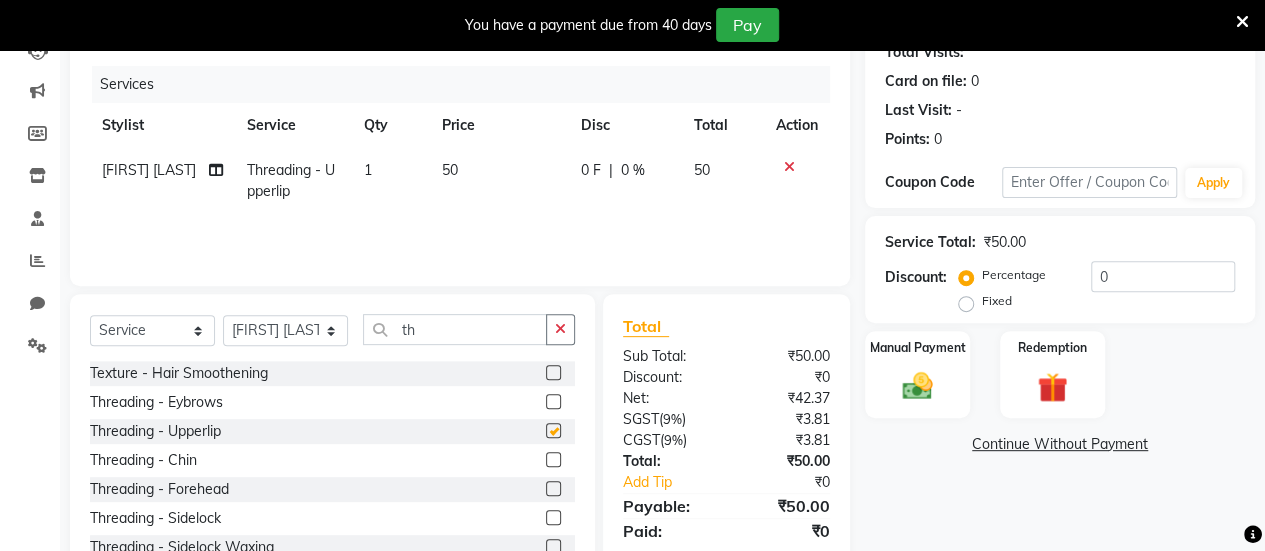 checkbox on "false" 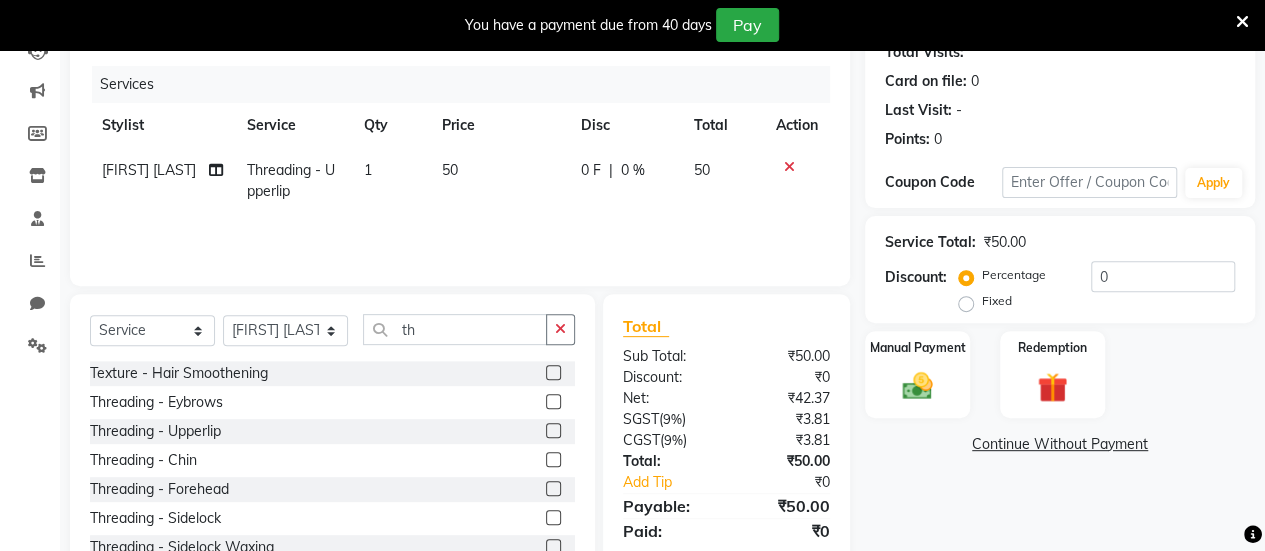 scroll, scrollTop: 0, scrollLeft: 0, axis: both 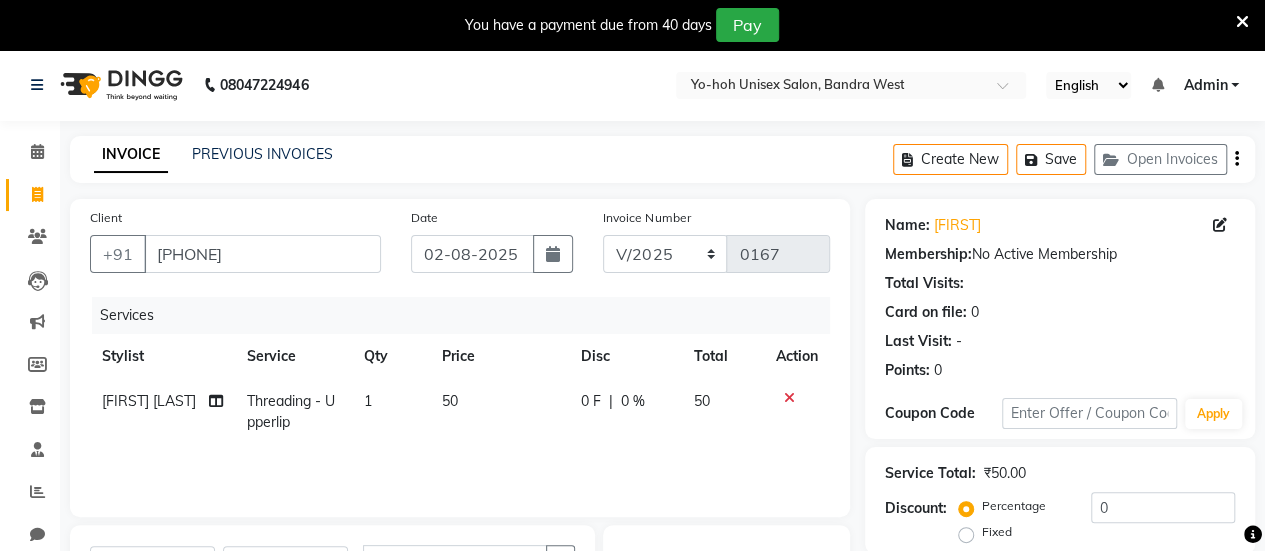 click 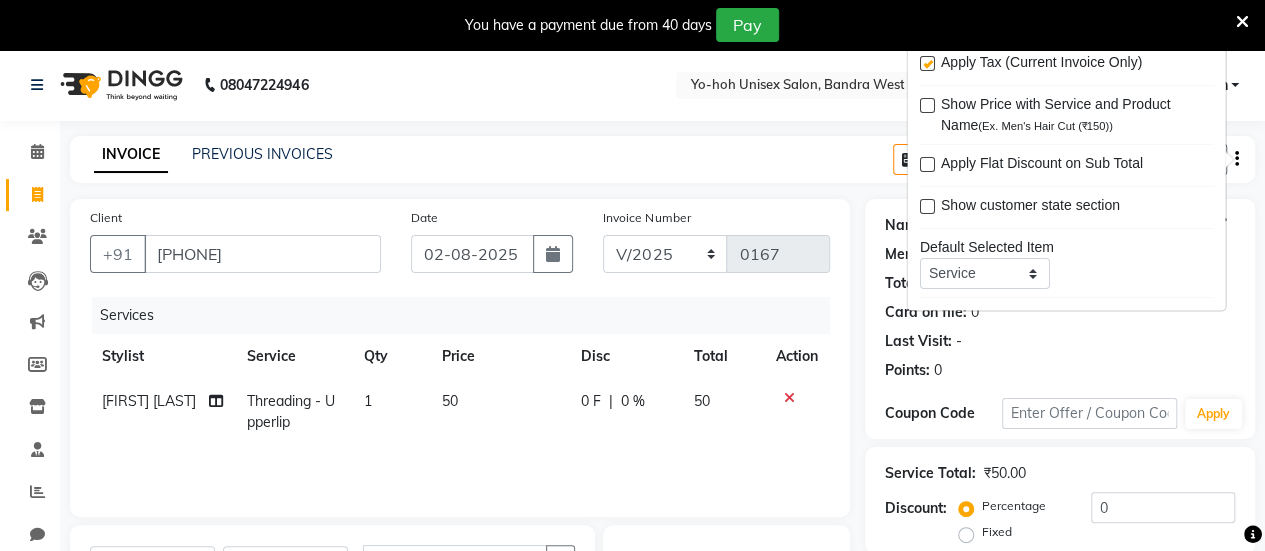 click at bounding box center (926, 64) 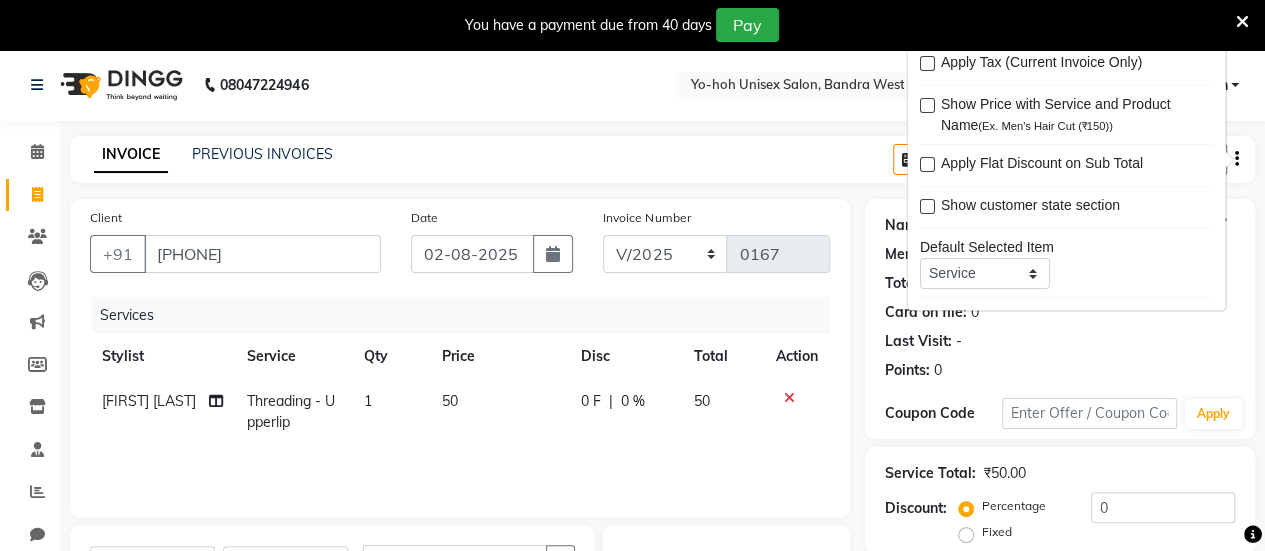 click on "INVOICE PREVIOUS INVOICES Create New   Save   Open Invoices" 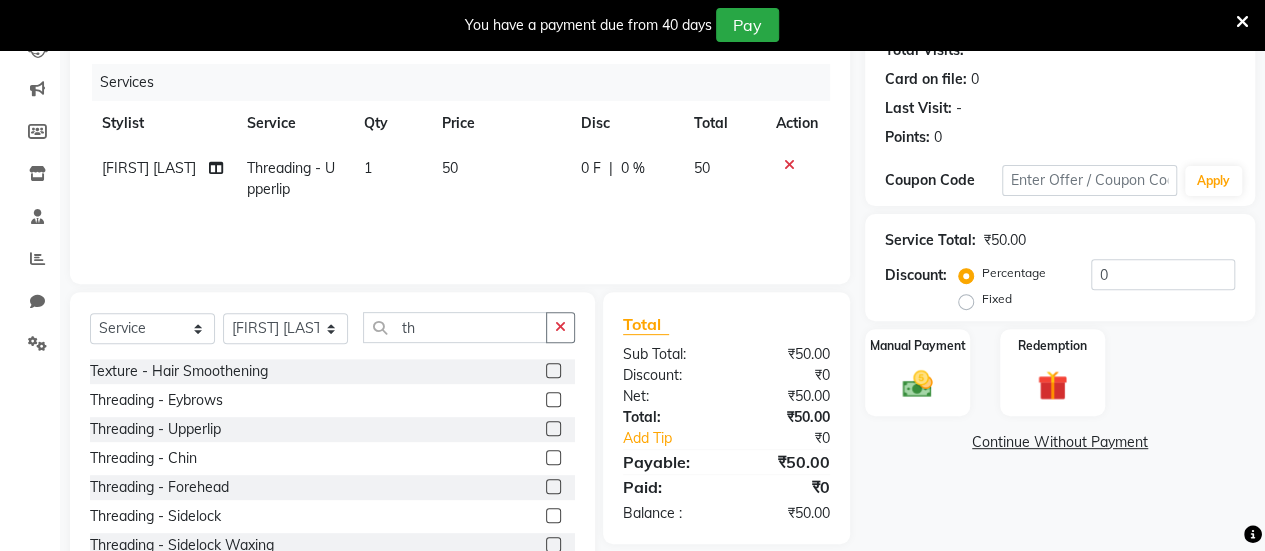 scroll, scrollTop: 298, scrollLeft: 0, axis: vertical 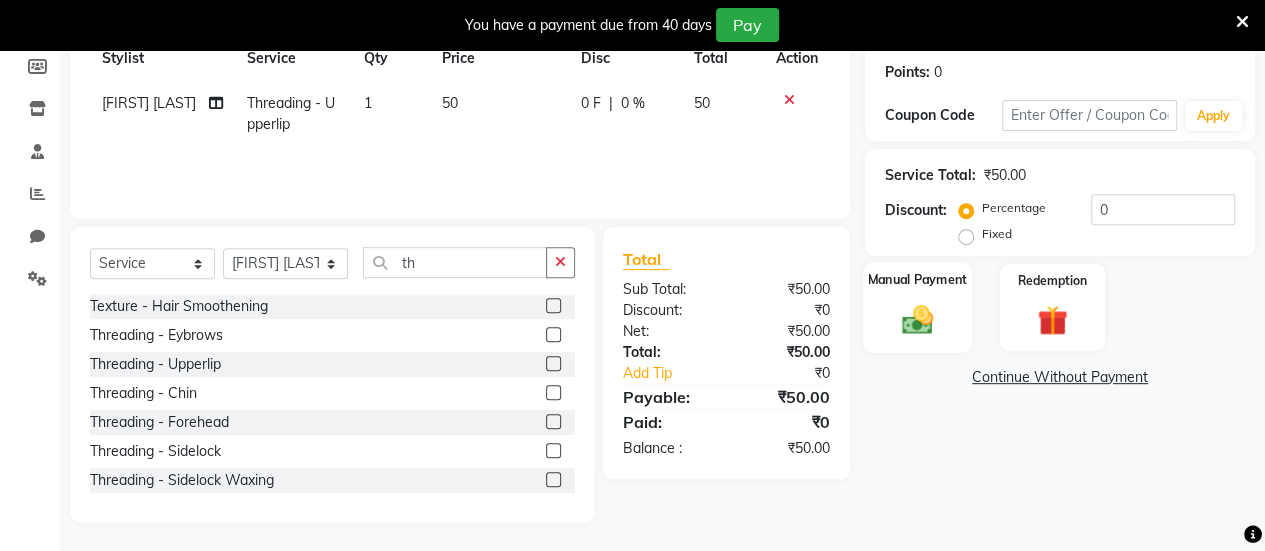 click on "Manual Payment" 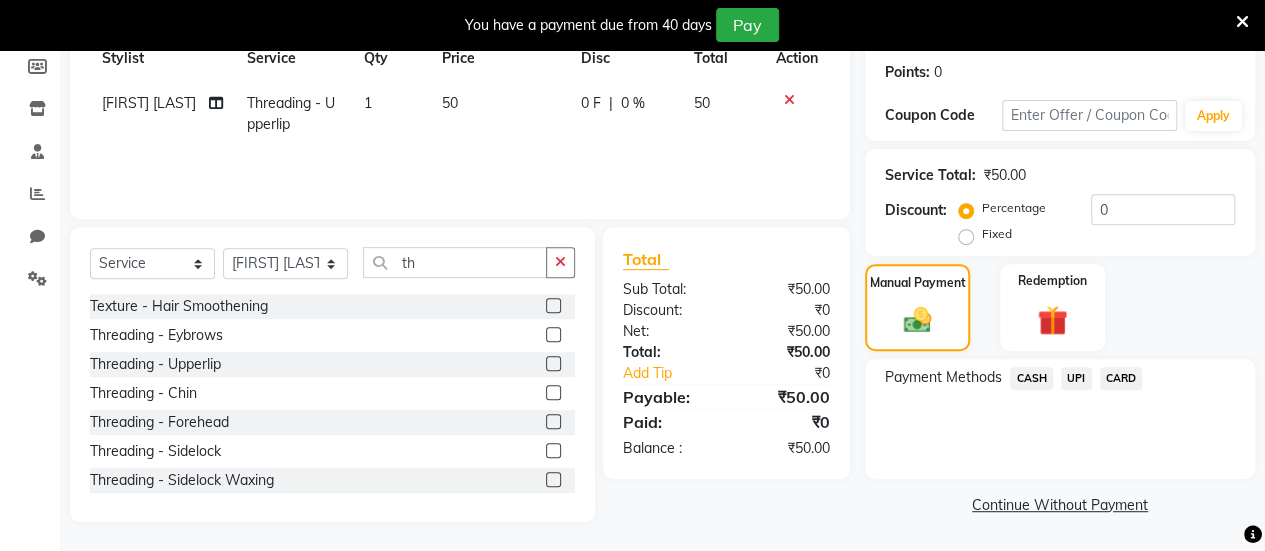 click on "UPI" 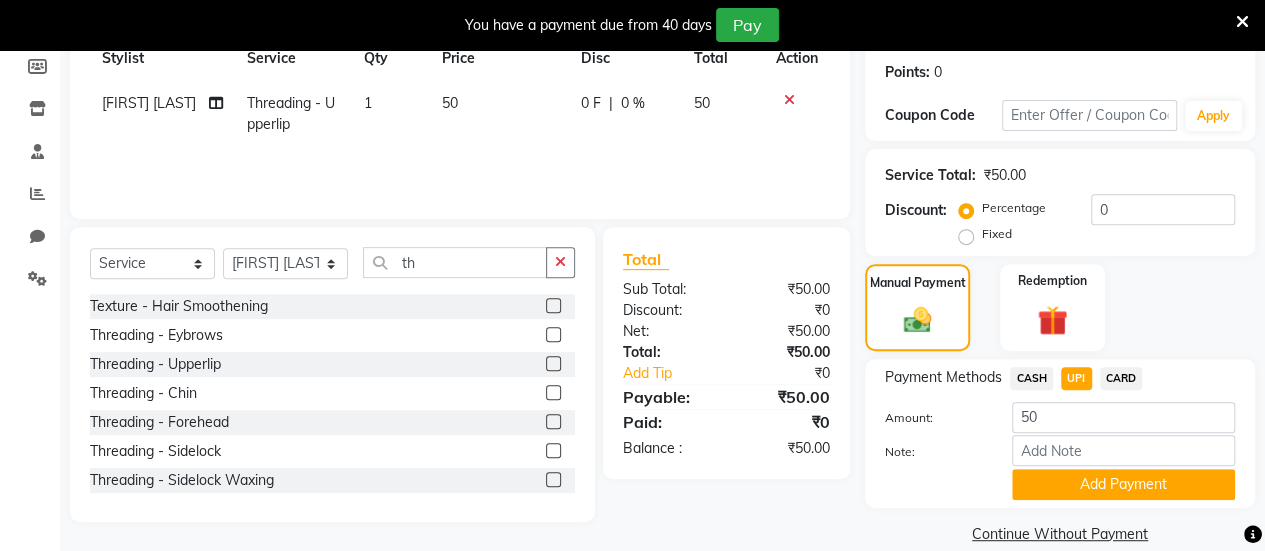 scroll, scrollTop: 324, scrollLeft: 0, axis: vertical 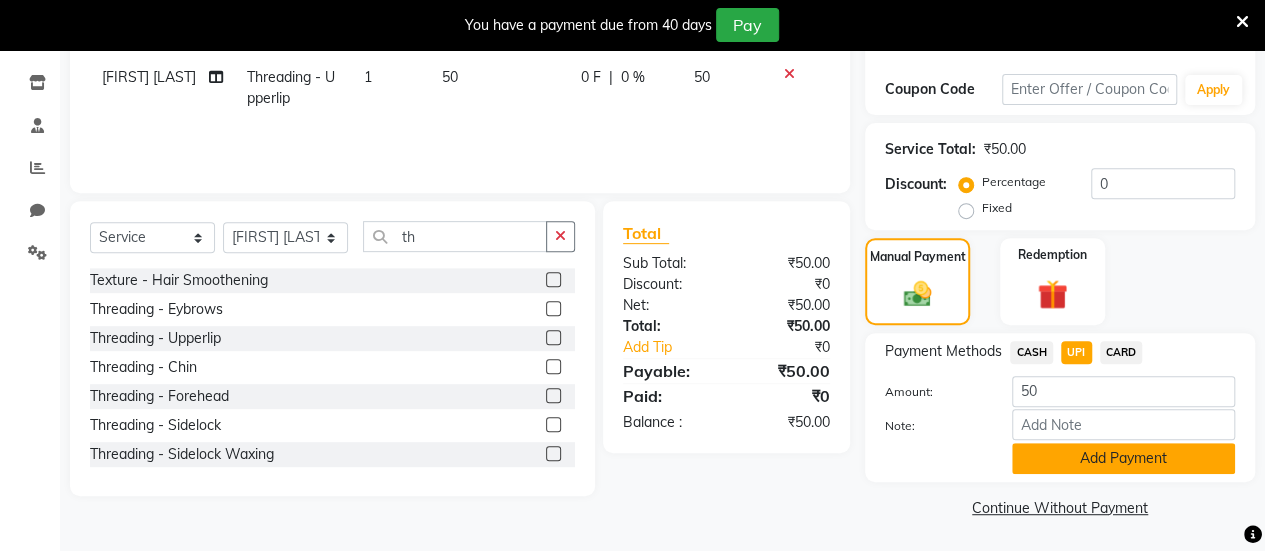 click on "Add Payment" 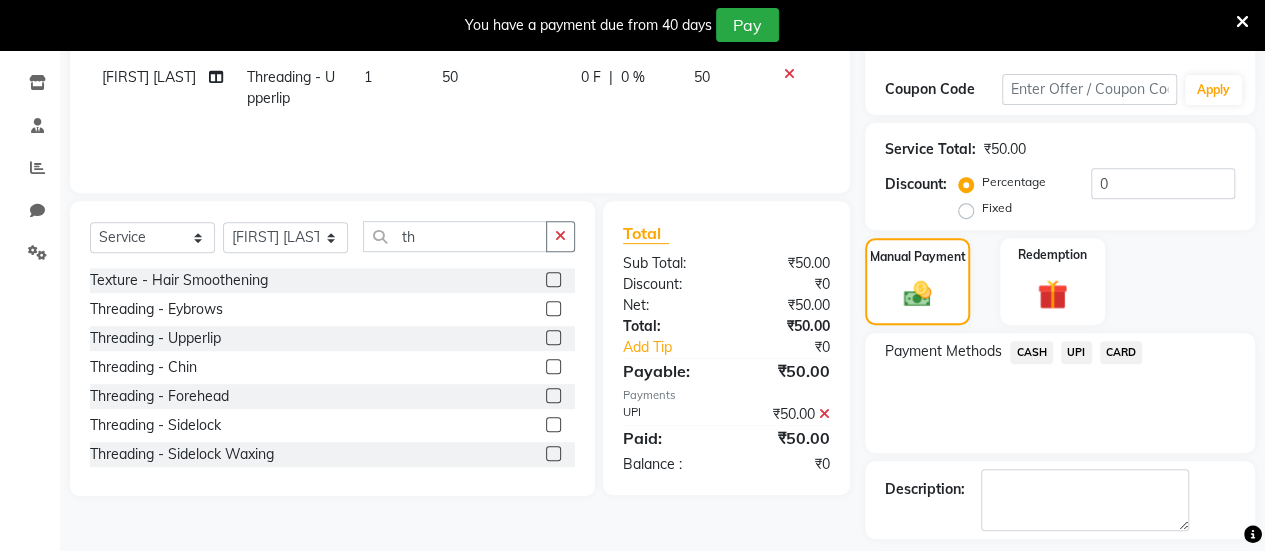 scroll, scrollTop: 408, scrollLeft: 0, axis: vertical 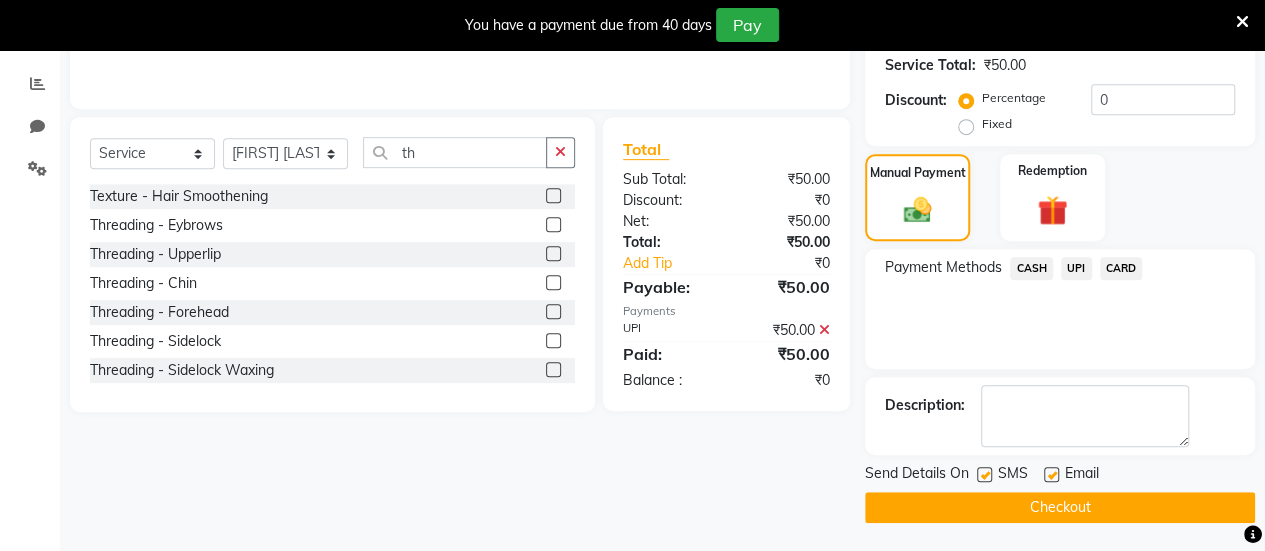 click 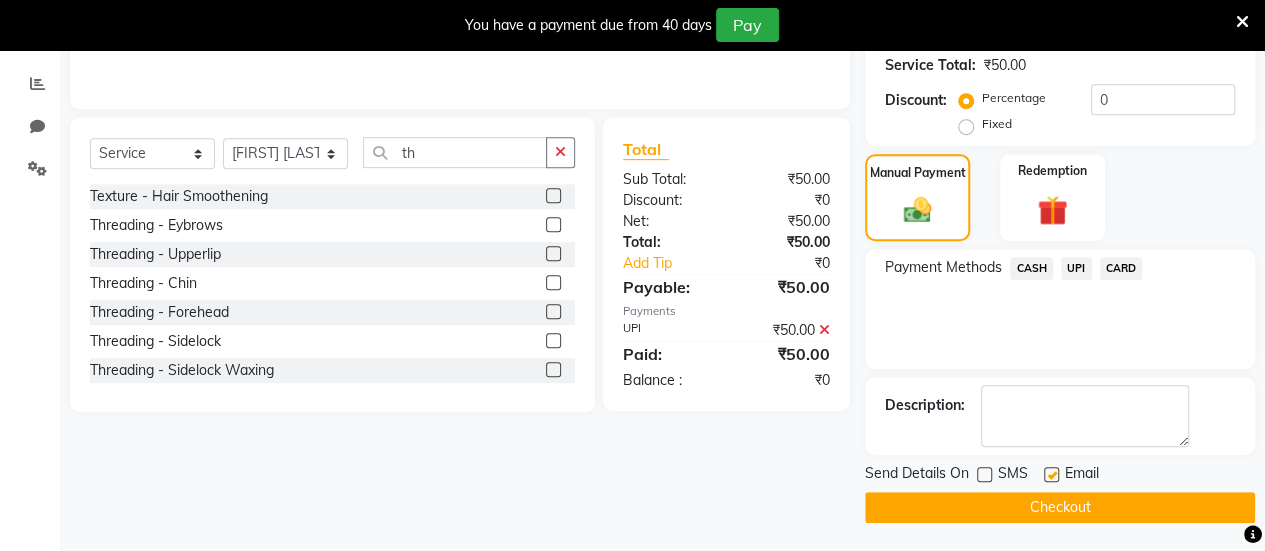 click 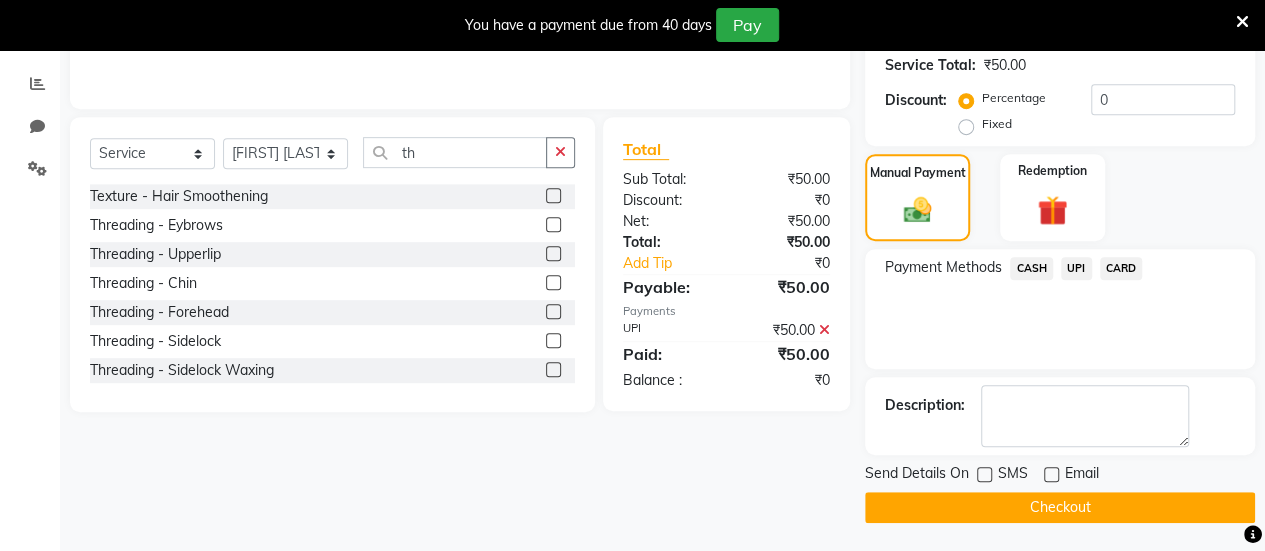 click on "Checkout" 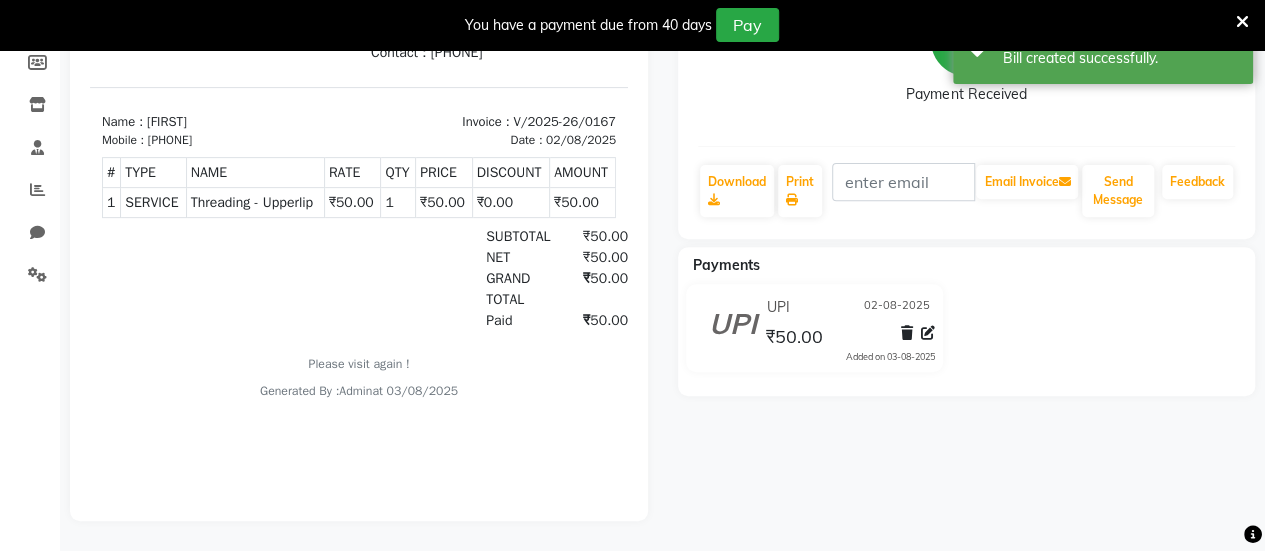 scroll, scrollTop: 0, scrollLeft: 0, axis: both 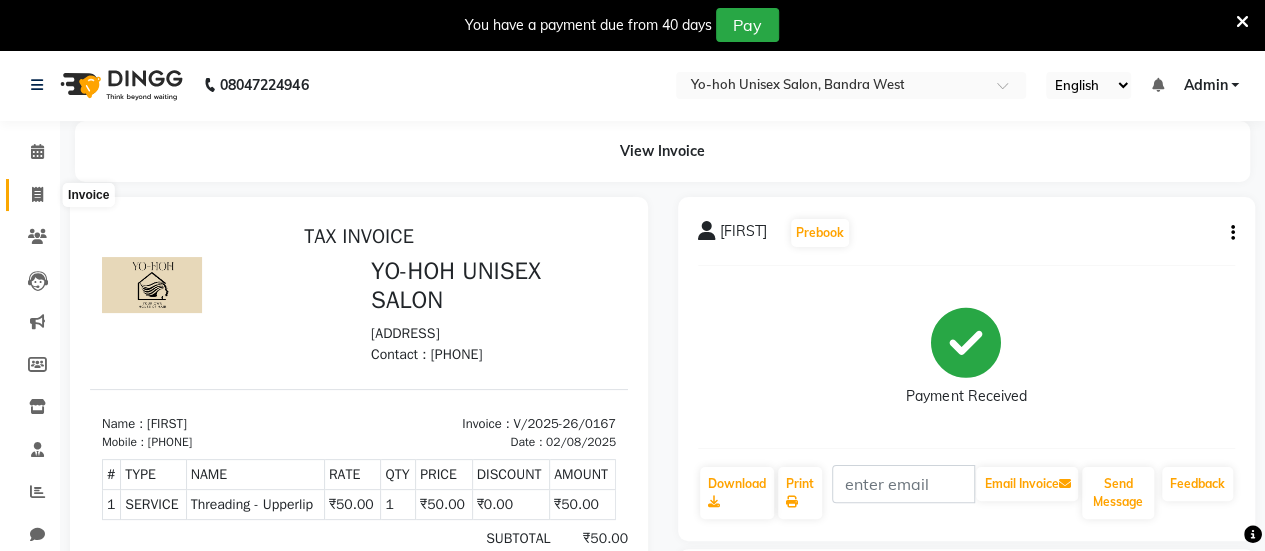 click 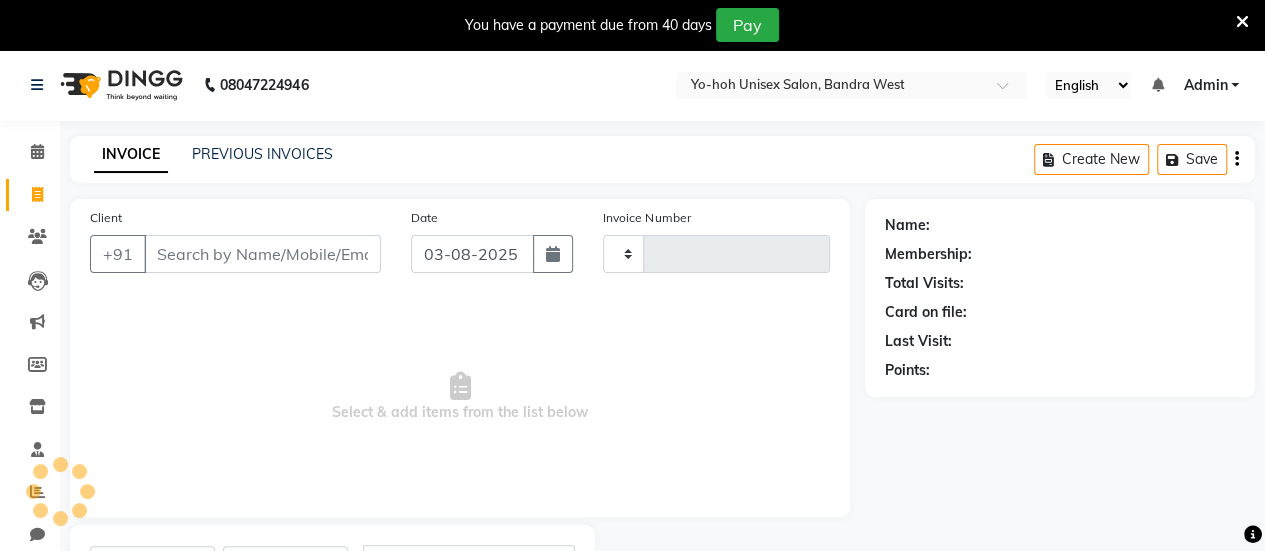 type on "0168" 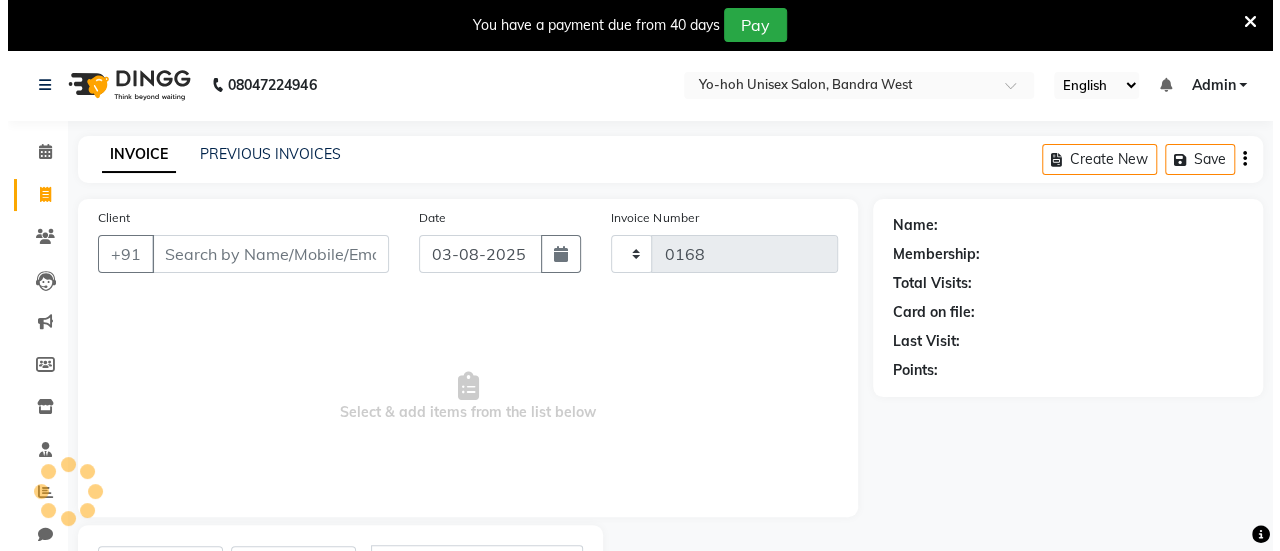 scroll, scrollTop: 98, scrollLeft: 0, axis: vertical 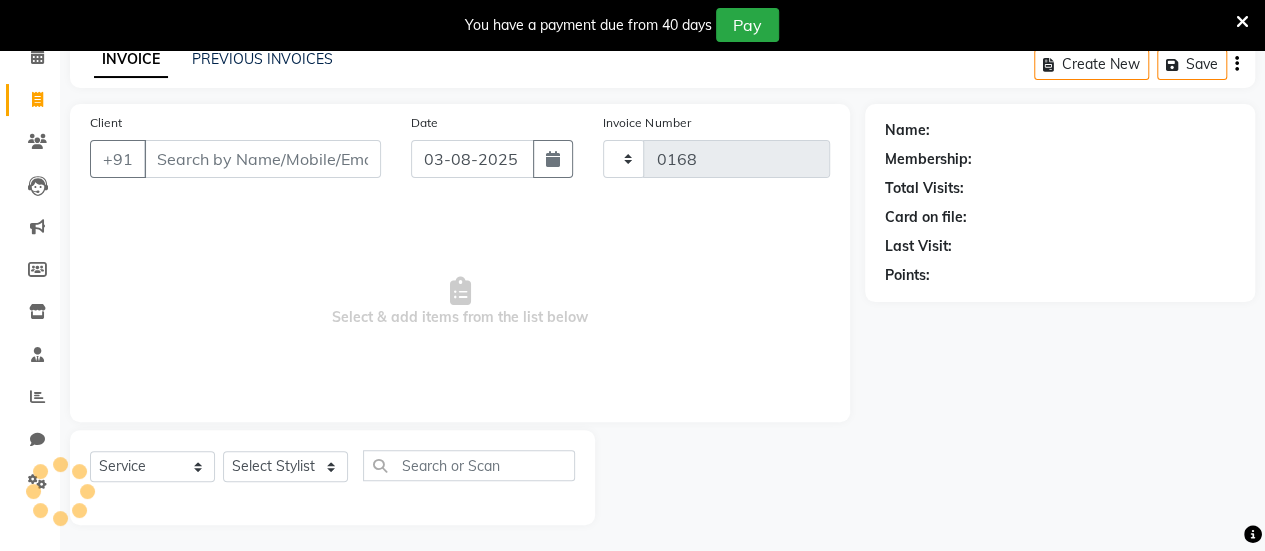 select on "8364" 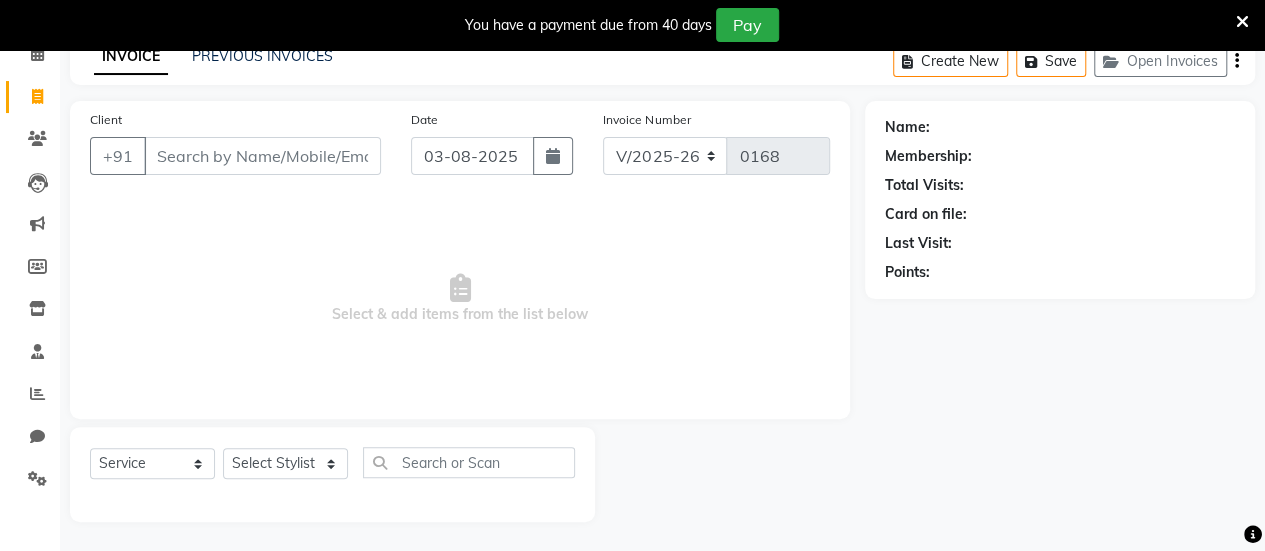 click on "Client" at bounding box center [262, 156] 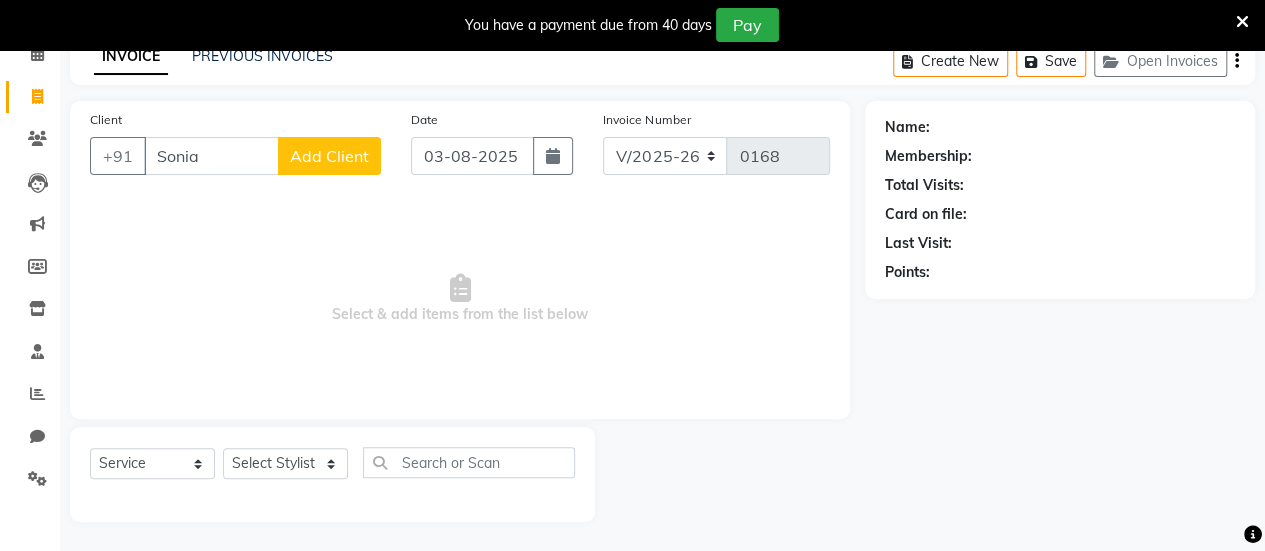 type on "Sonia" 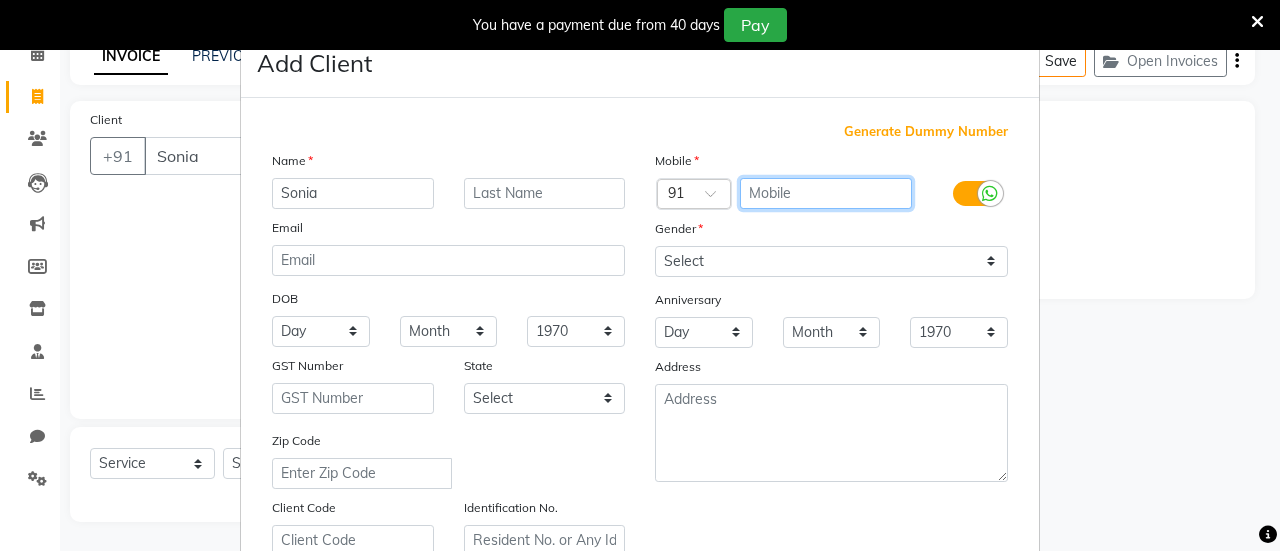 click at bounding box center (826, 193) 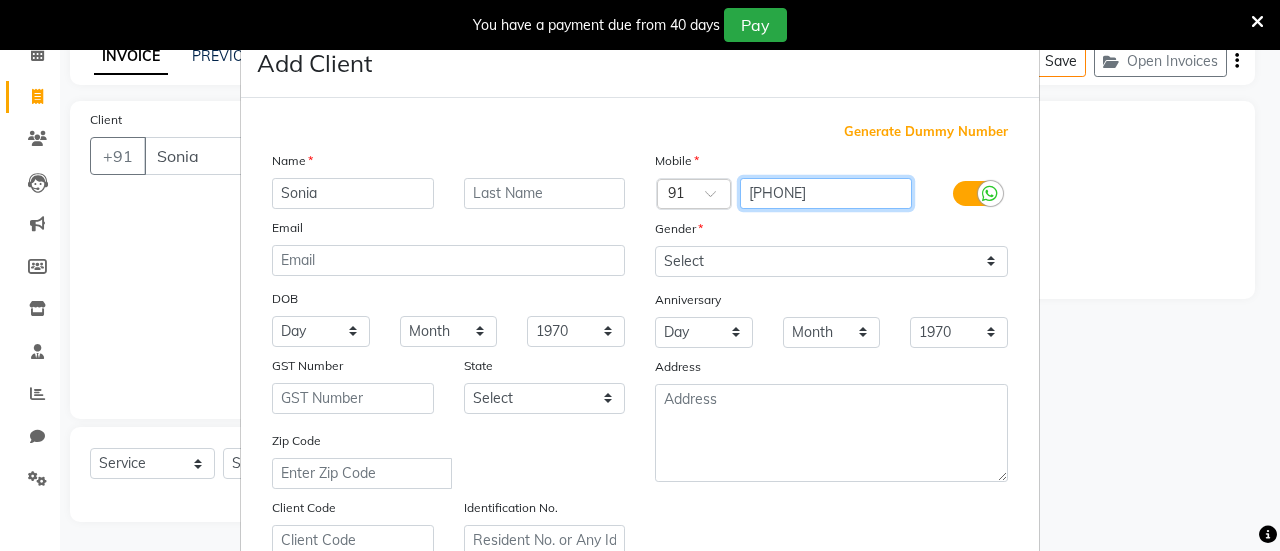 type on "[PHONE]" 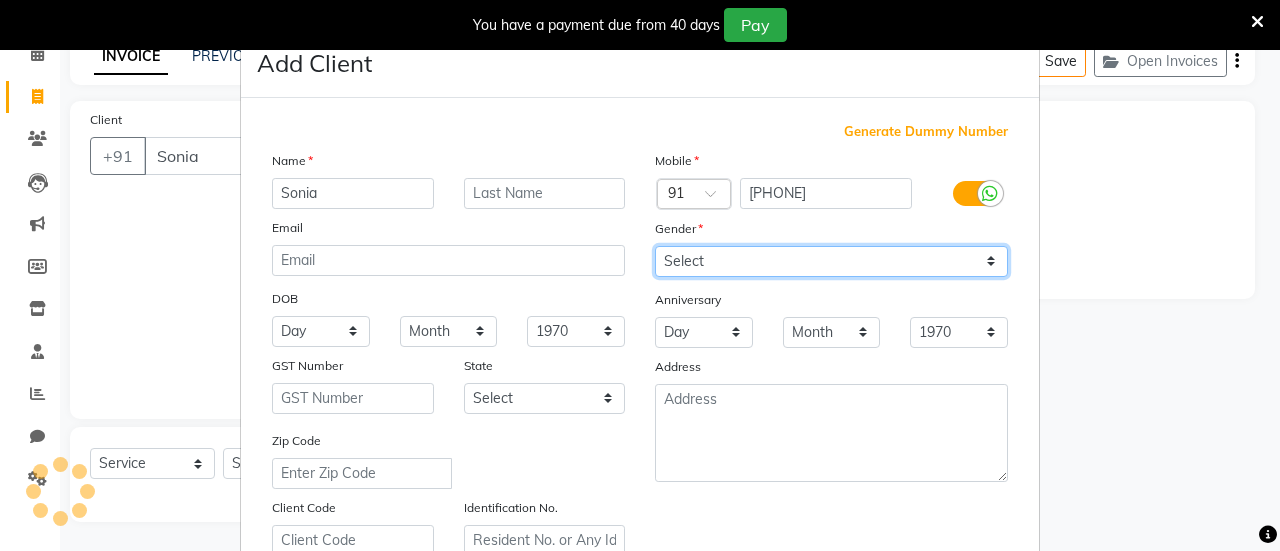 click on "Select Male Female Other Prefer Not To Say" at bounding box center (831, 261) 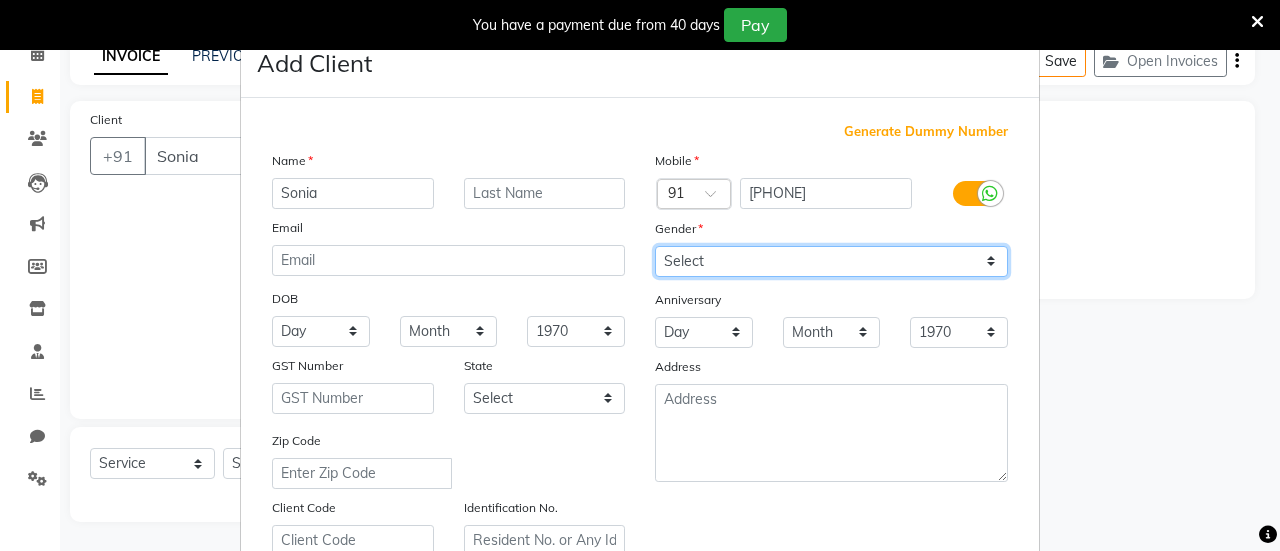 select on "female" 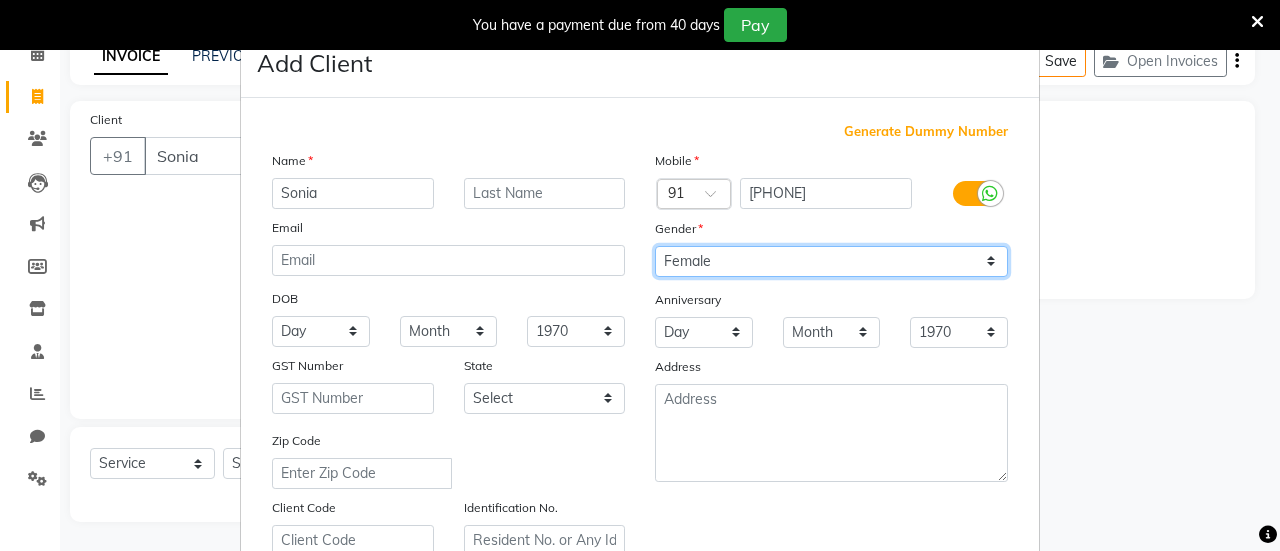 click on "Select Male Female Other Prefer Not To Say" at bounding box center (831, 261) 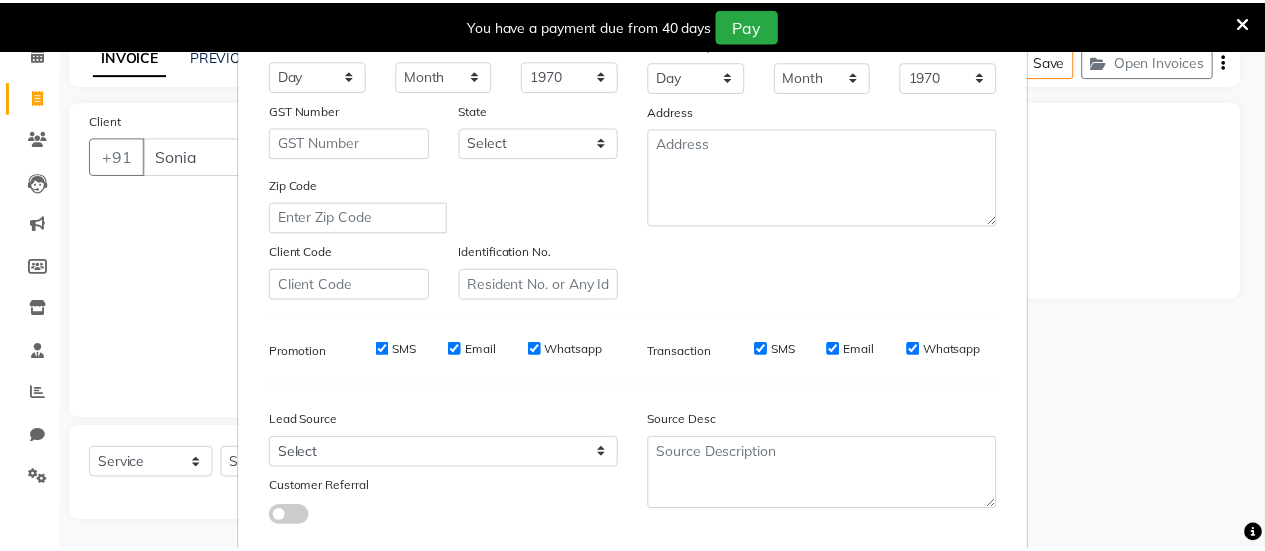 scroll, scrollTop: 368, scrollLeft: 0, axis: vertical 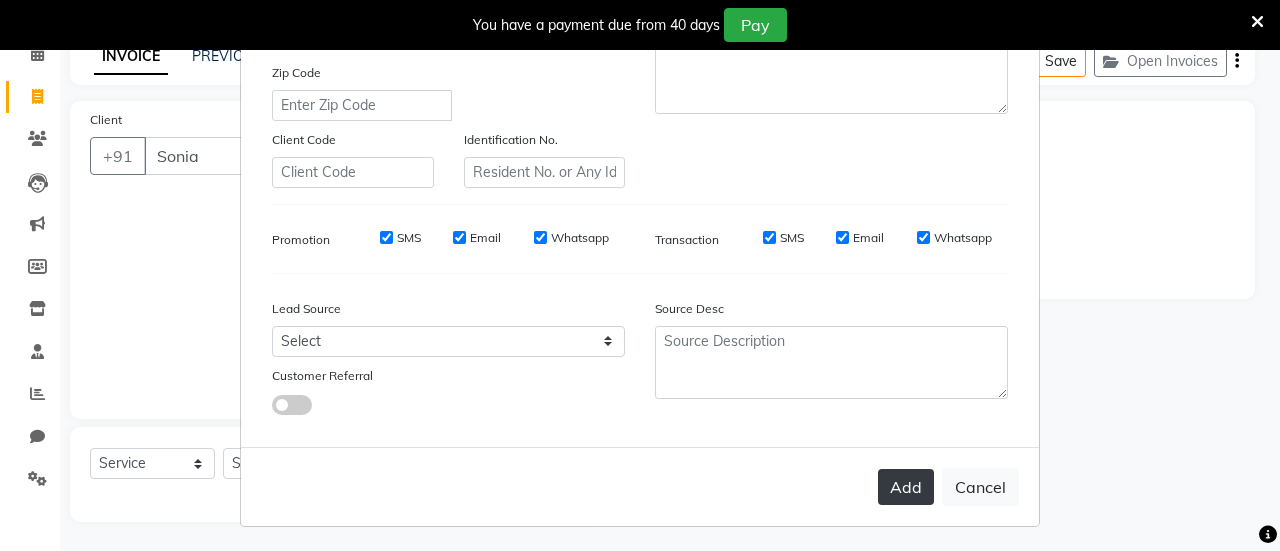click on "Add" at bounding box center (906, 487) 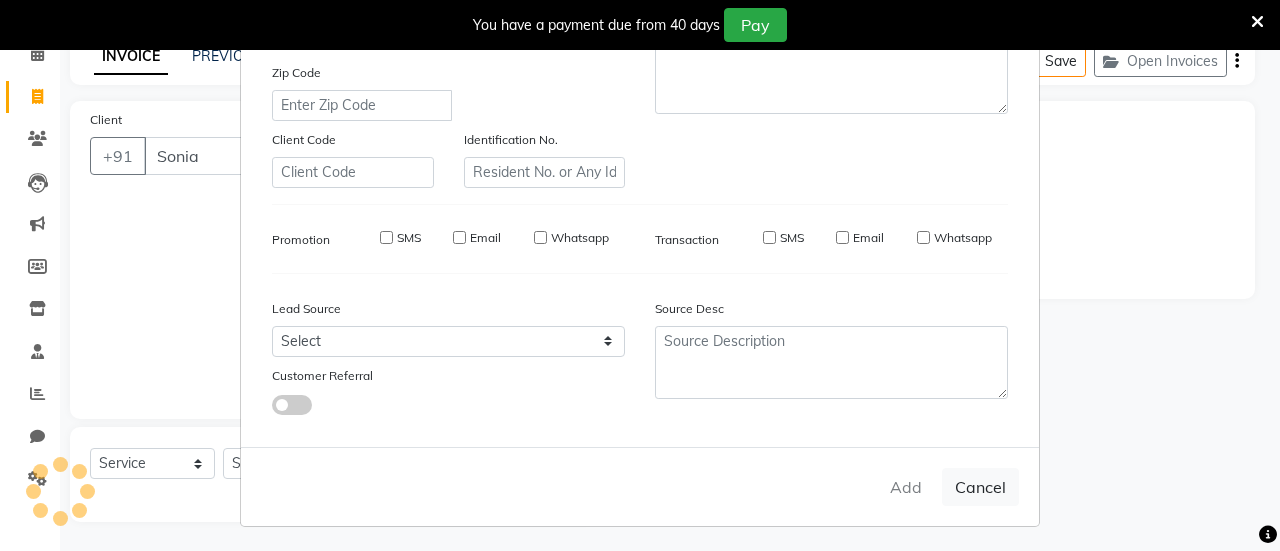 type on "[PHONE]" 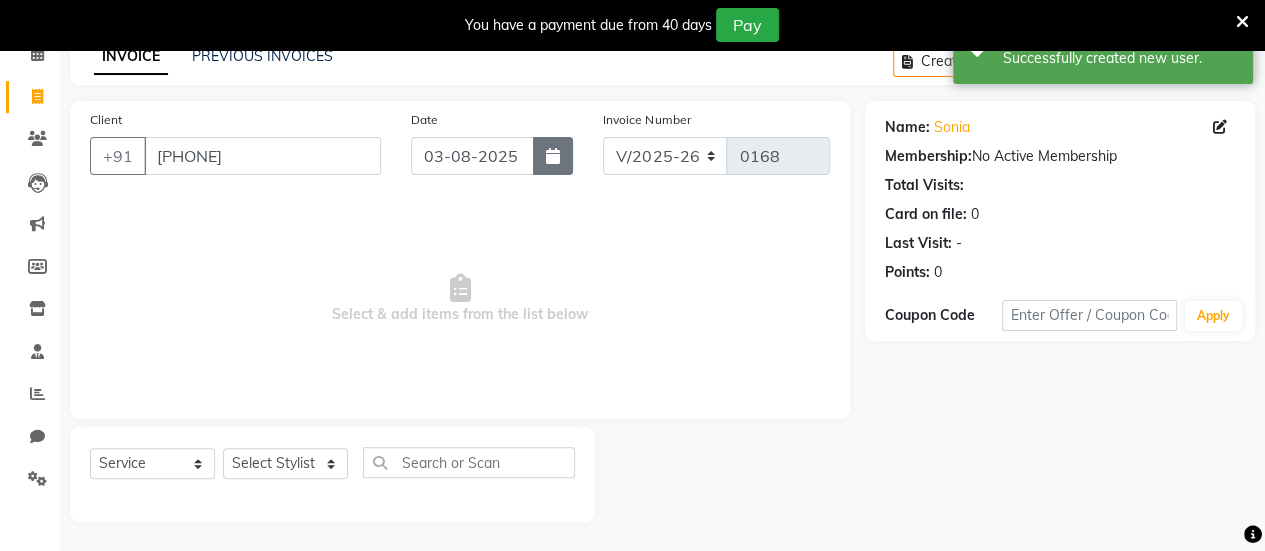 click 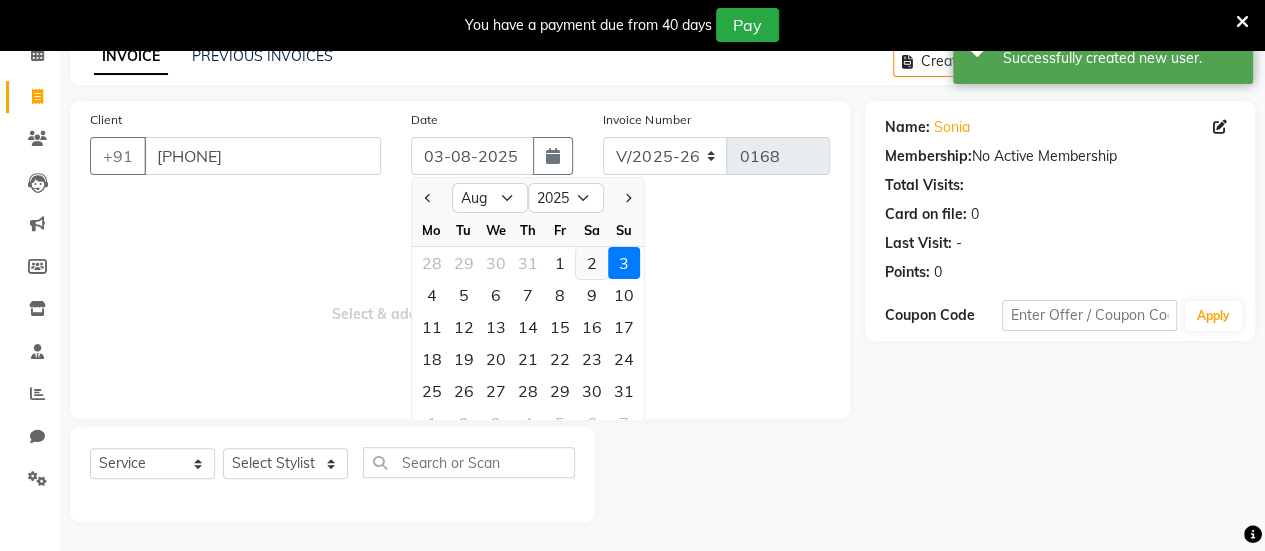 click on "2" 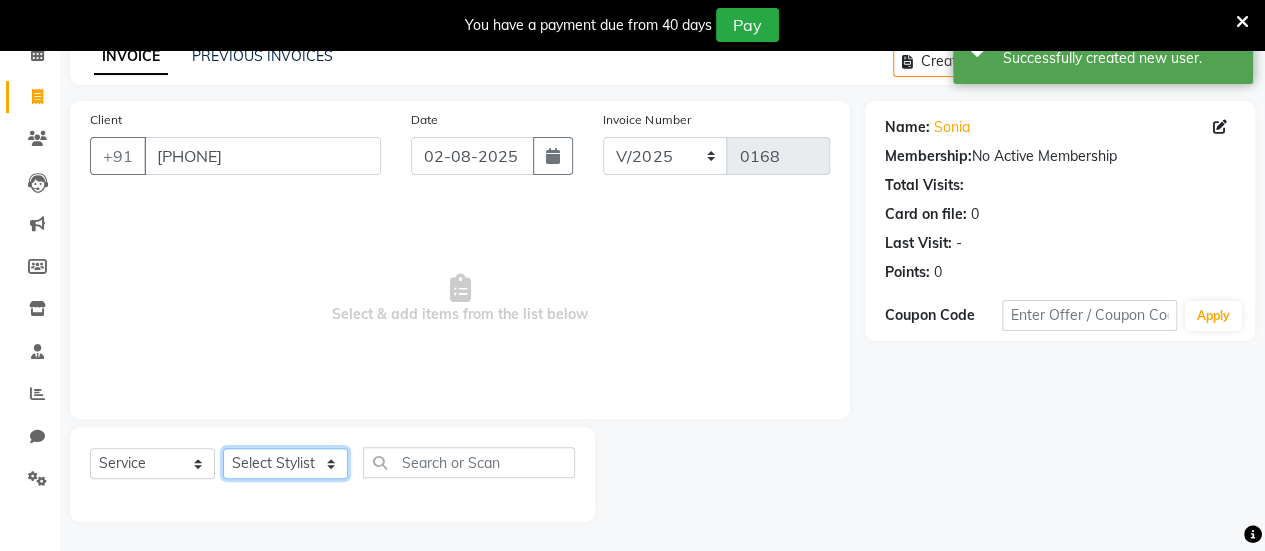 click on "Select Stylist [FIRST] [LAST] [FIRST] [LAST] [FIRST] [LAST] [FIRST] [LAST] [FIRST] [LAST] [FIRST] [LAST] [FIRST] [LAST] [FIRST] [LAST]" 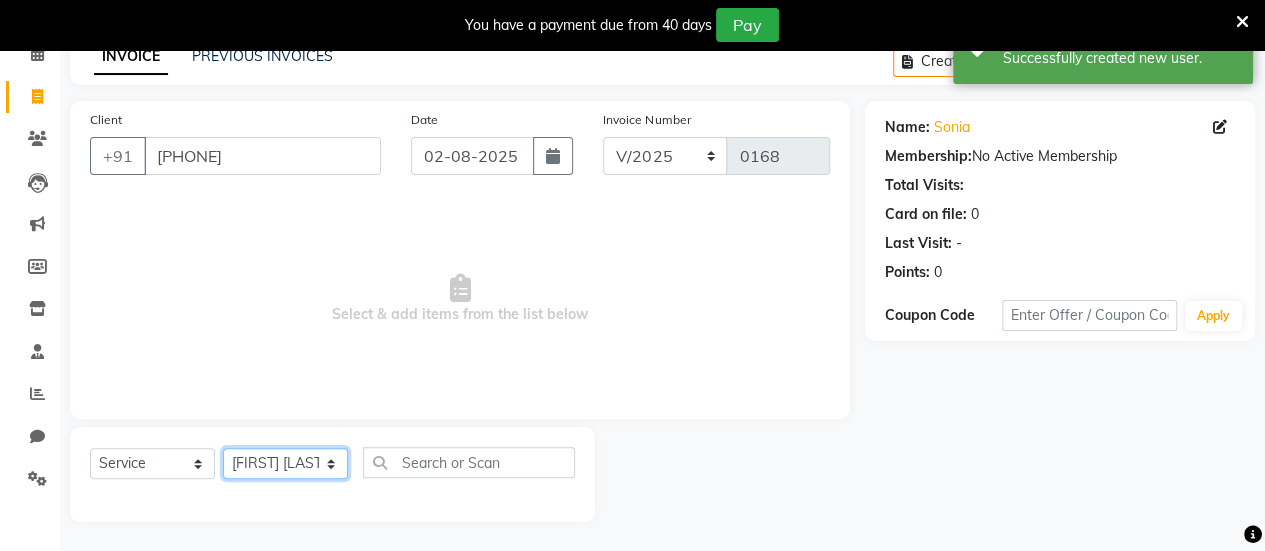 click on "Select Stylist [FIRST] [LAST] [FIRST] [LAST] [FIRST] [LAST] [FIRST] [LAST] [FIRST] [LAST] [FIRST] [LAST] [FIRST] [LAST] [FIRST] [LAST]" 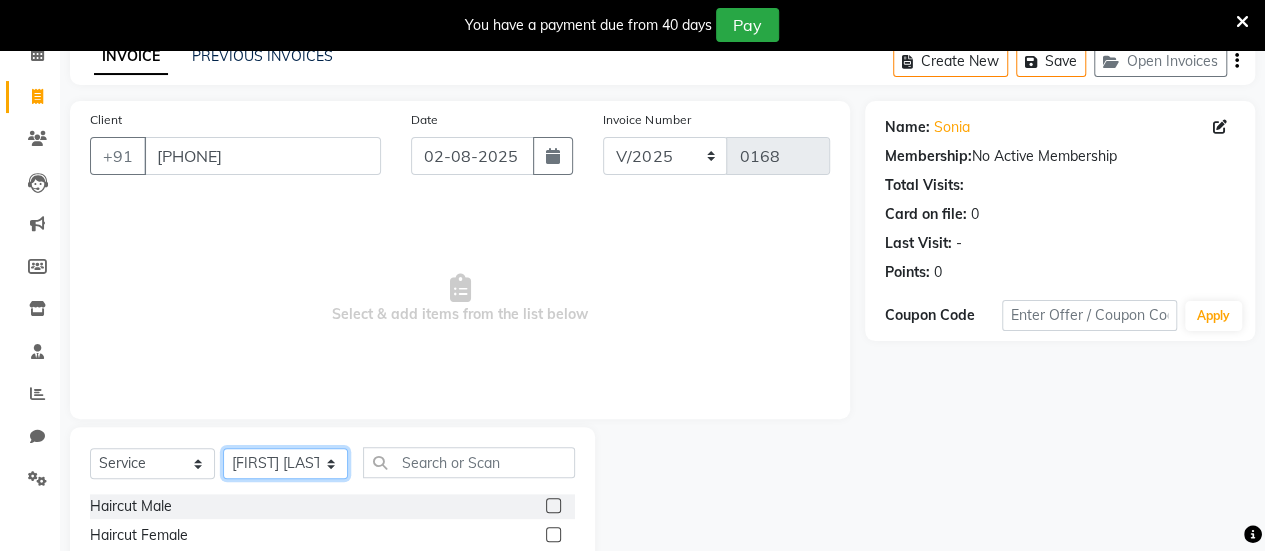scroll, scrollTop: 298, scrollLeft: 0, axis: vertical 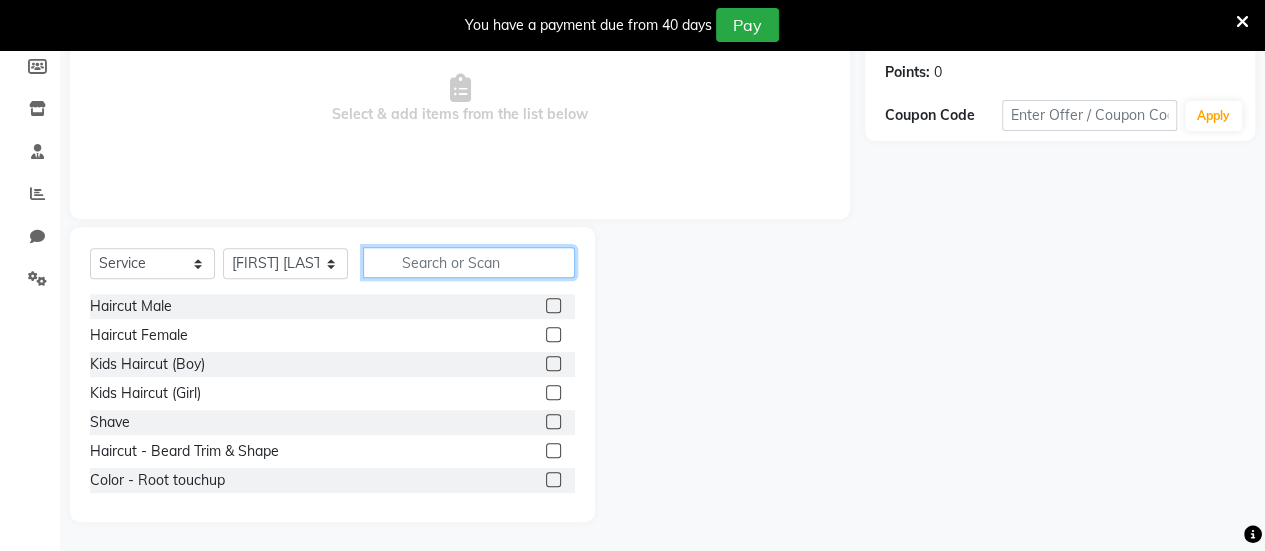 click 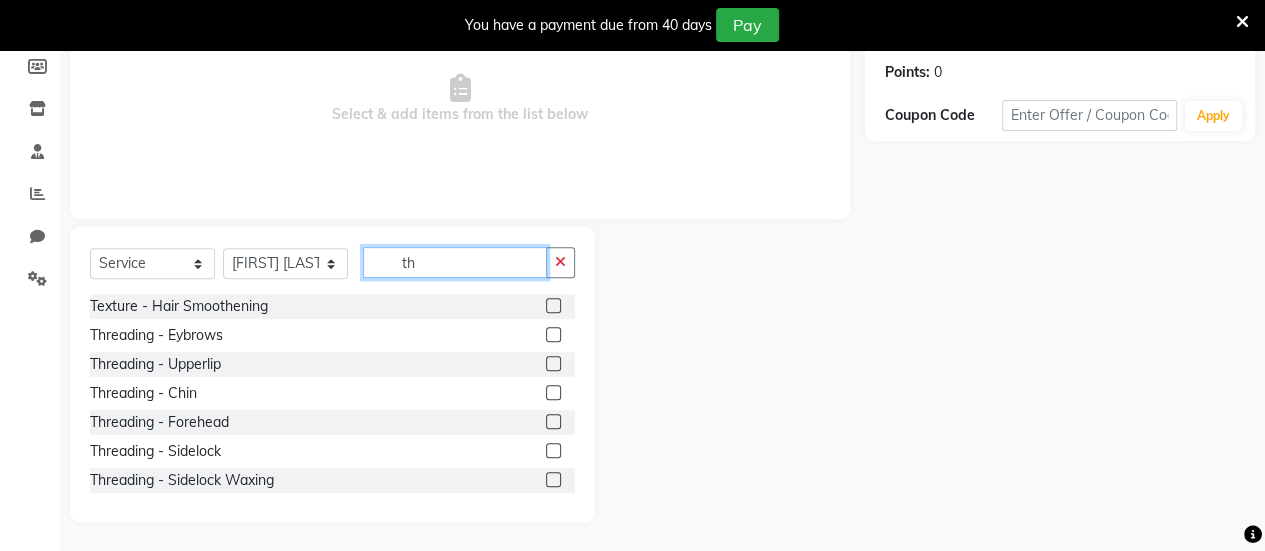 type on "th" 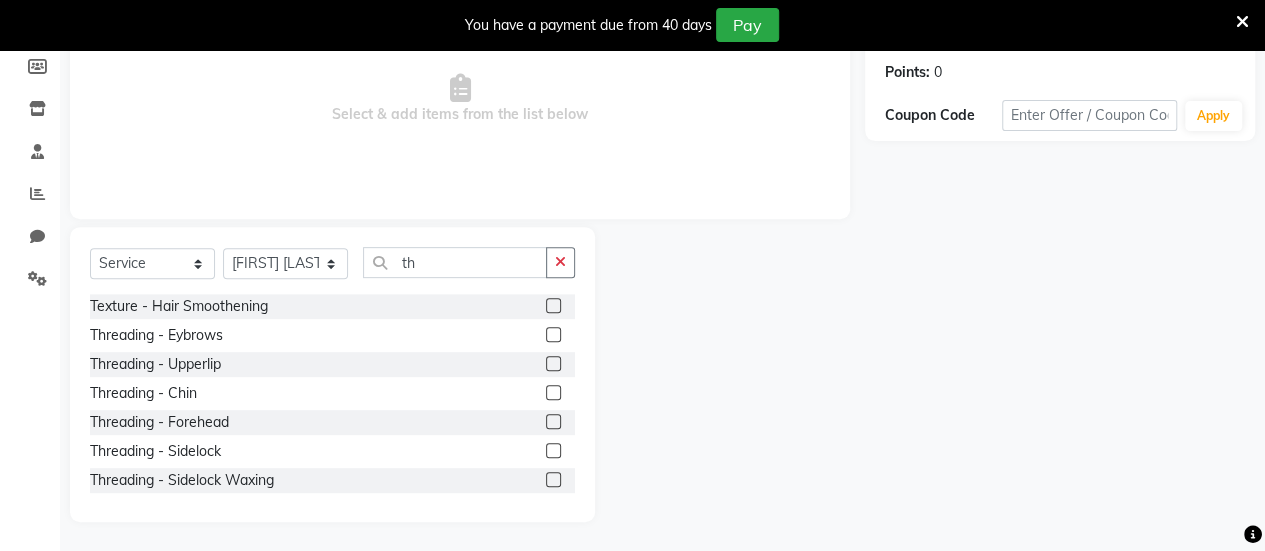 click 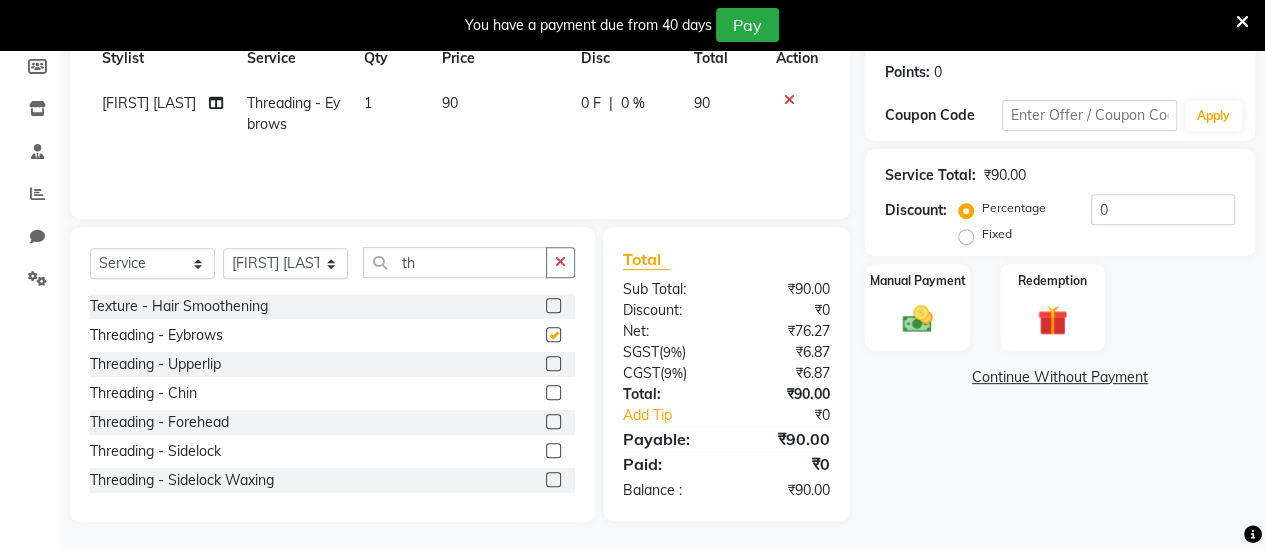 checkbox on "false" 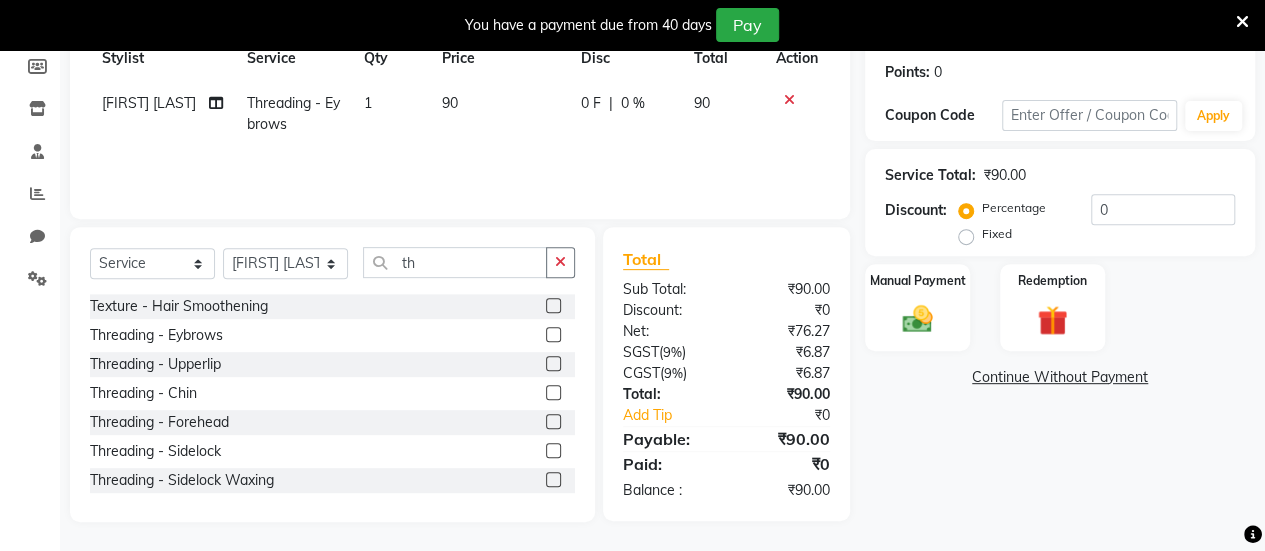 click 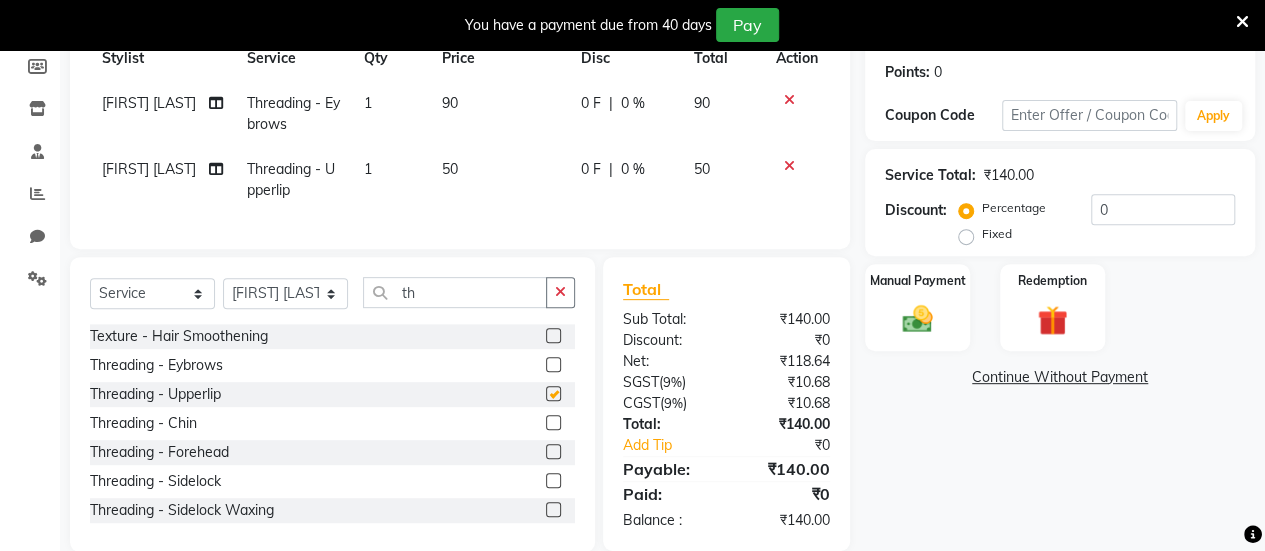 checkbox on "false" 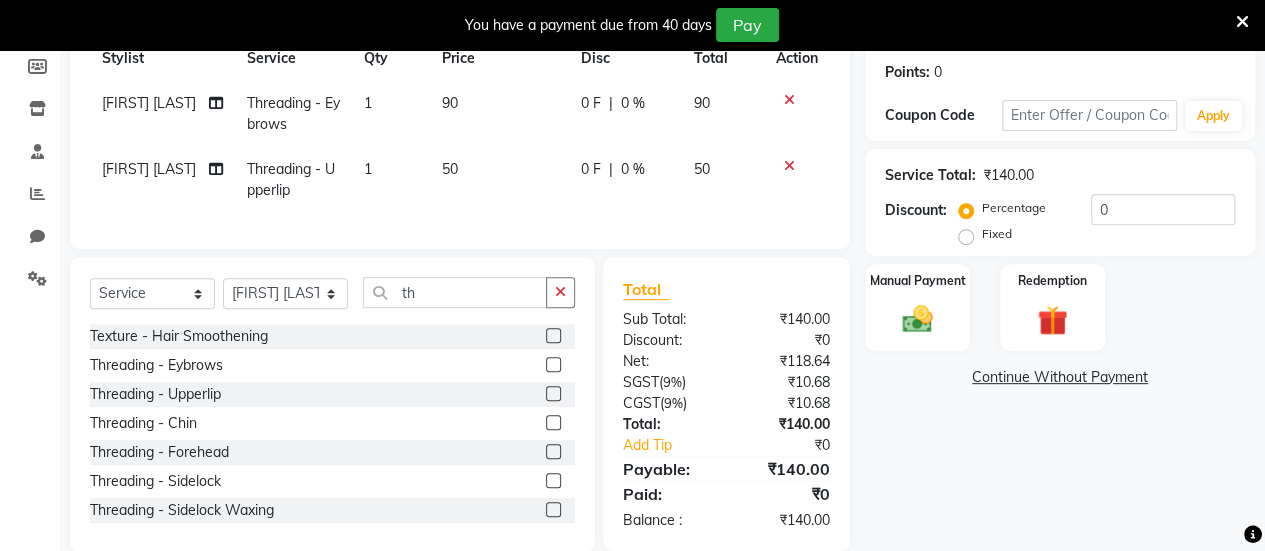 scroll, scrollTop: 0, scrollLeft: 0, axis: both 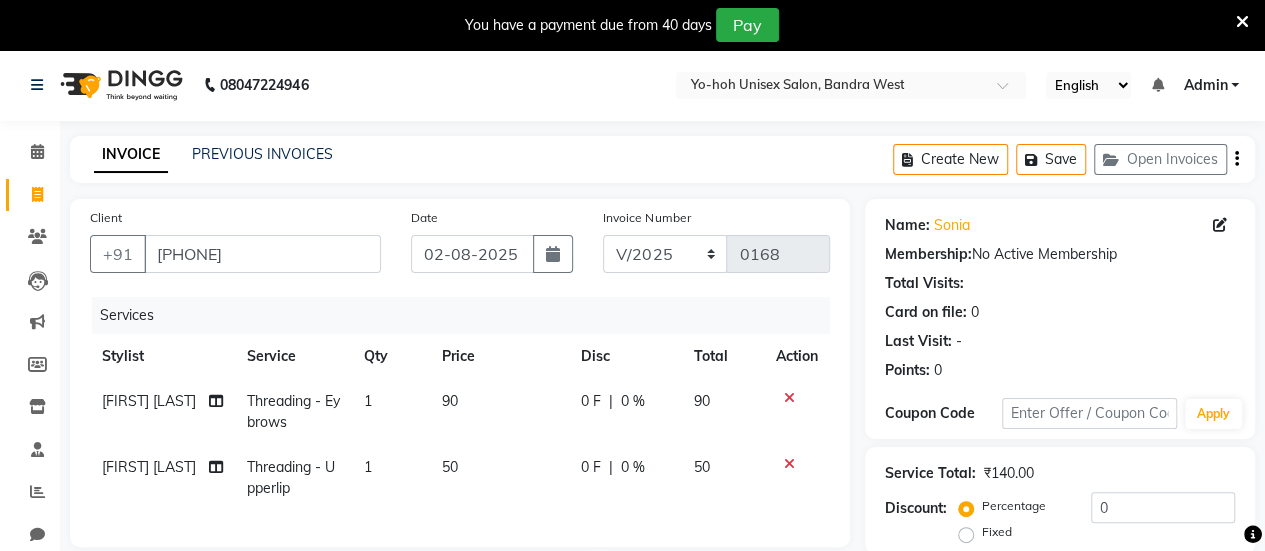 click on "Create New   Save   Open Invoices" 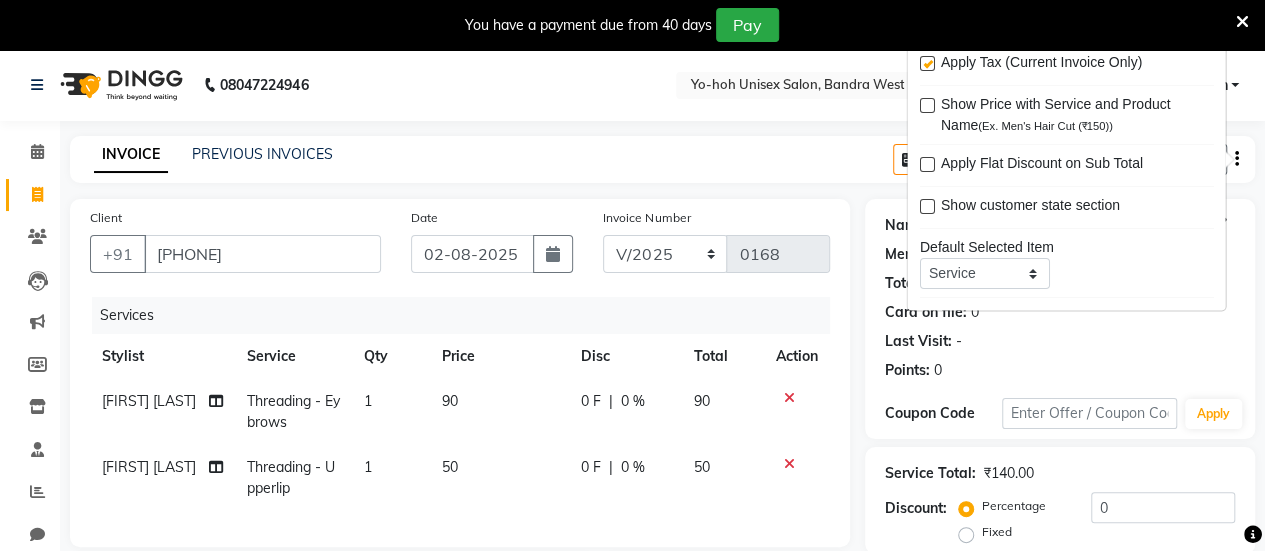 click at bounding box center (926, 64) 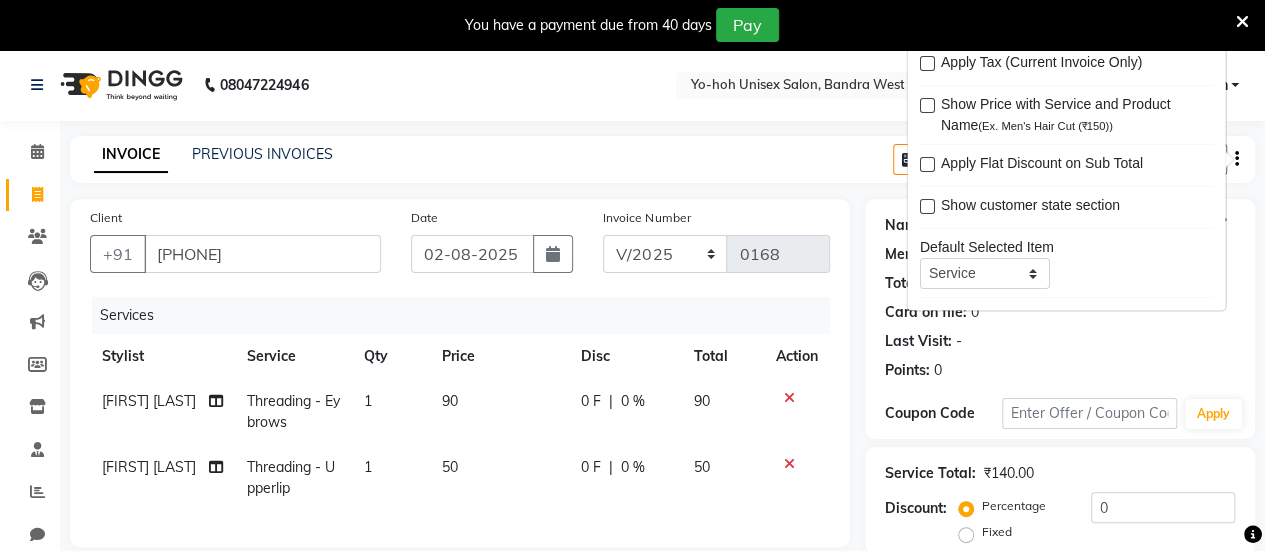 click on "INVOICE PREVIOUS INVOICES Create New   Save   Open Invoices" 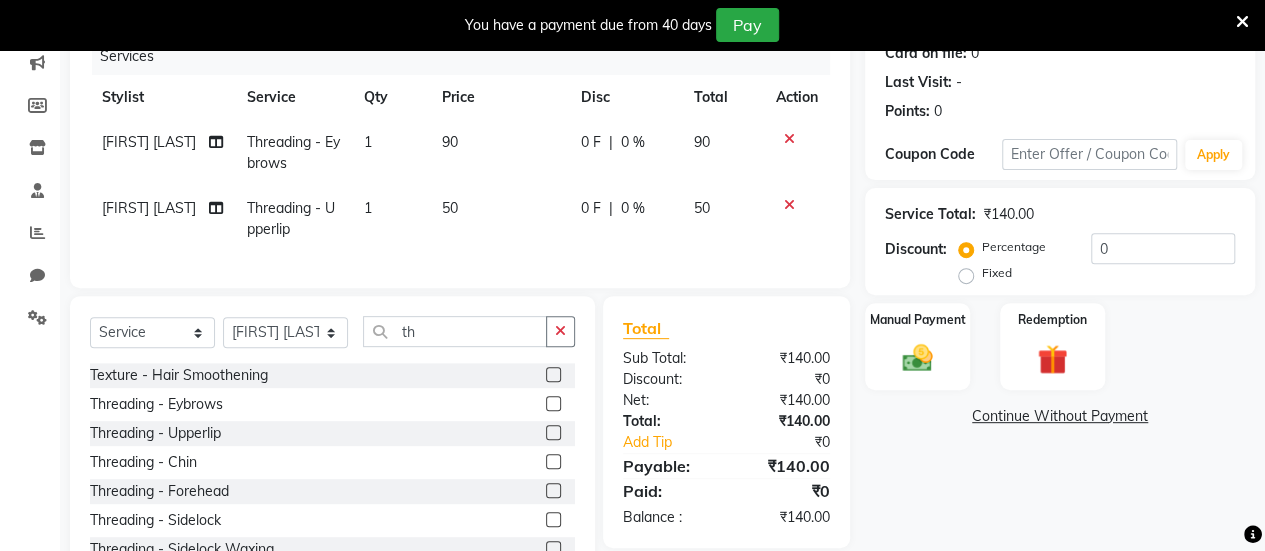 scroll, scrollTop: 261, scrollLeft: 0, axis: vertical 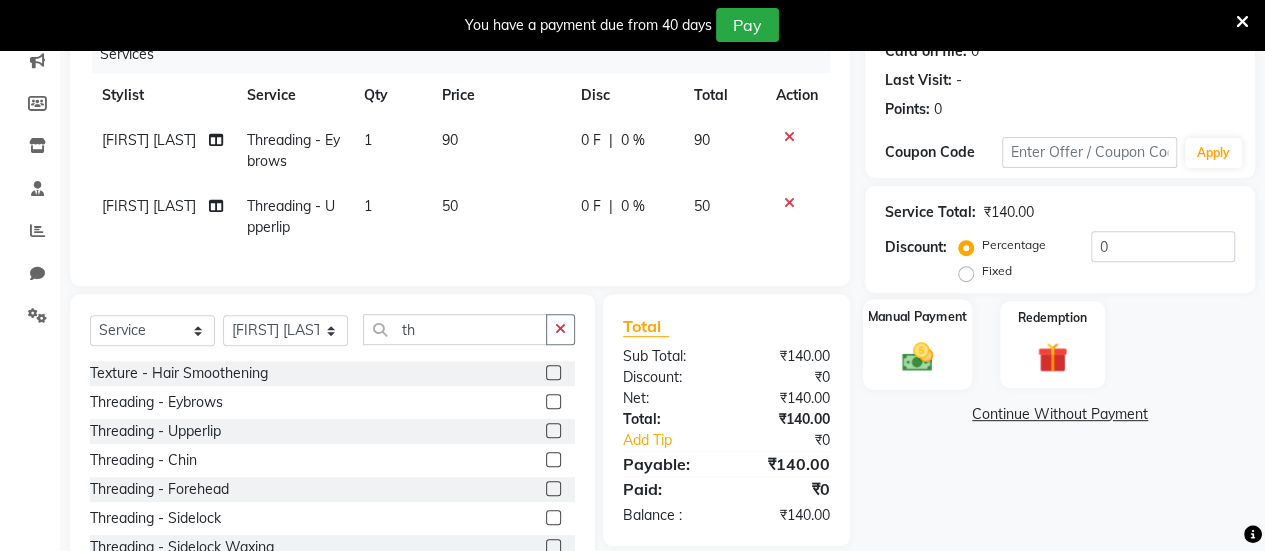 click on "Manual Payment" 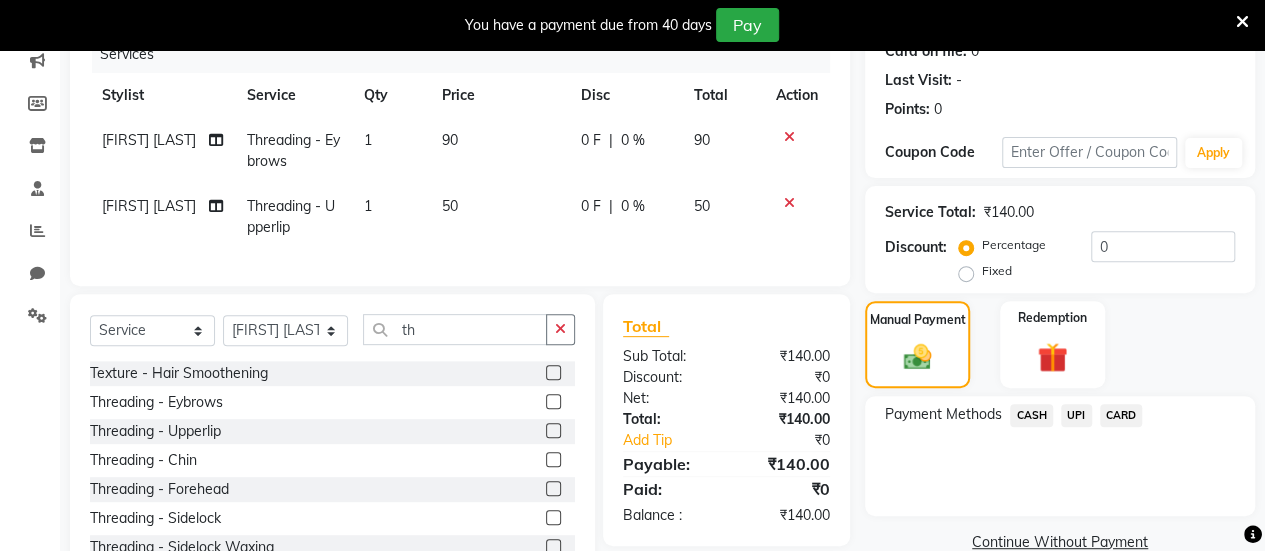 click on "UPI" 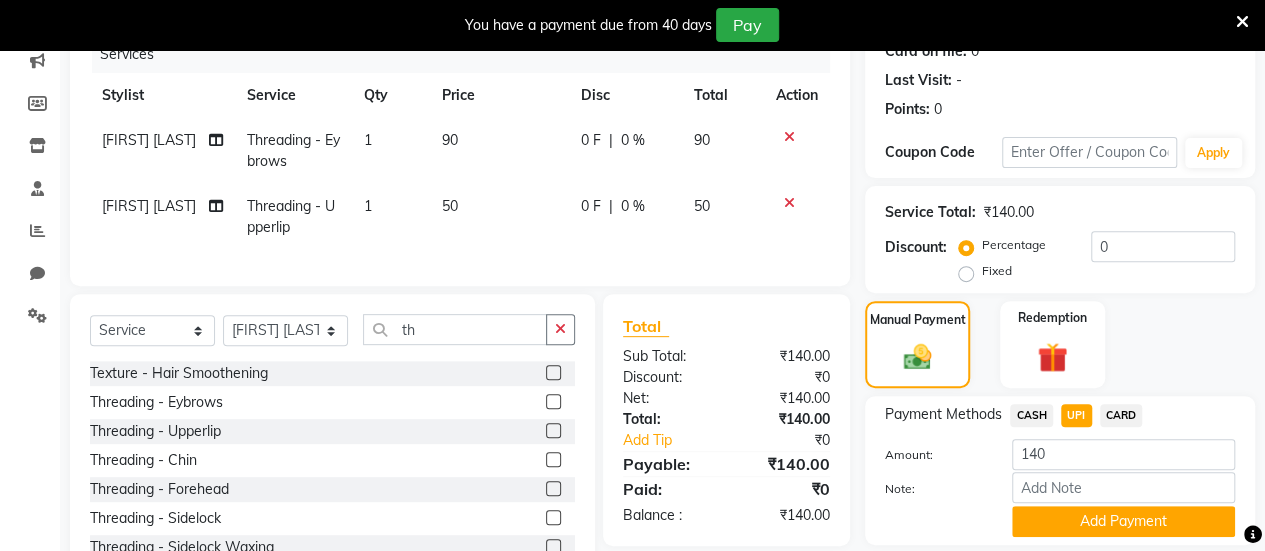 scroll, scrollTop: 343, scrollLeft: 0, axis: vertical 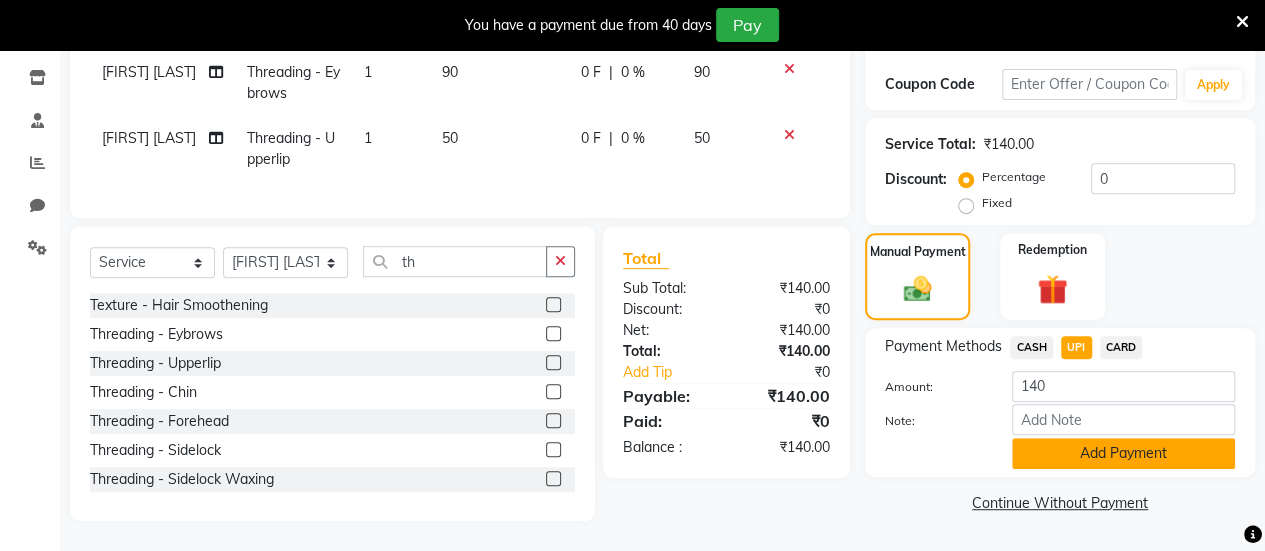 click on "Add Payment" 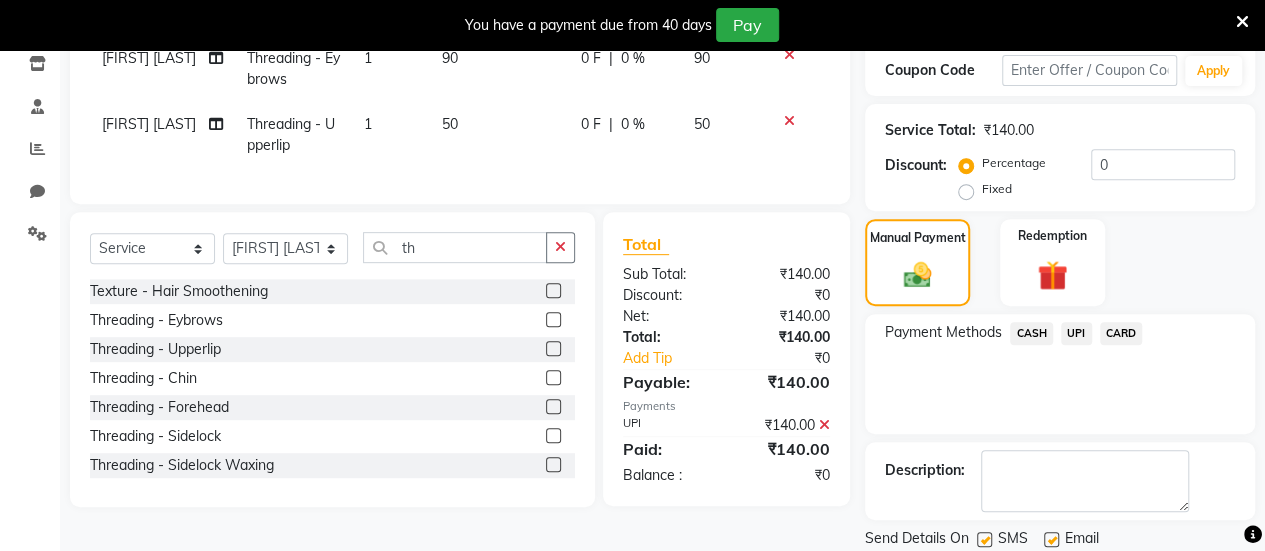scroll, scrollTop: 408, scrollLeft: 0, axis: vertical 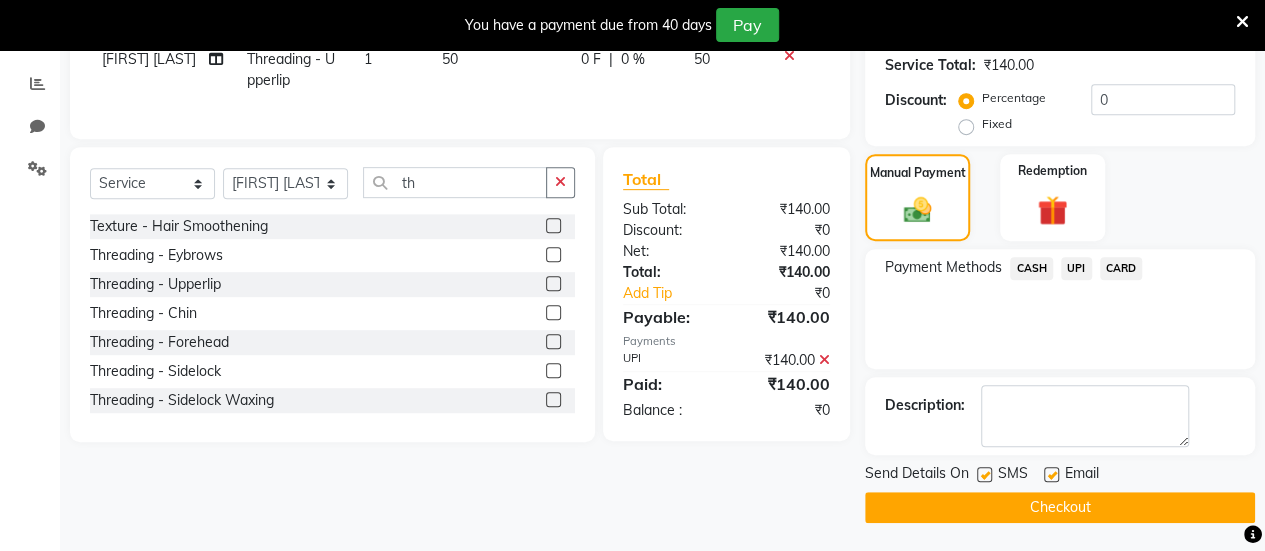 click 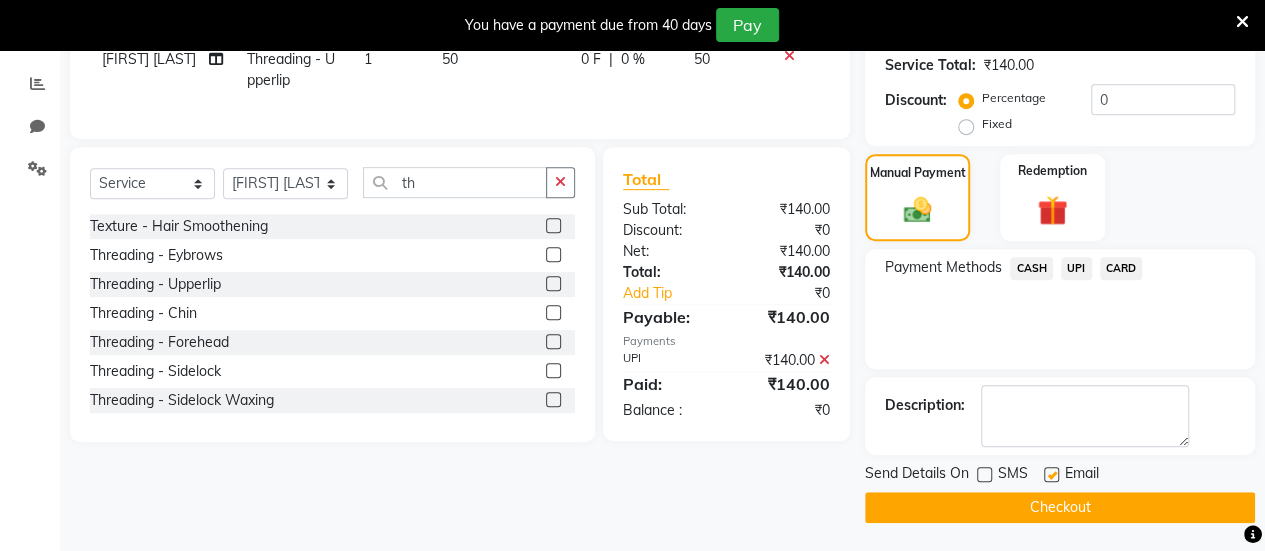 click 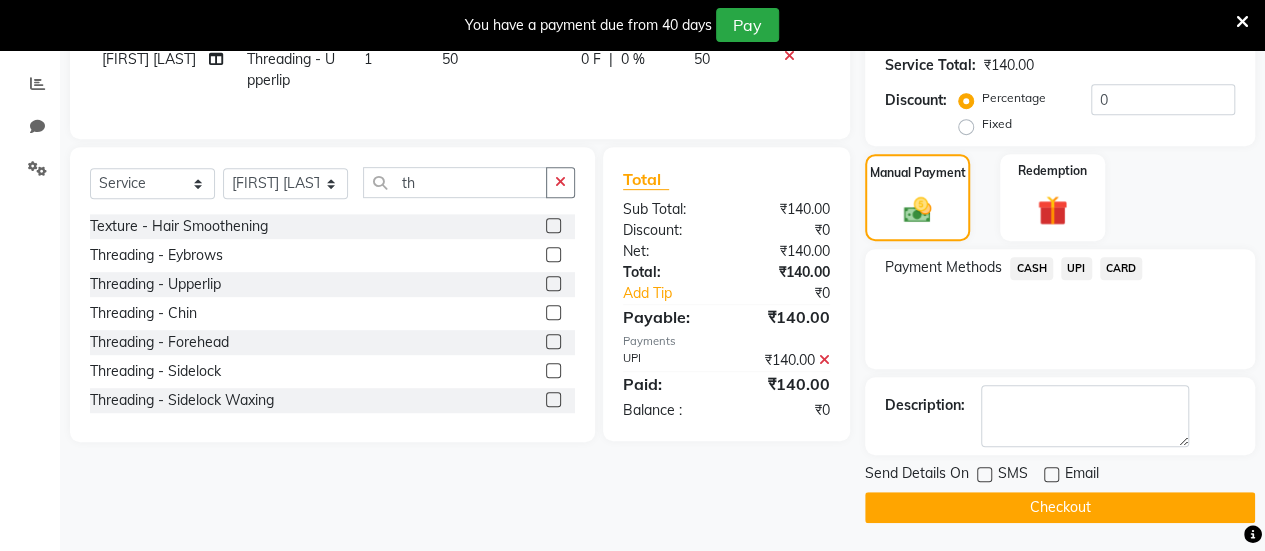 click on "Checkout" 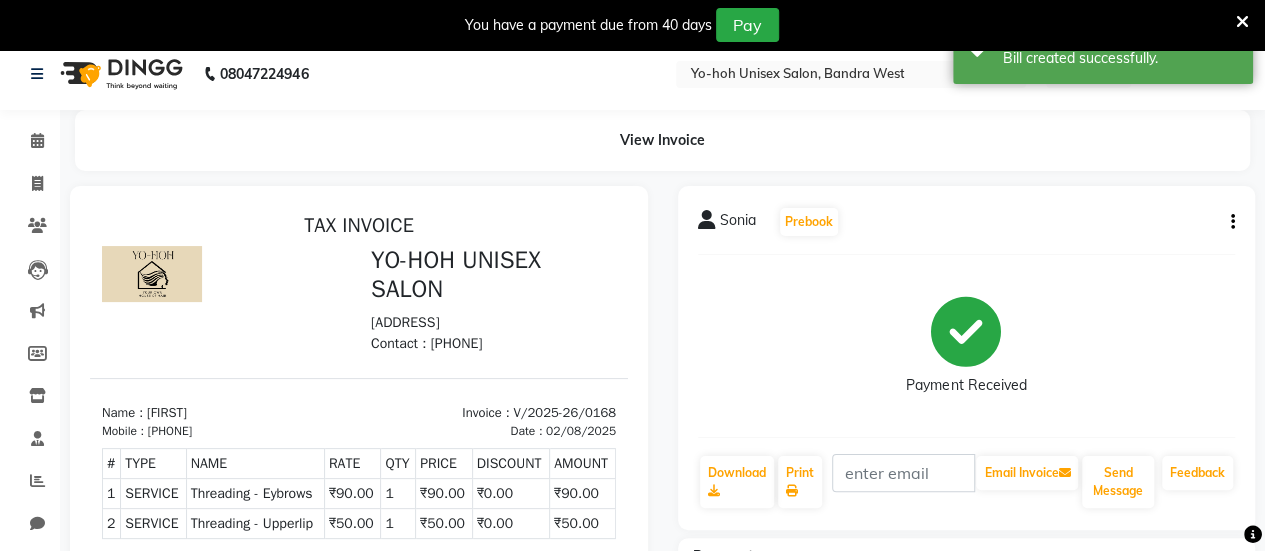 scroll, scrollTop: 0, scrollLeft: 0, axis: both 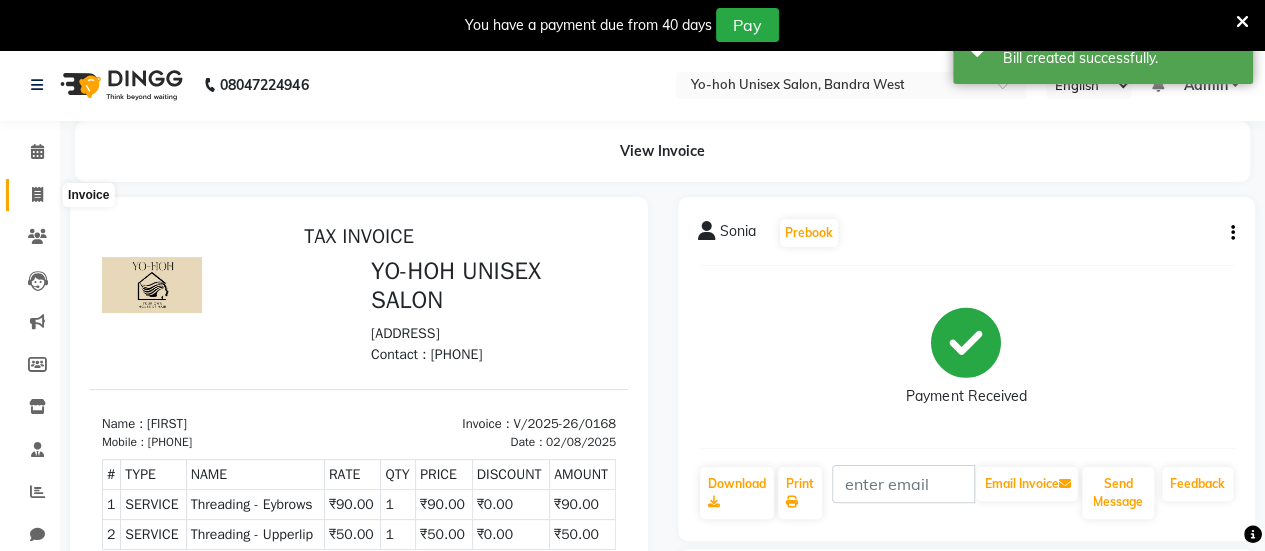 click 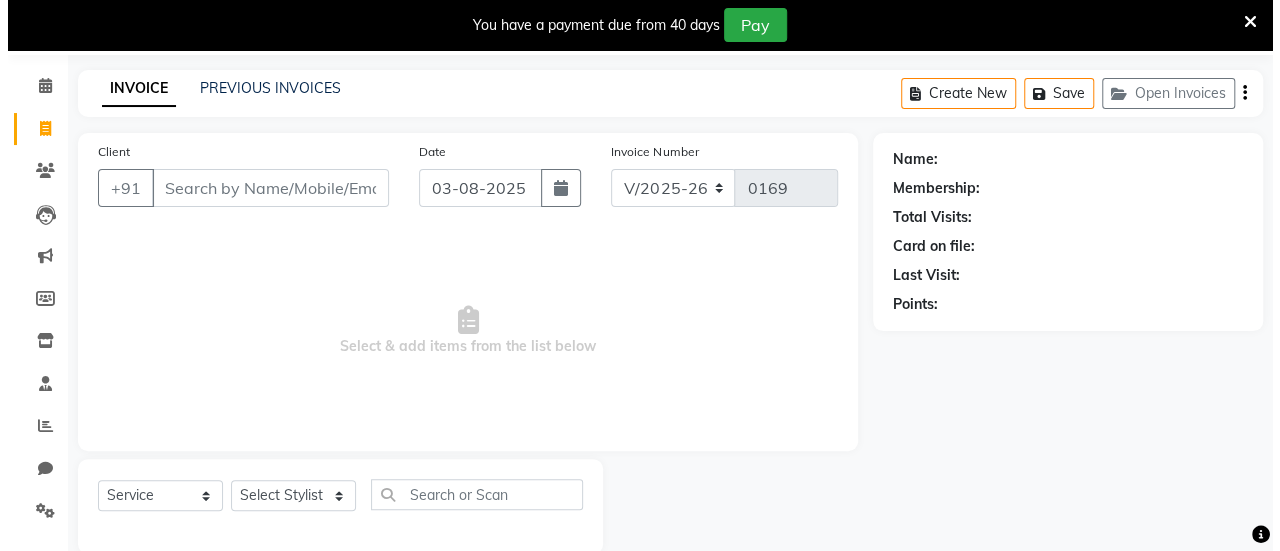 scroll, scrollTop: 64, scrollLeft: 0, axis: vertical 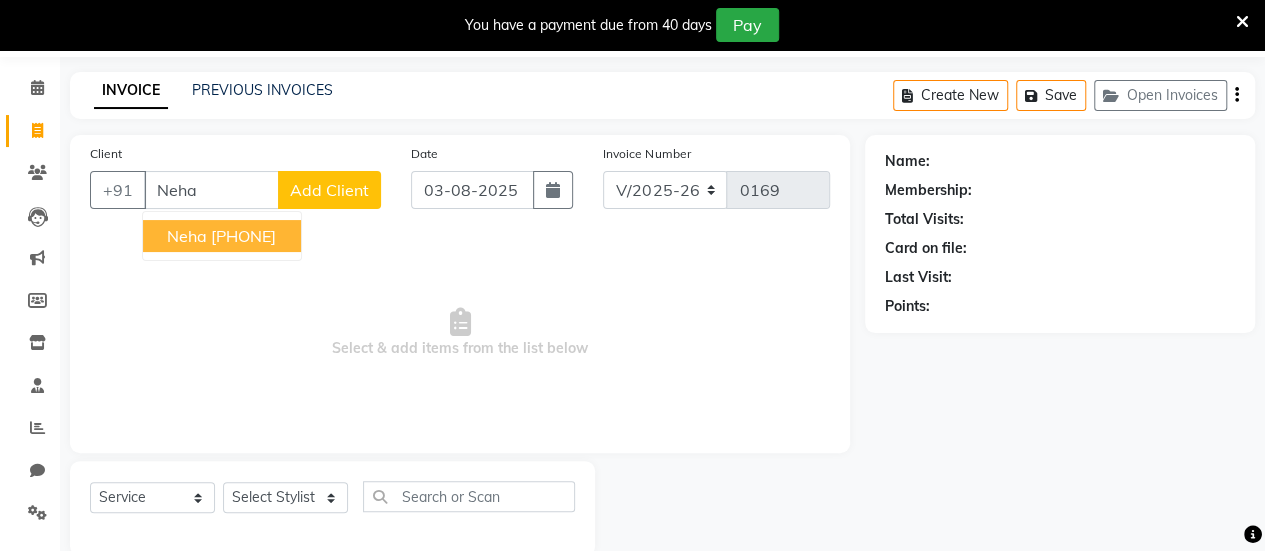 type on "Neha" 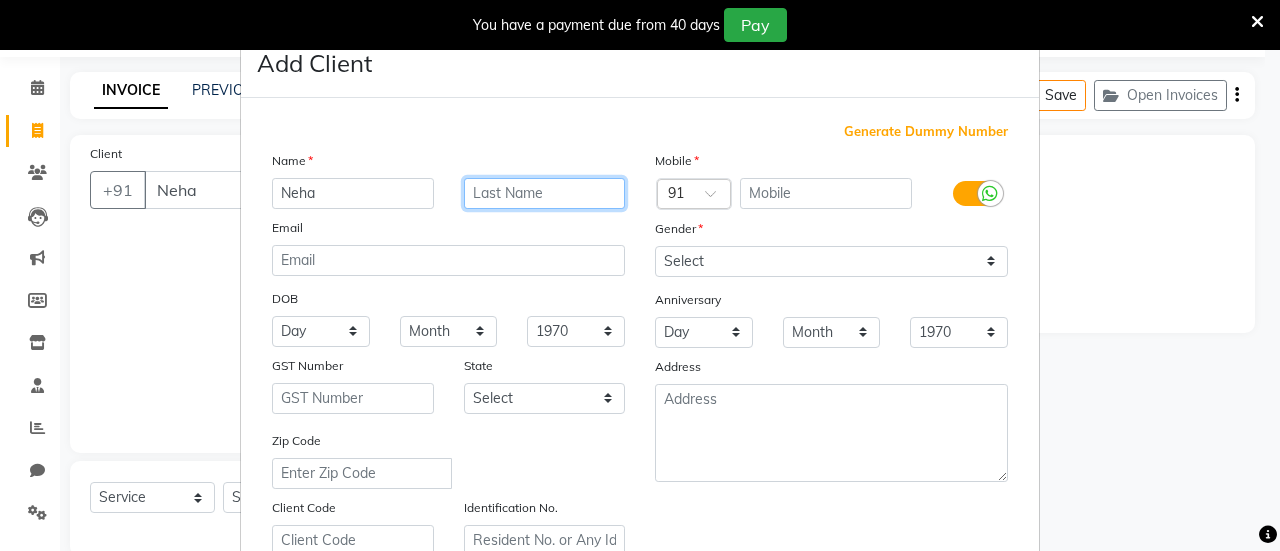 click at bounding box center (545, 193) 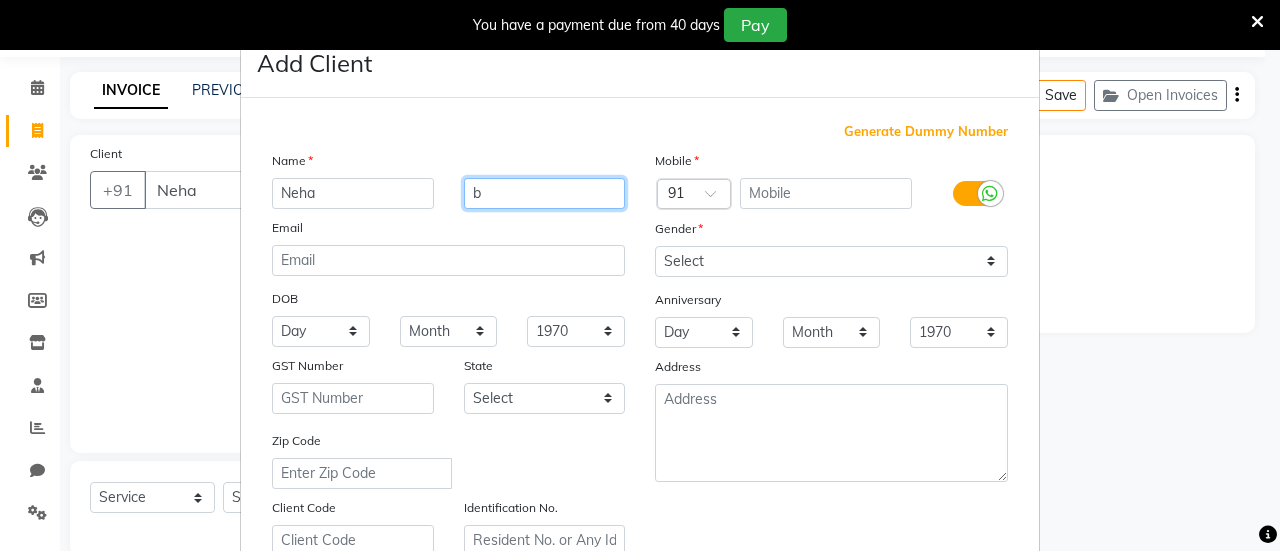 type on "b" 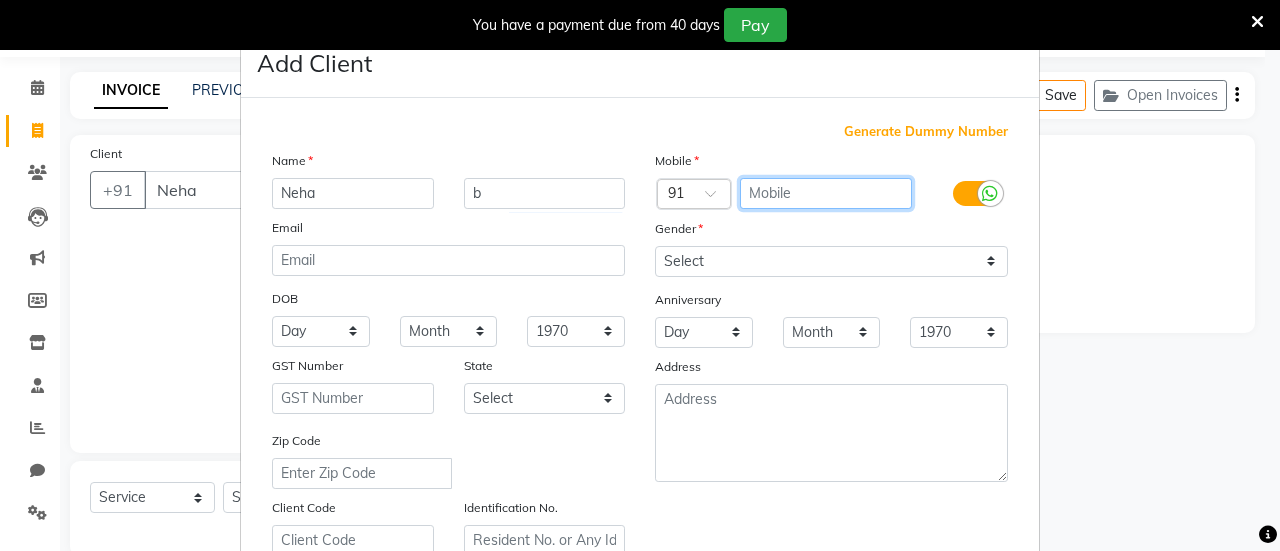 click at bounding box center (826, 193) 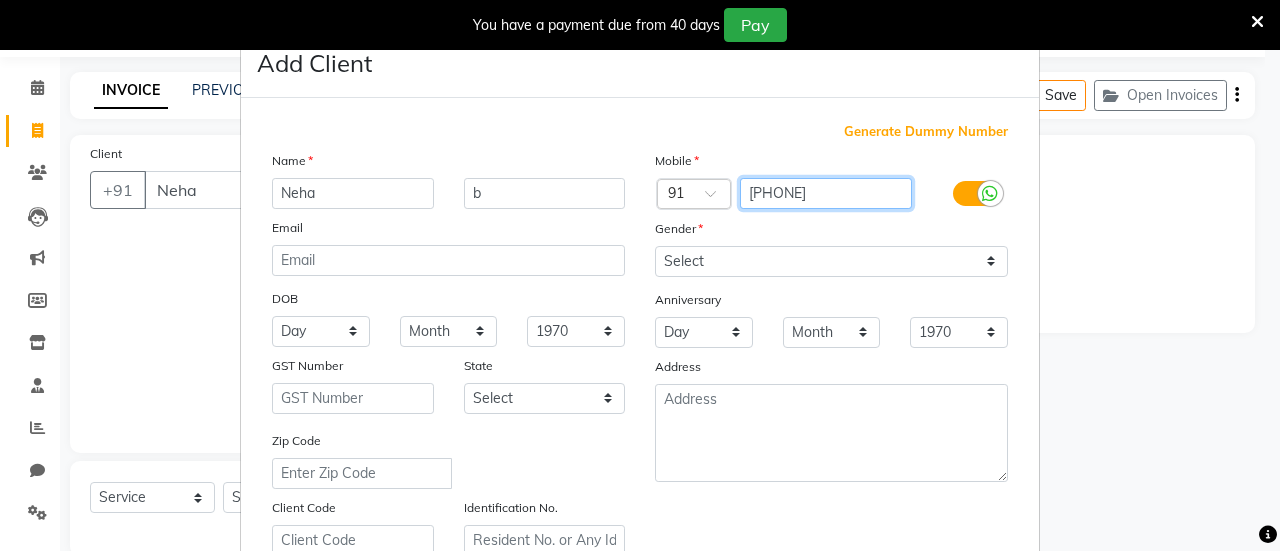 type on "[PHONE]" 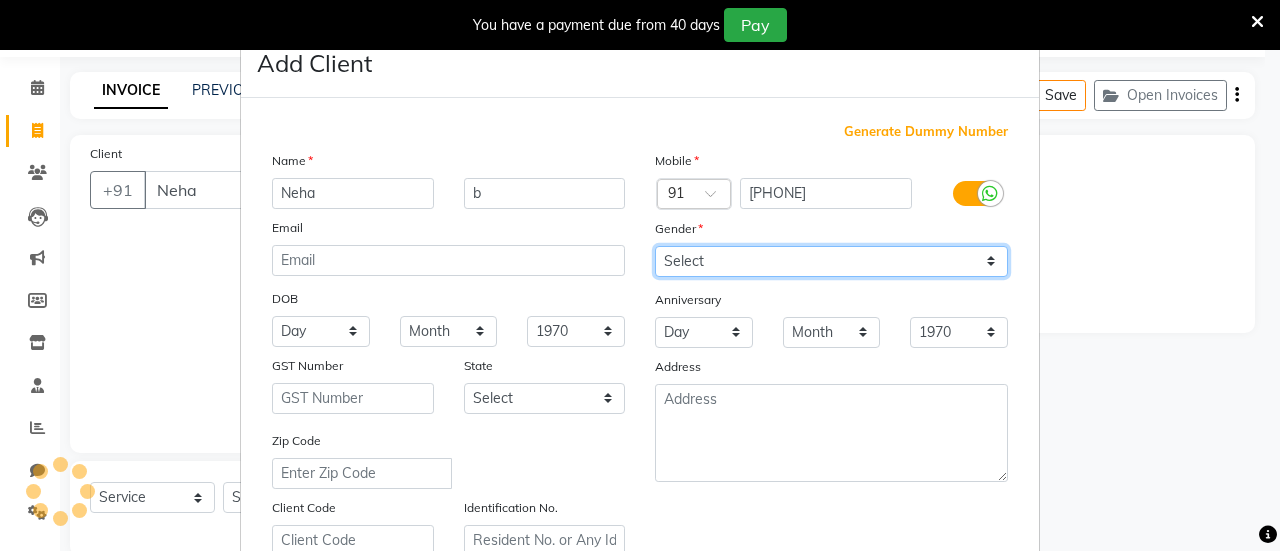 click on "Select Male Female Other Prefer Not To Say" at bounding box center (831, 261) 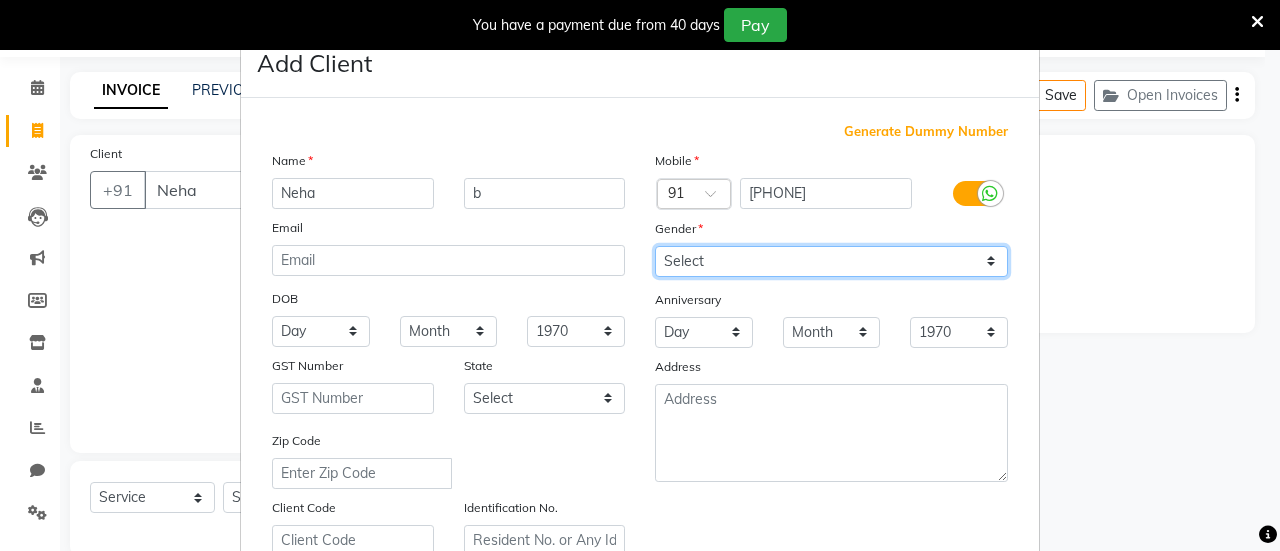 select on "female" 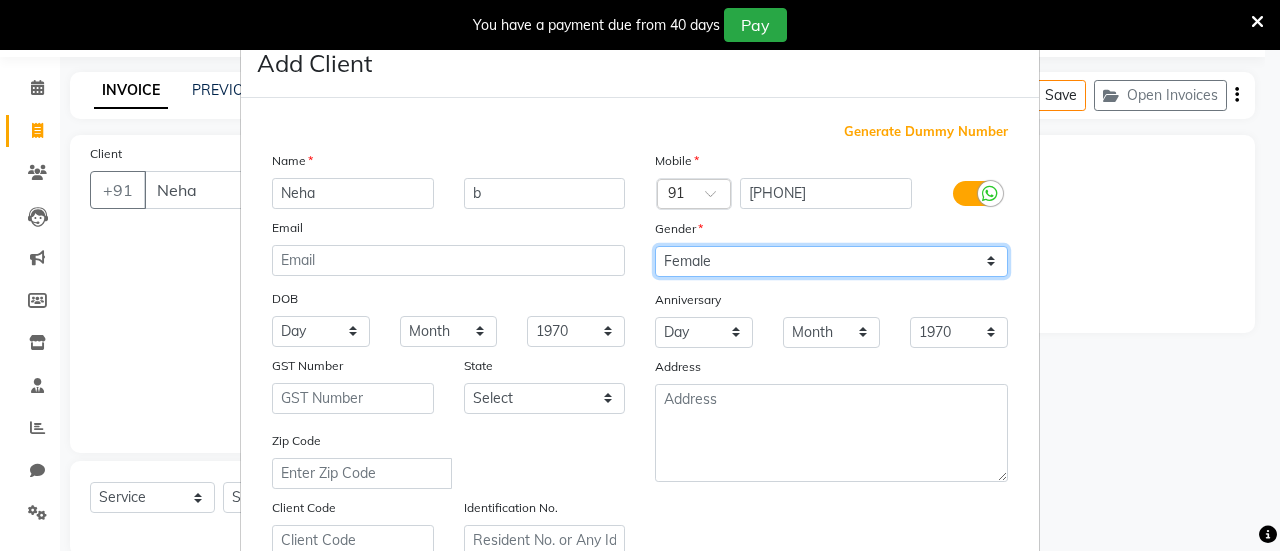 click on "Select Male Female Other Prefer Not To Say" at bounding box center (831, 261) 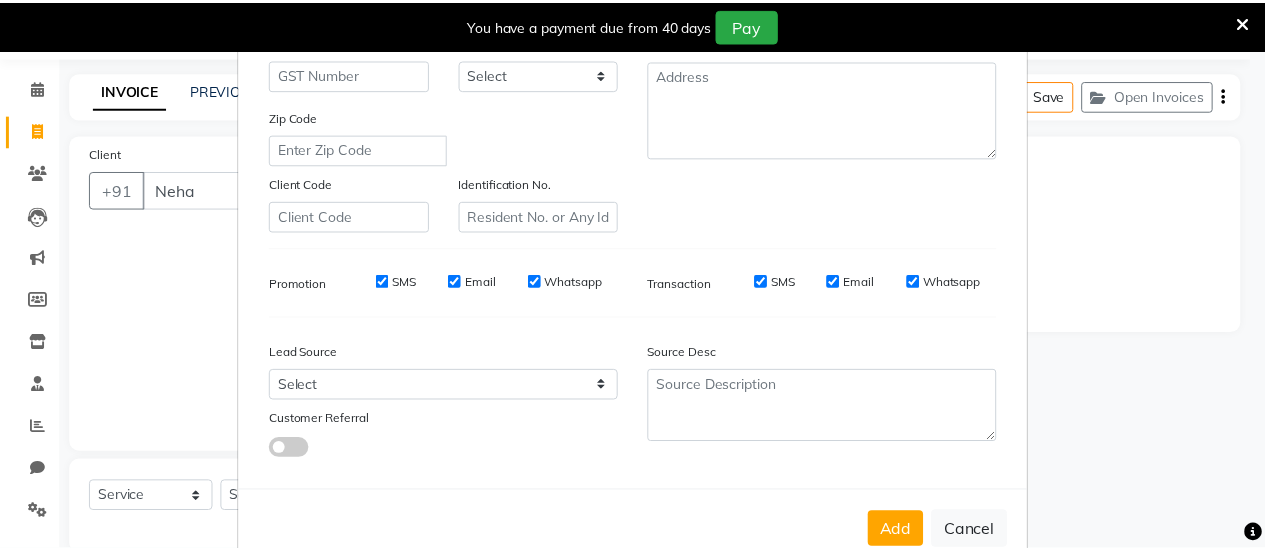 scroll, scrollTop: 368, scrollLeft: 0, axis: vertical 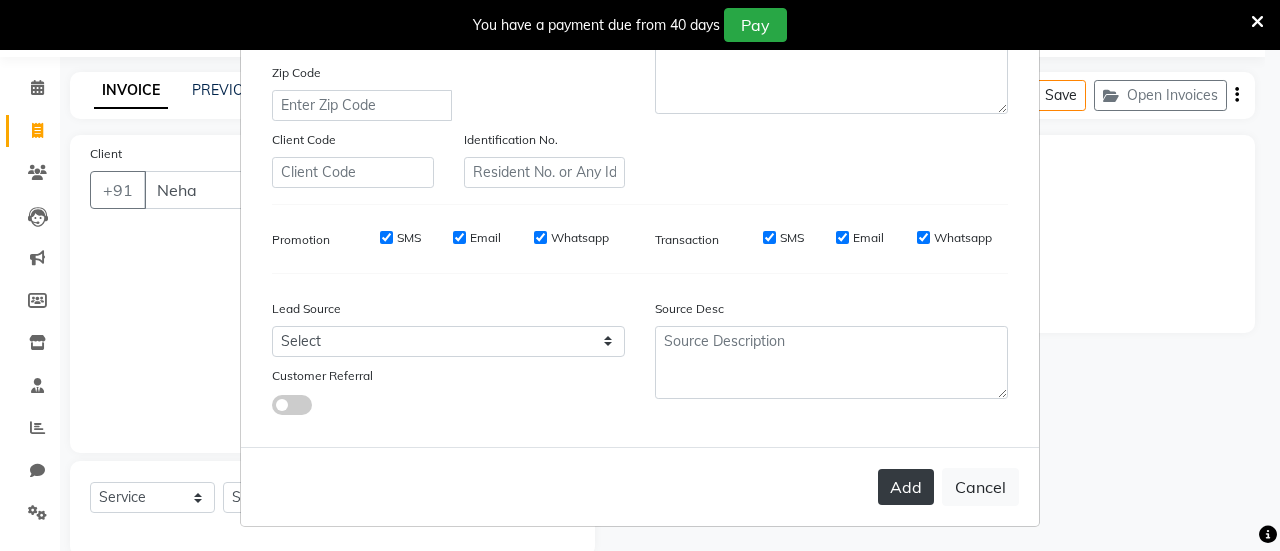 click on "Add" at bounding box center [906, 487] 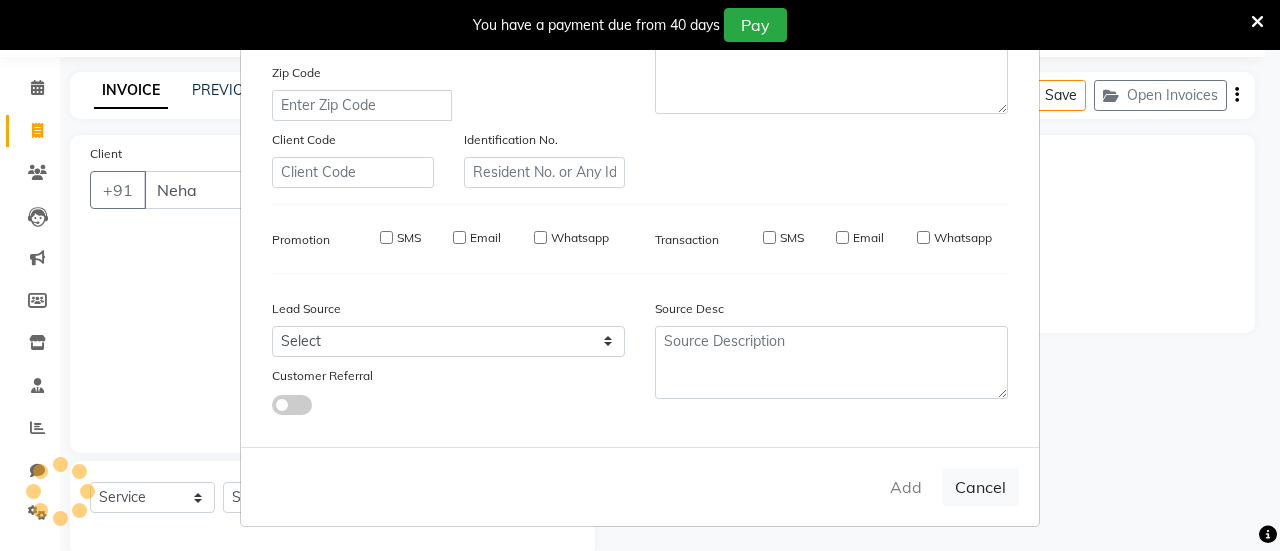 type on "[PHONE]" 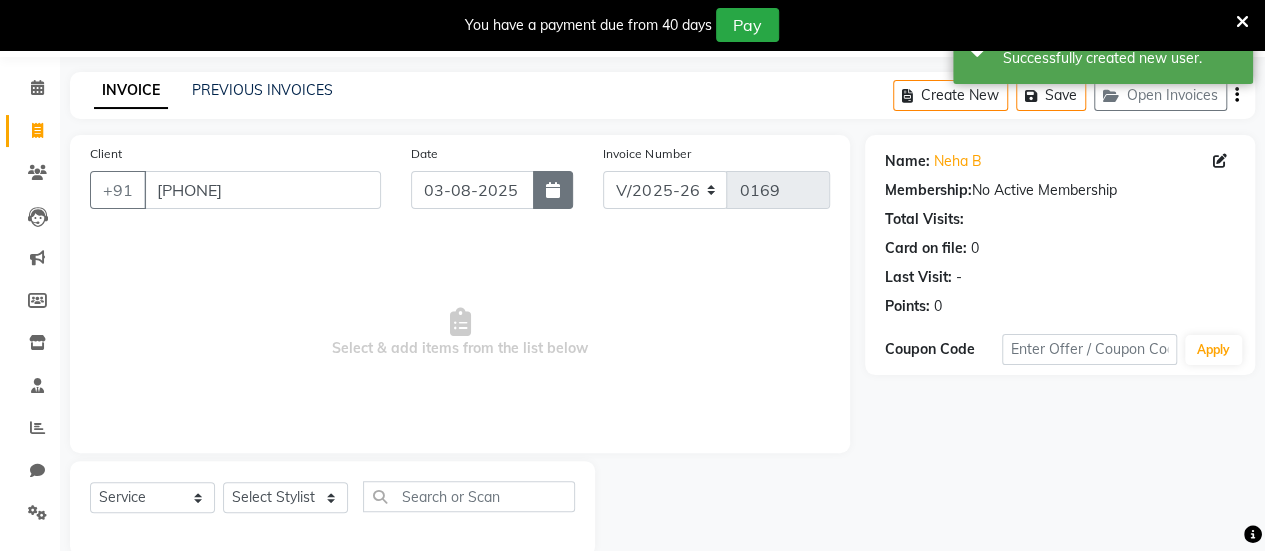 click 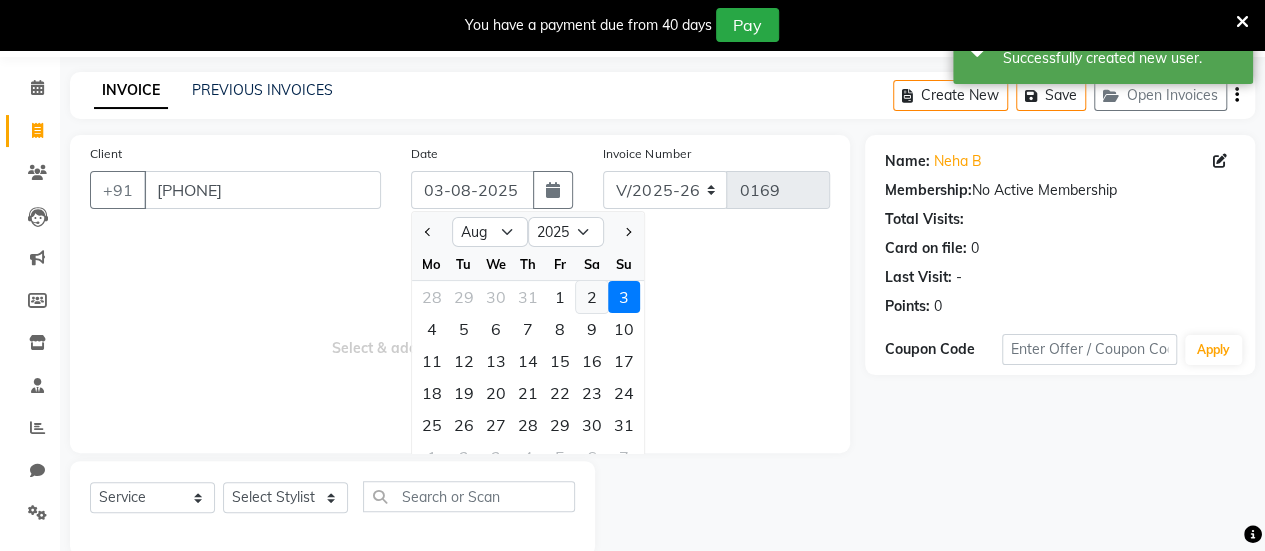 click on "2" 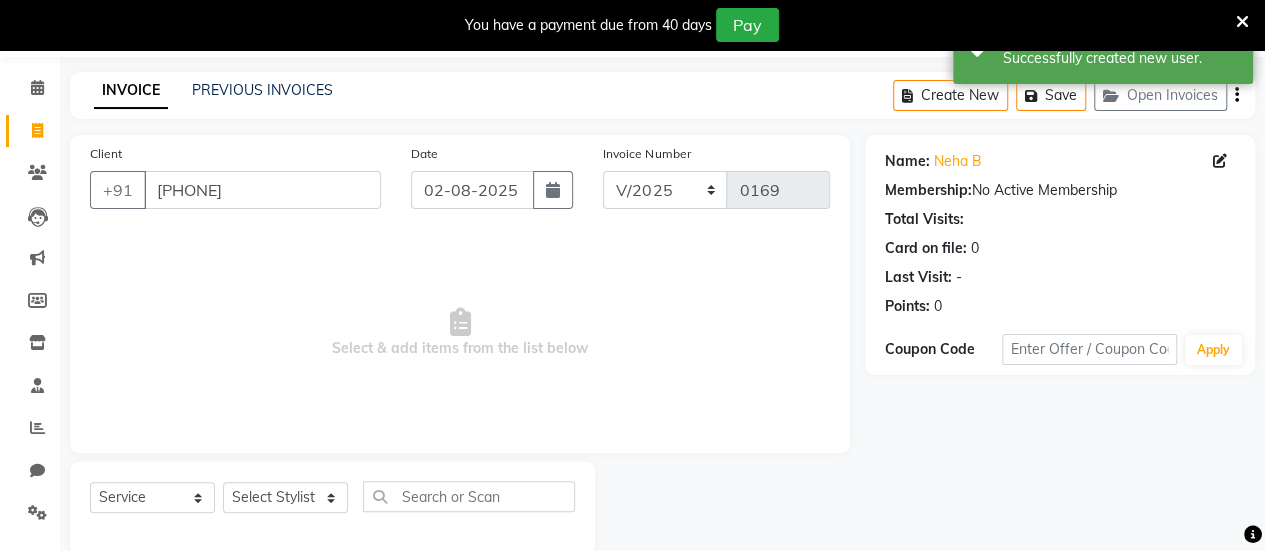 scroll, scrollTop: 98, scrollLeft: 0, axis: vertical 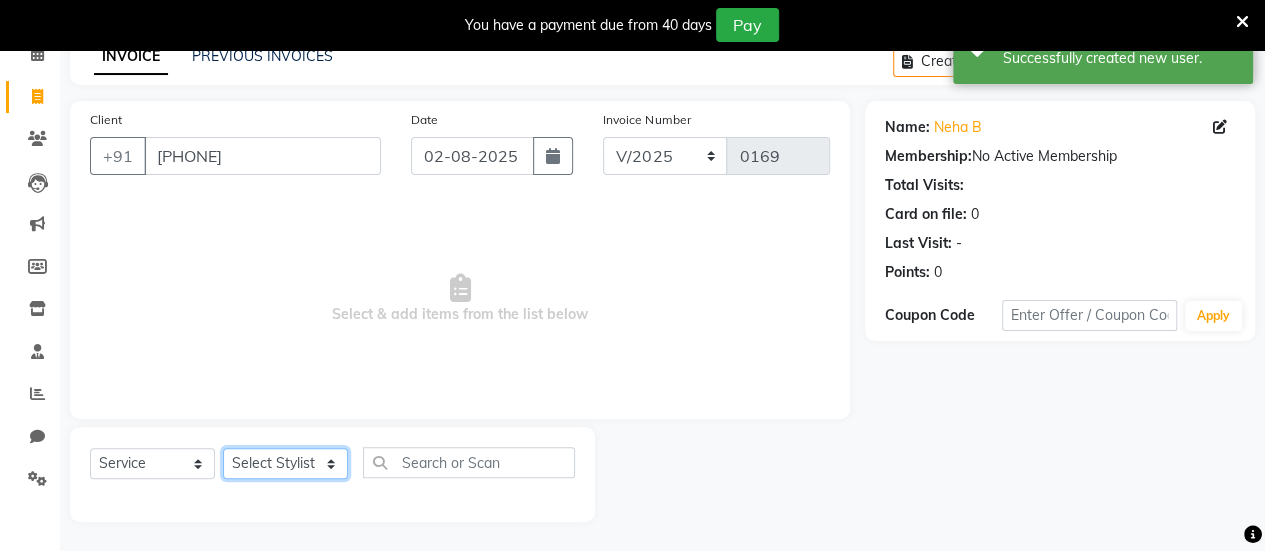 click on "Select Stylist [FIRST] [LAST] [FIRST] [LAST] [FIRST] [LAST] [FIRST] [LAST] [FIRST] [LAST] [FIRST] [LAST] [FIRST] [LAST] [FIRST] [LAST]" 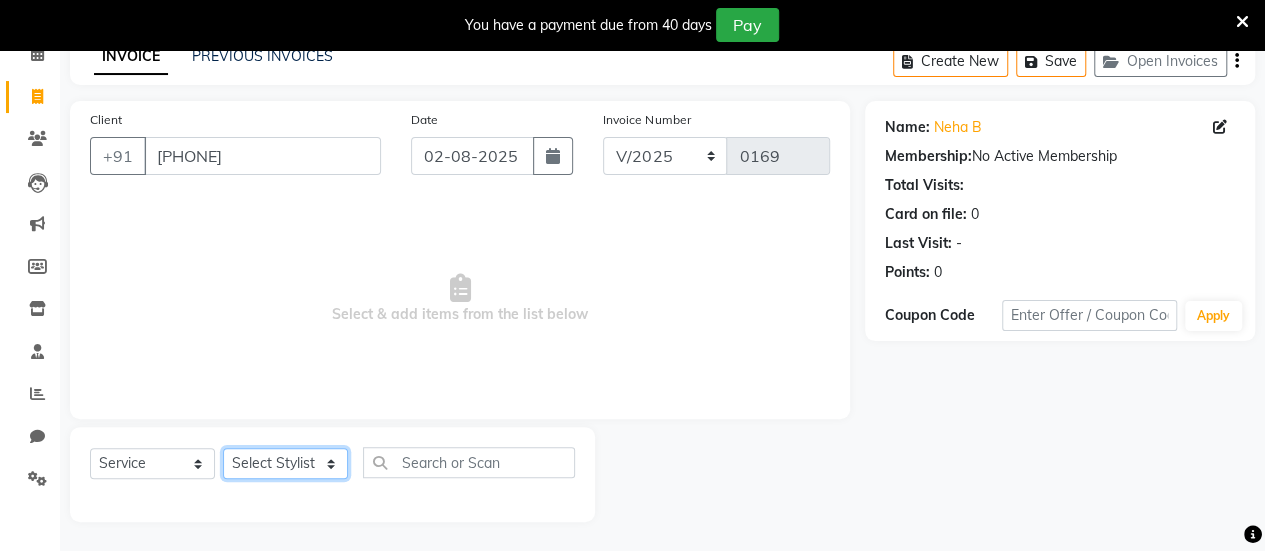 select on "83223" 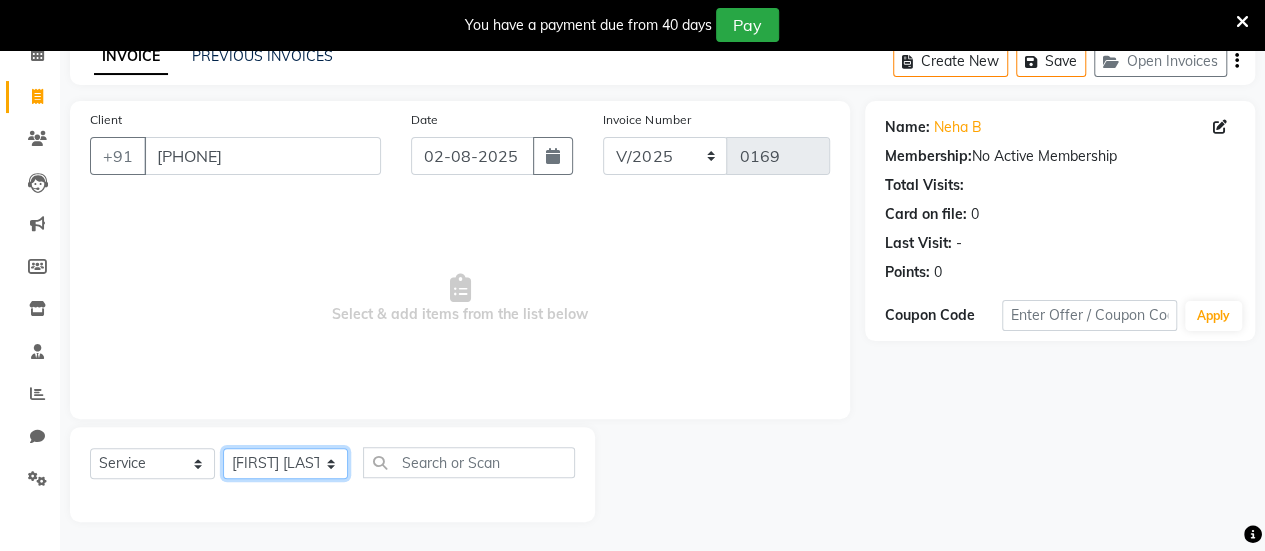 click on "Select Stylist [FIRST] [LAST] [FIRST] [LAST] [FIRST] [LAST] [FIRST] [LAST] [FIRST] [LAST] [FIRST] [LAST] [FIRST] [LAST] [FIRST] [LAST]" 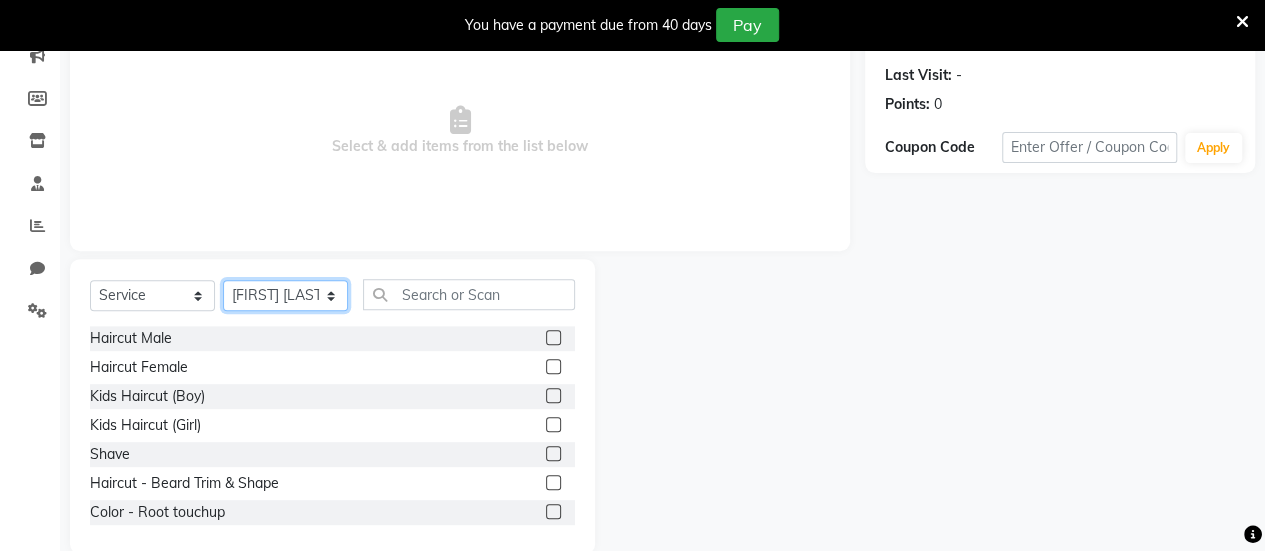 scroll, scrollTop: 278, scrollLeft: 0, axis: vertical 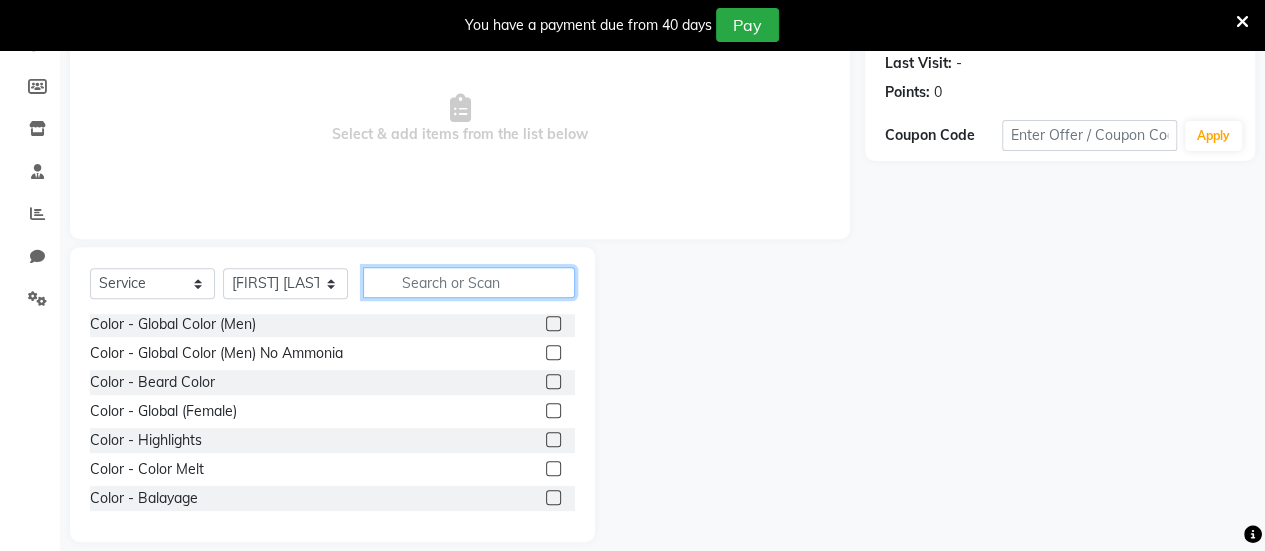 click 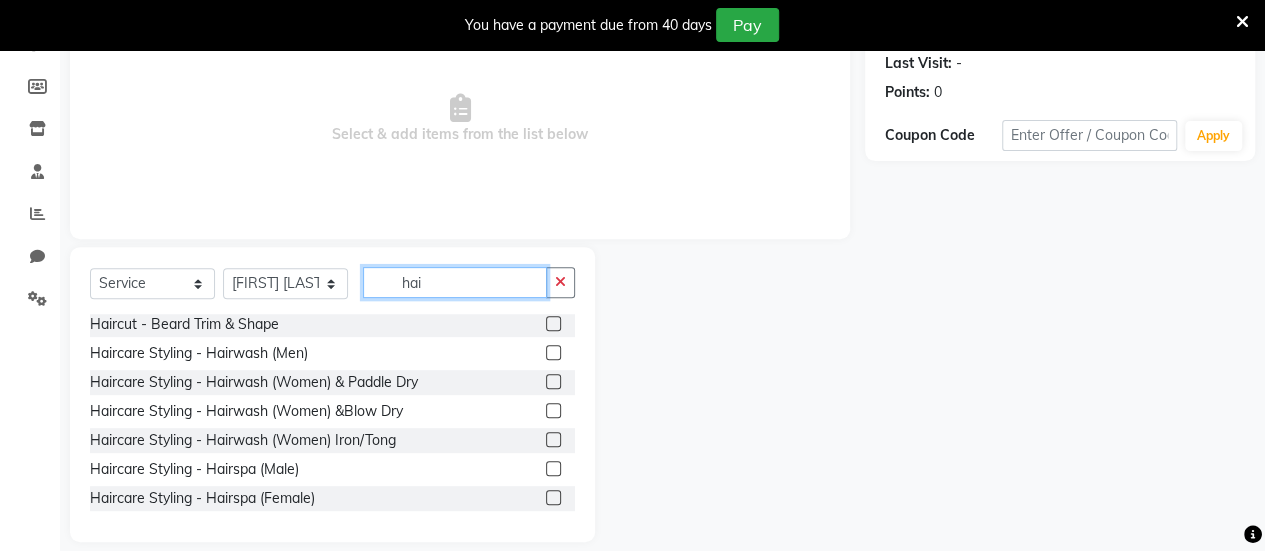 scroll, scrollTop: 88, scrollLeft: 0, axis: vertical 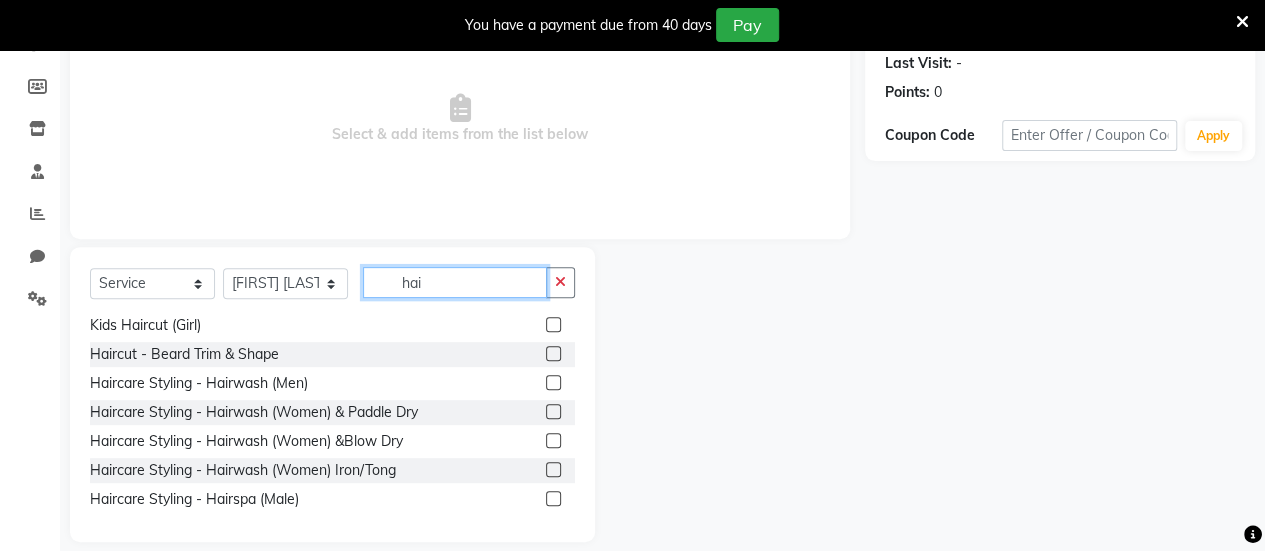 type on "hai" 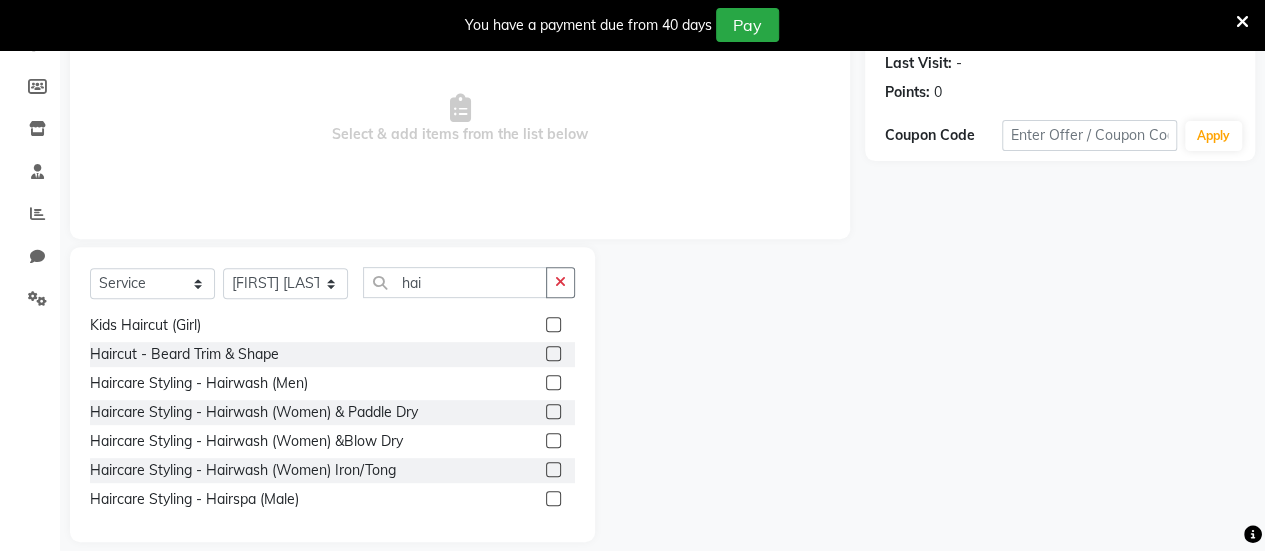 click 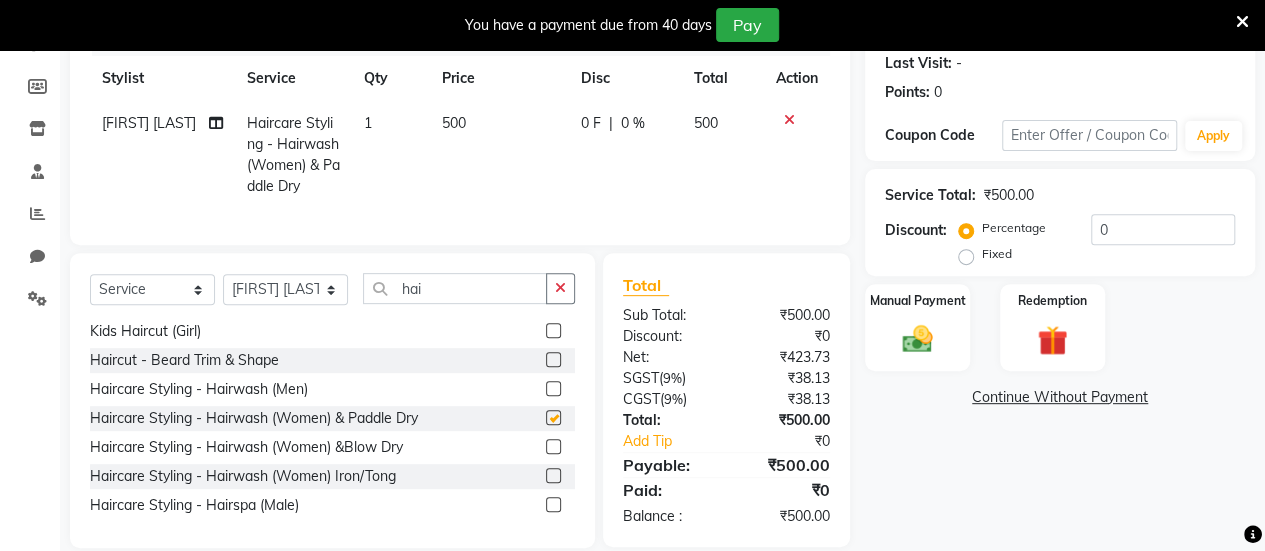 checkbox on "false" 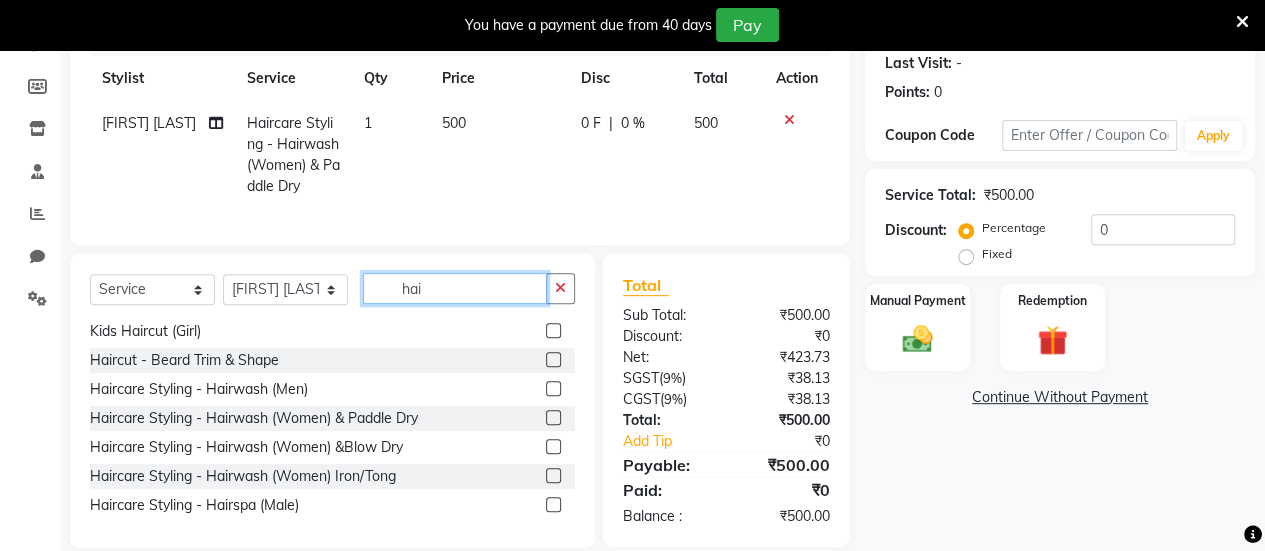 click on "hai" 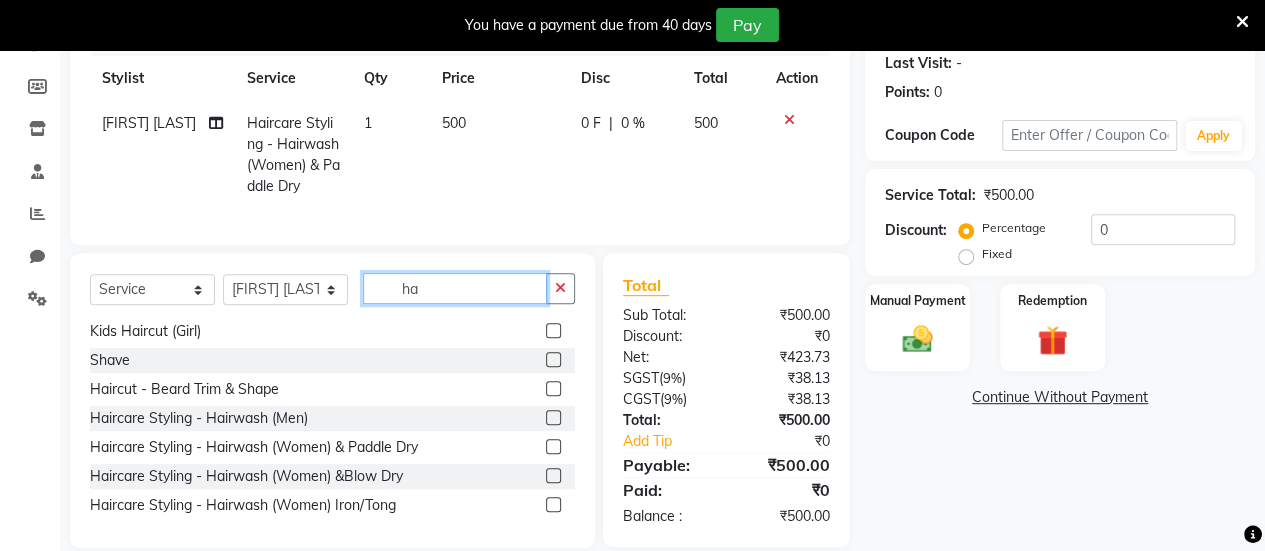 scroll, scrollTop: 118, scrollLeft: 0, axis: vertical 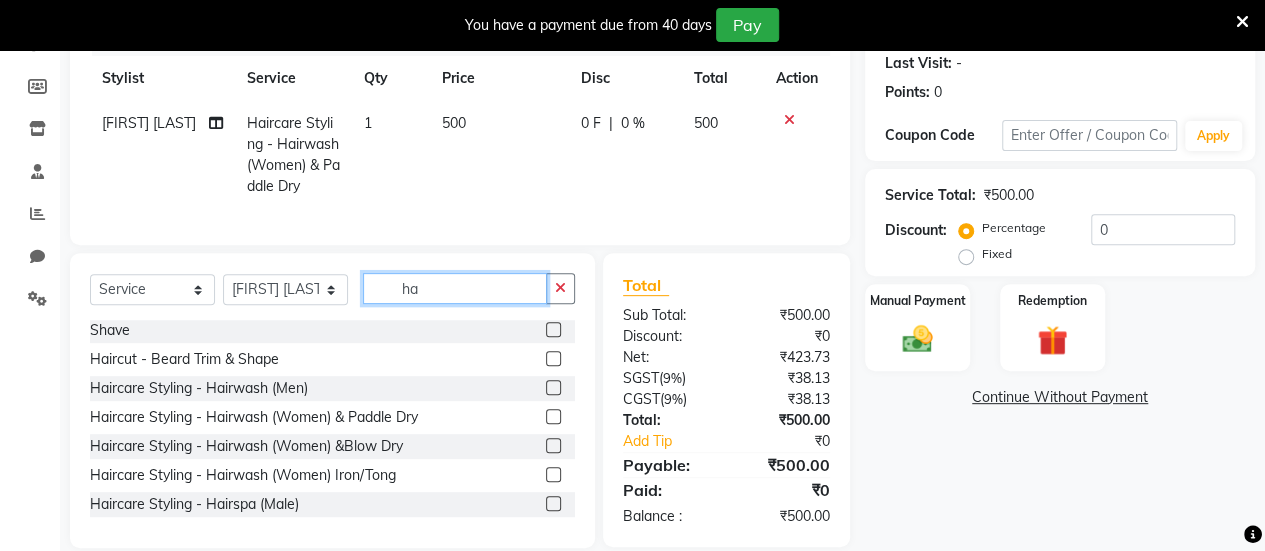 type on "h" 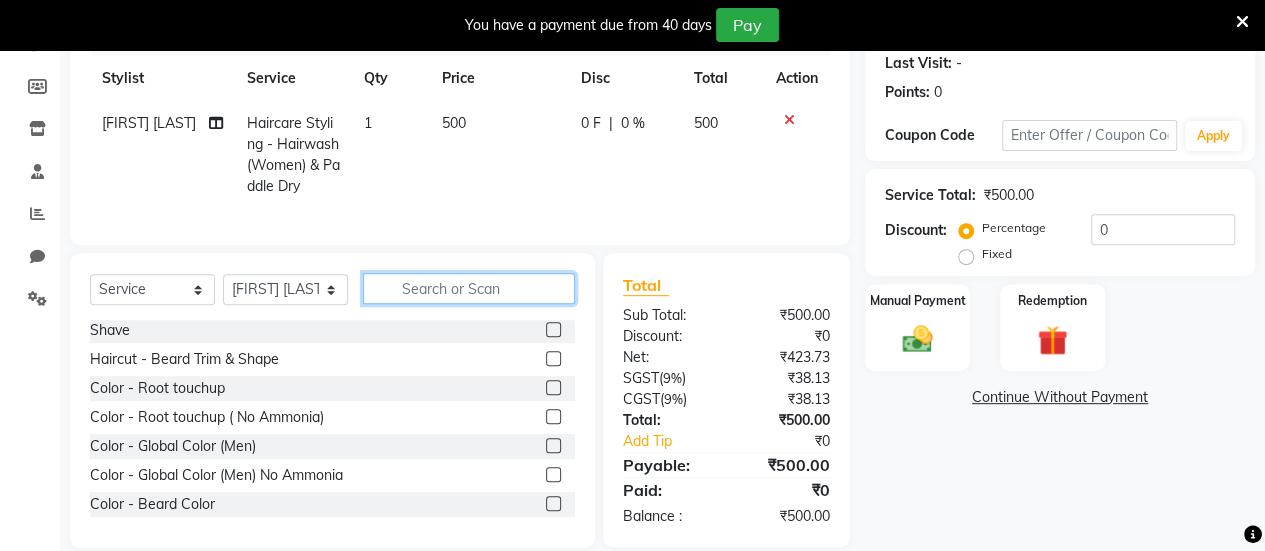 type 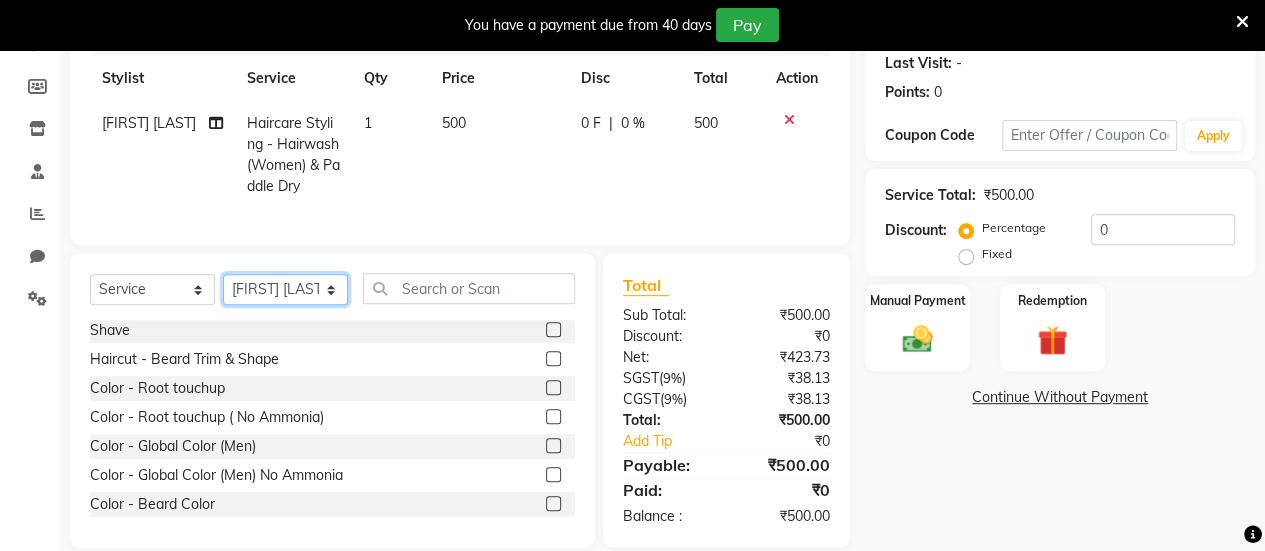 click on "Select Stylist [FIRST] [LAST] [FIRST] [LAST] [FIRST] [LAST] [FIRST] [LAST] [FIRST] [LAST] [FIRST] [LAST] [FIRST] [LAST] [FIRST] [LAST]" 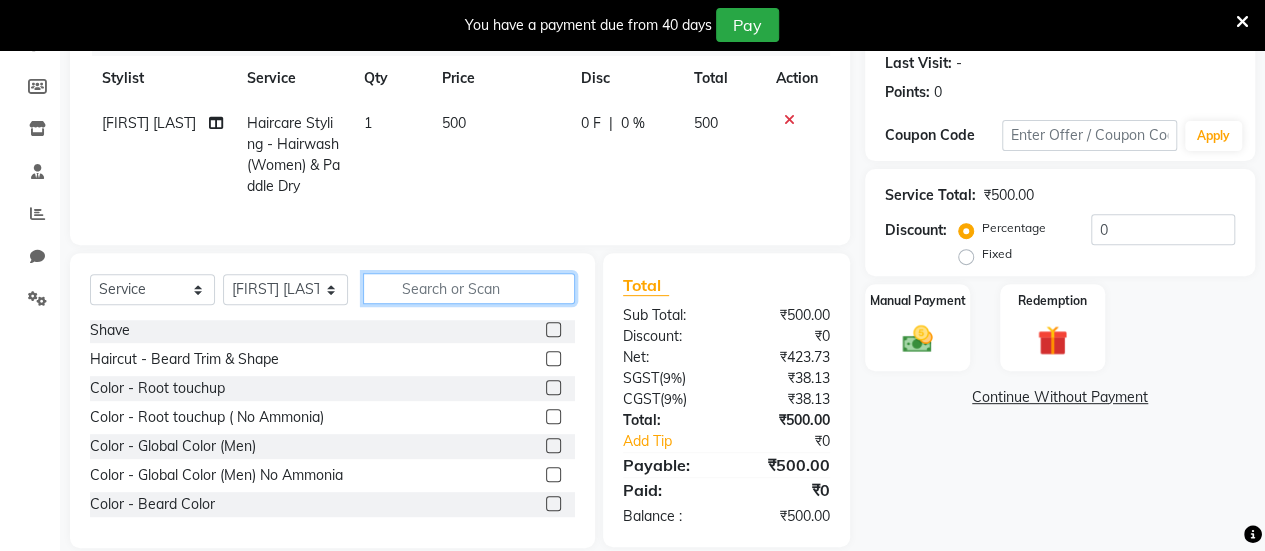 click 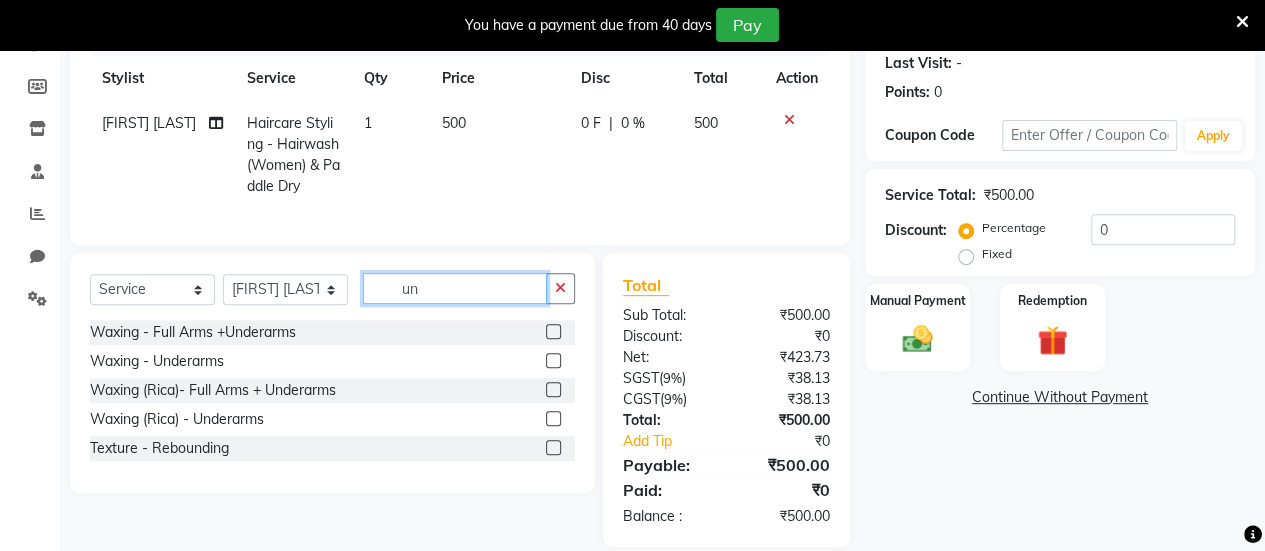 scroll, scrollTop: 0, scrollLeft: 0, axis: both 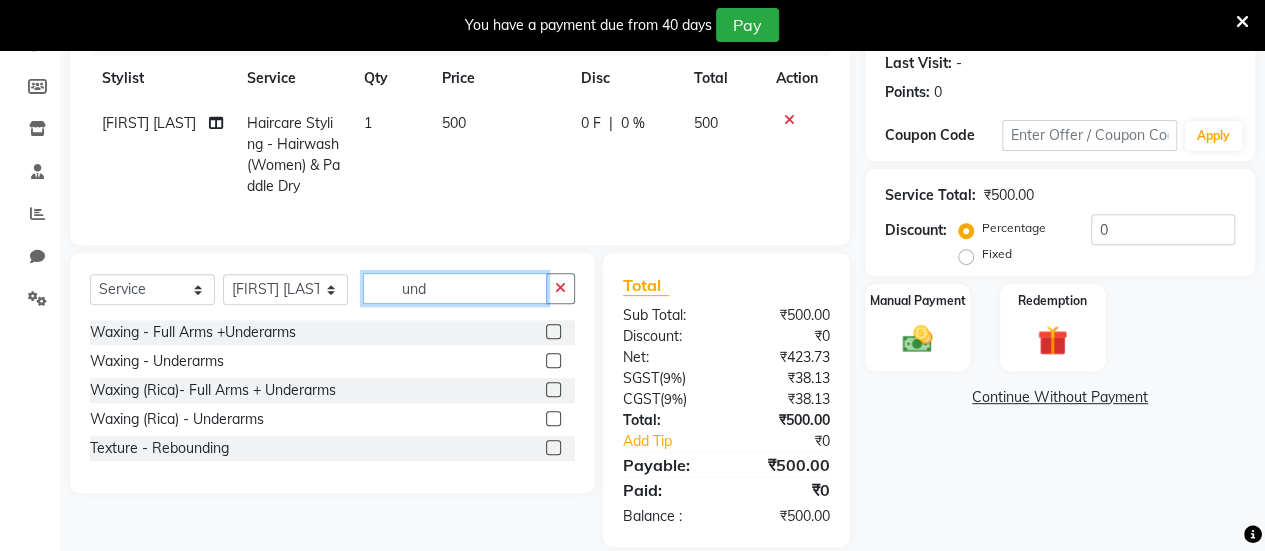 type on "und" 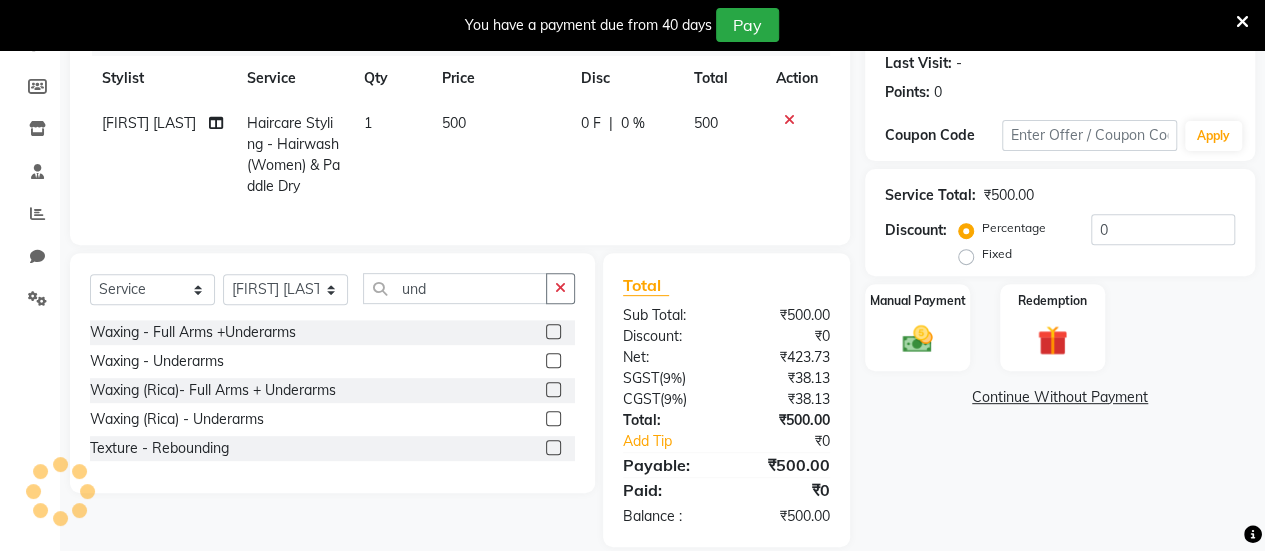 click 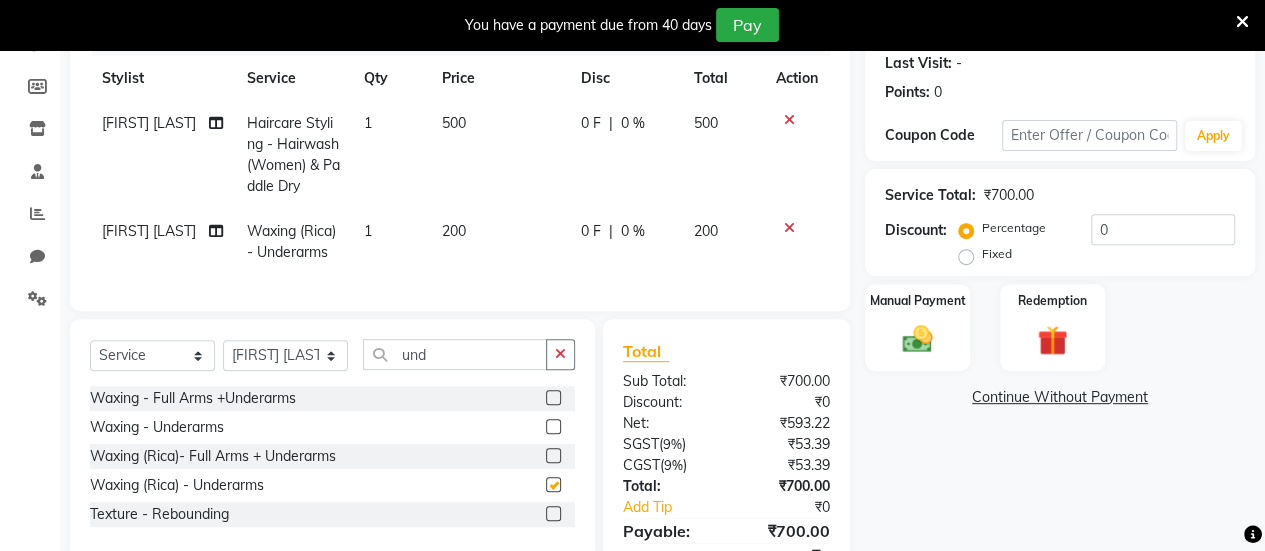 checkbox on "false" 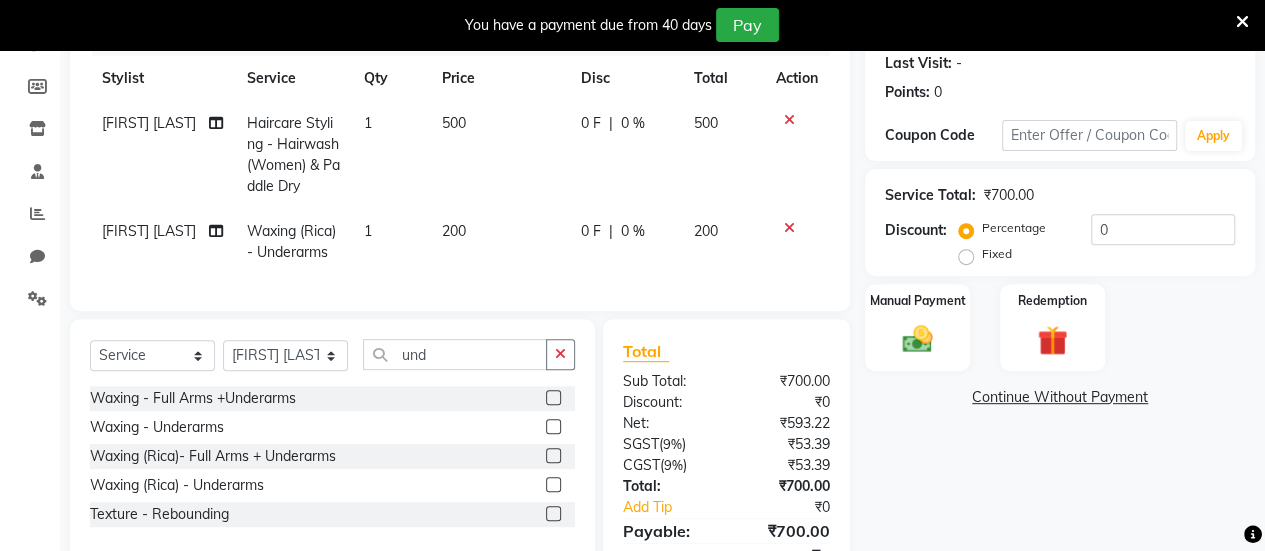 scroll, scrollTop: 0, scrollLeft: 0, axis: both 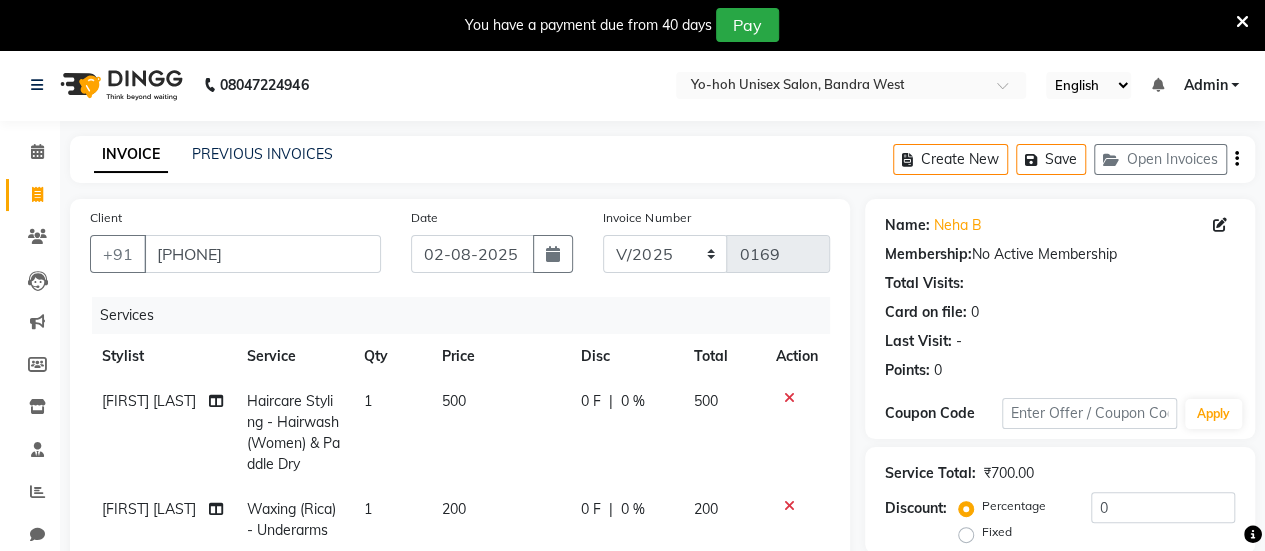 click 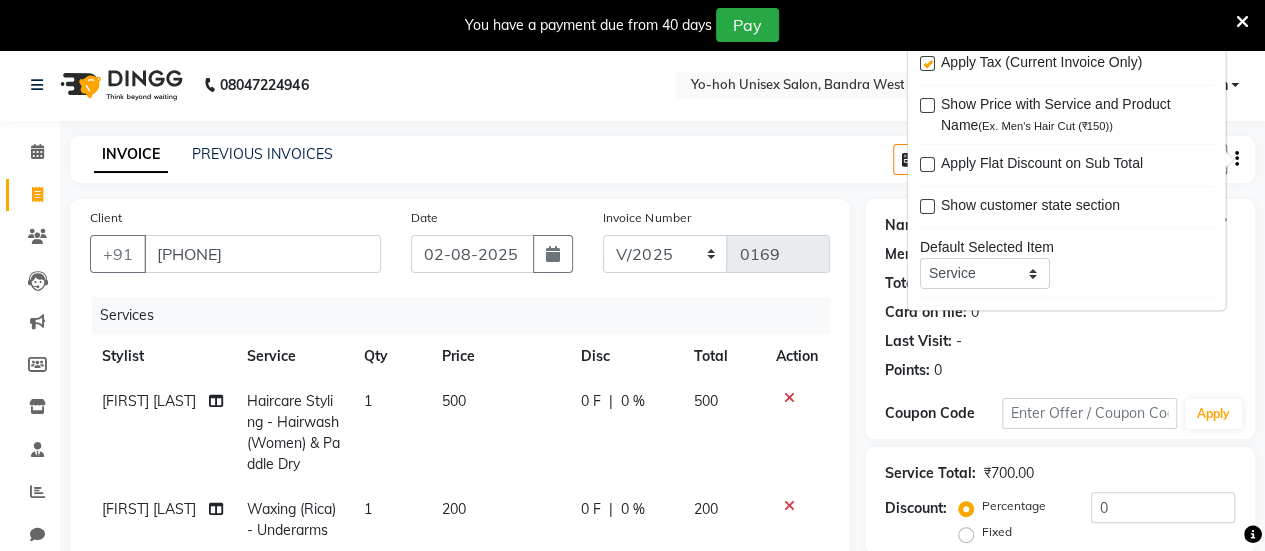 click at bounding box center [926, 64] 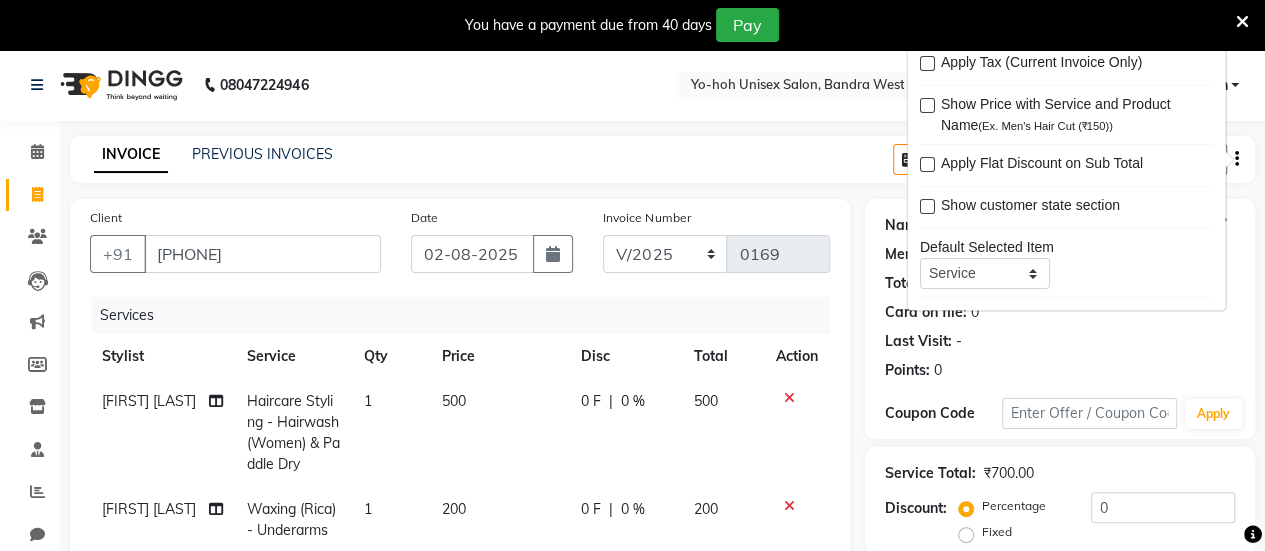 click on "INVOICE PREVIOUS INVOICES Create New   Save   Open Invoices  Client +91 [PHONE] Date 02-08-2025 Invoice Number V/2025 V/2025-26 0169 Services Stylist Service Qty Price Disc Total Action [FIRST] [LAST] Haircare Styling - Hairwash (Women) & Paddle Dry 1 500 0 F | 0 % 500 [FIRST] [LAST] Waxing (Rica) - Underarms 1 200 0 F | 0 % 200 Select  Service  Product  Membership  Package Voucher Prepaid Gift Card  Select Stylist [FIRST] [LAST] [FIRST] [LAST] [FIRST] [LAST] [FIRST] [LAST] [FIRST] [LAST] [FIRST] [LAST] [FIRST] [LAST] [FIRST] [LAST] und Waxing - Full Arms +Underarms  Waxing - Underarms  Waxing (Rica)- Full Arms + Underarms   Waxing (Rica) - Underarms  Texture - Rebounding  Total Sub Total: ₹700.00 Discount: ₹0 Net: ₹700.00 Total: ₹700.00 Add Tip ₹0 Payable: ₹700.00 Paid: ₹0 Balance   : ₹700.00 Name: [FIRST] [LAST] Membership:  No Active Membership  Total Visits:   Card on file:  0 Last Visit:   - Points:   0  Coupon Code Apply Service Total:  ₹700.00  Discount:  Percentage  0" 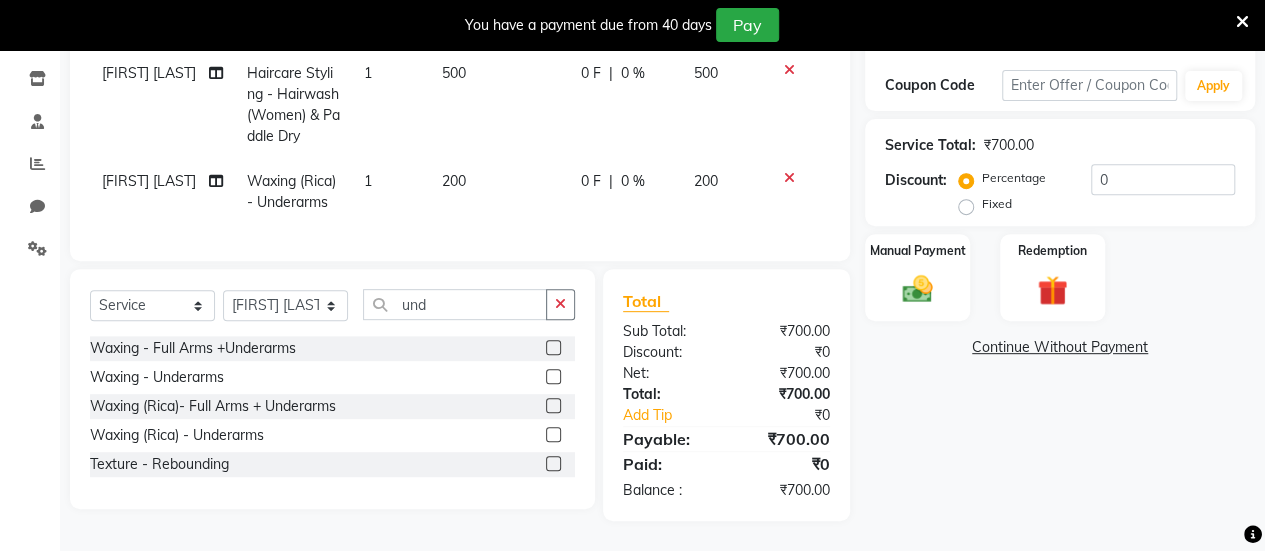 scroll, scrollTop: 362, scrollLeft: 0, axis: vertical 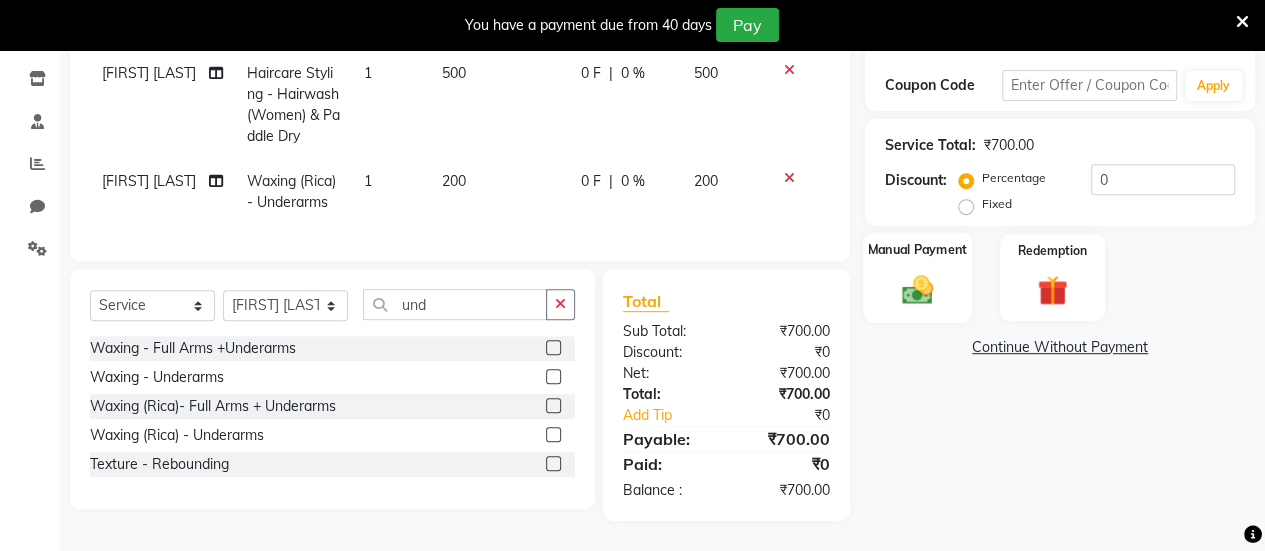 click 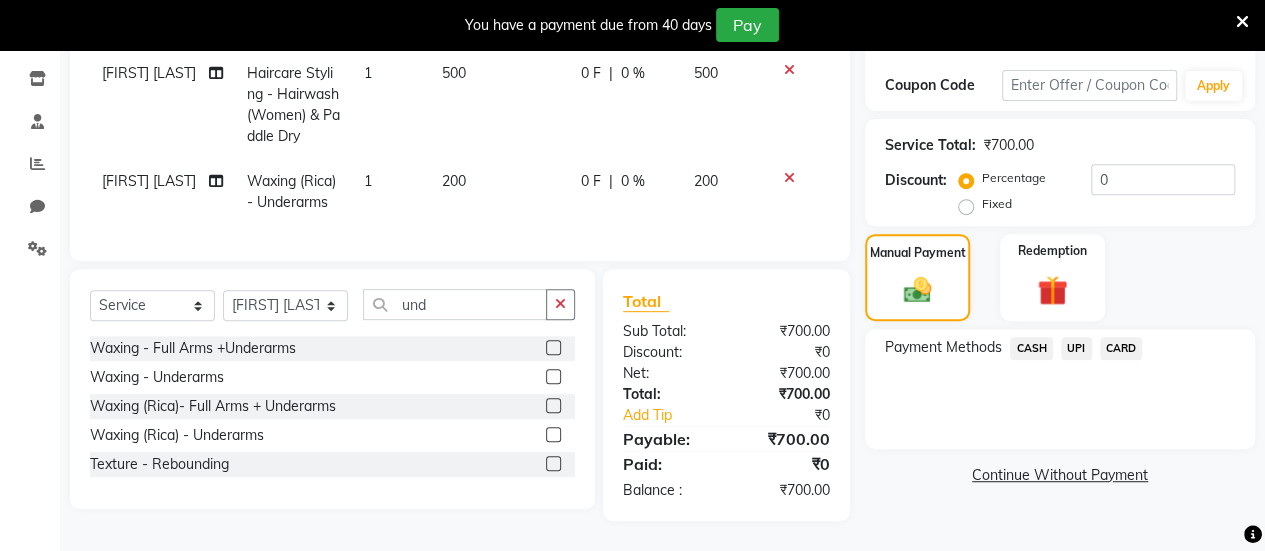 click on "UPI" 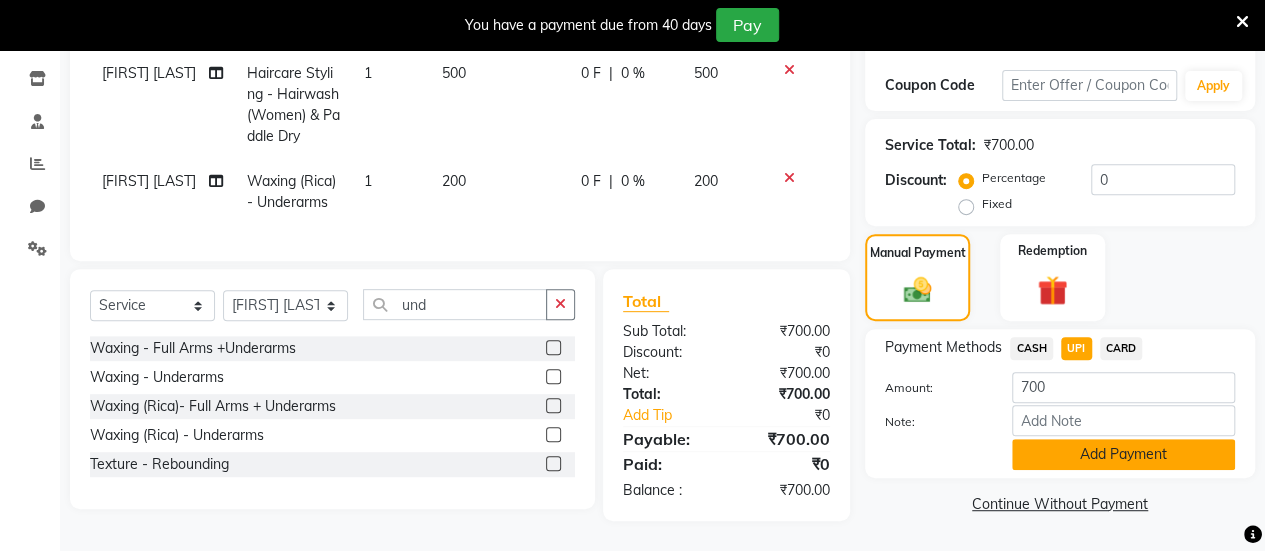 click on "Add Payment" 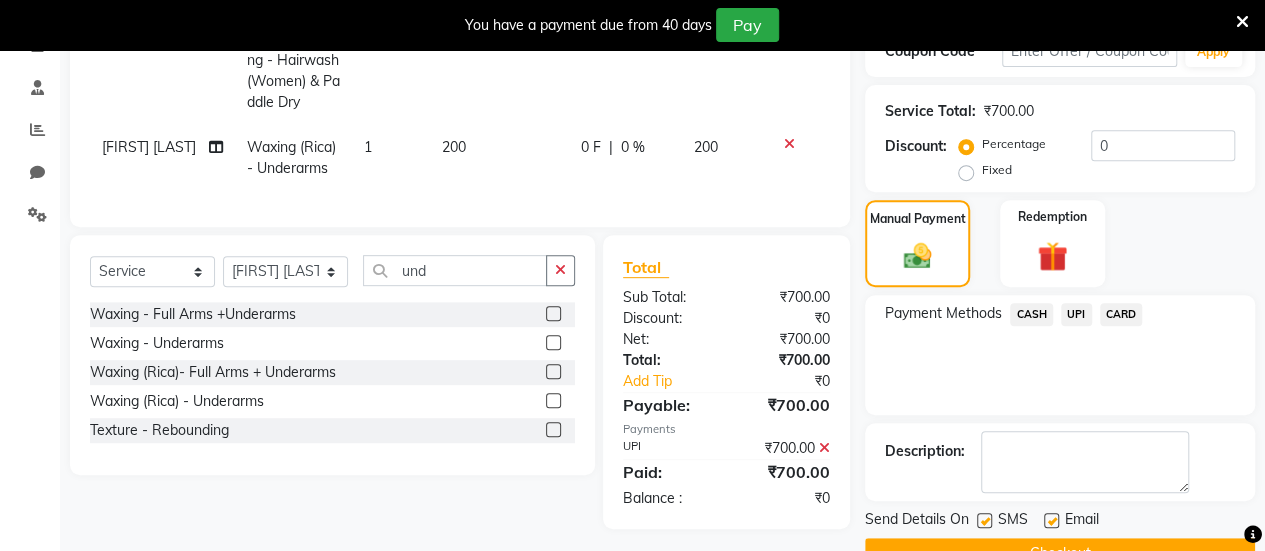 scroll, scrollTop: 408, scrollLeft: 0, axis: vertical 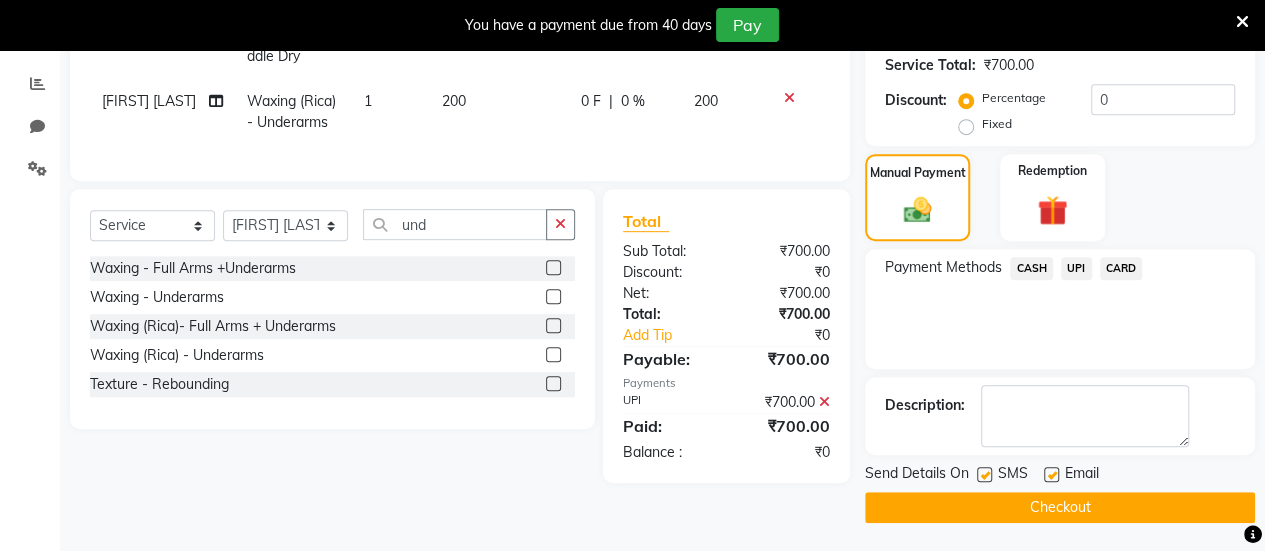 click on "Send Details On SMS Email" 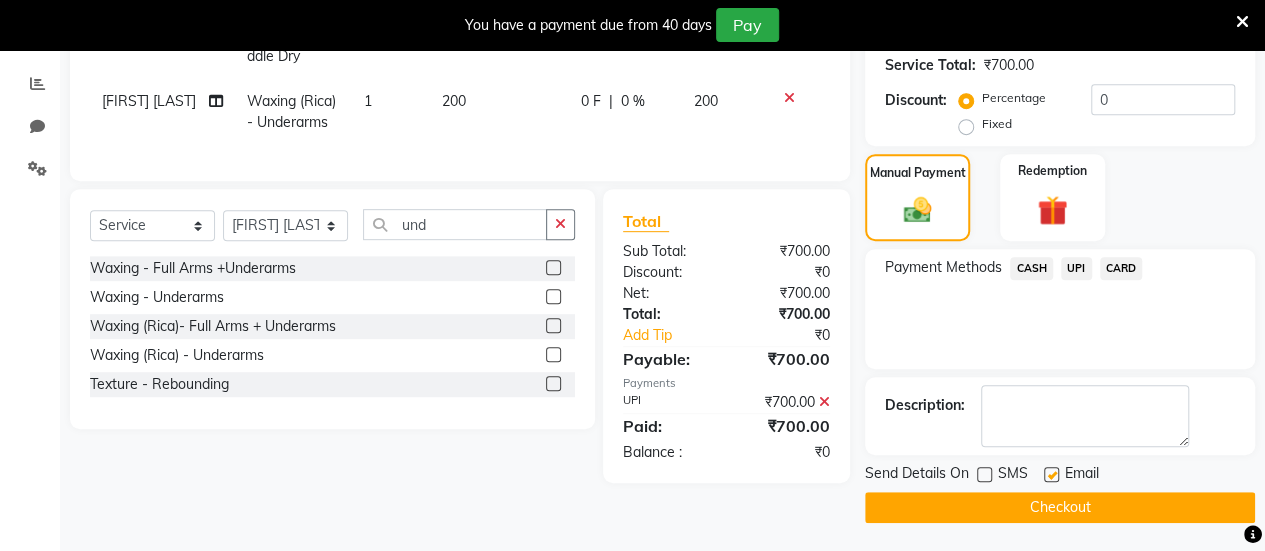 click 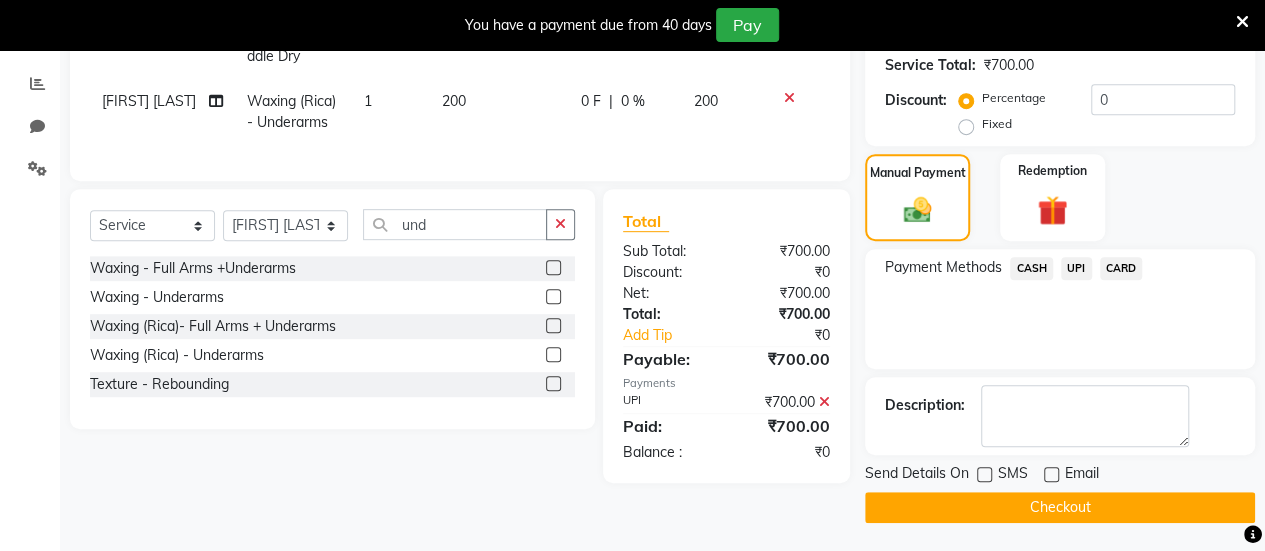 click on "Checkout" 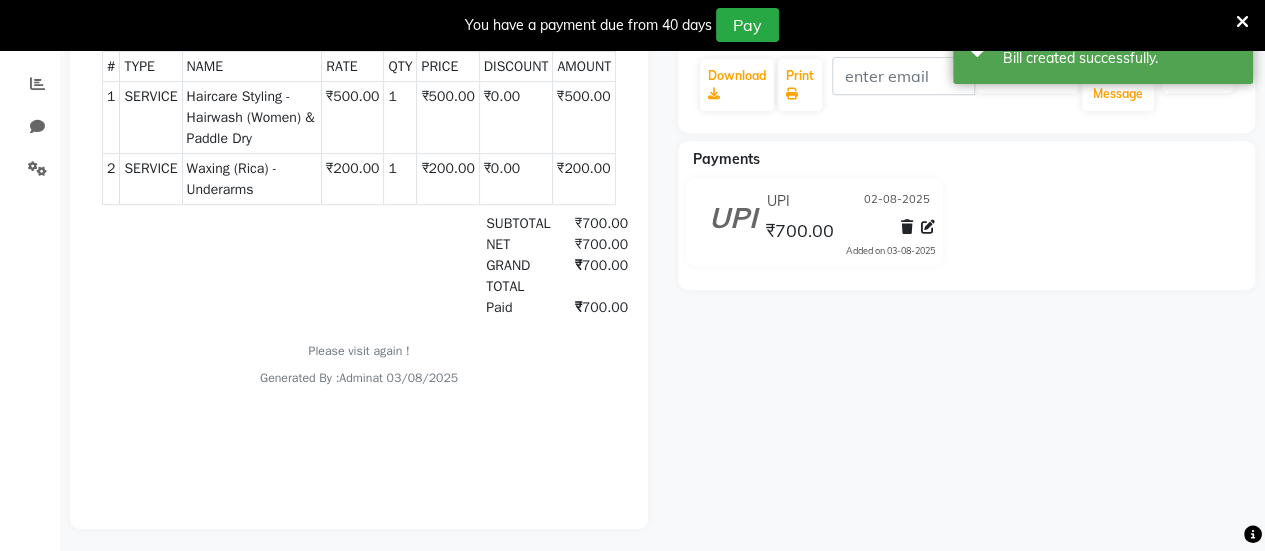 scroll, scrollTop: 0, scrollLeft: 0, axis: both 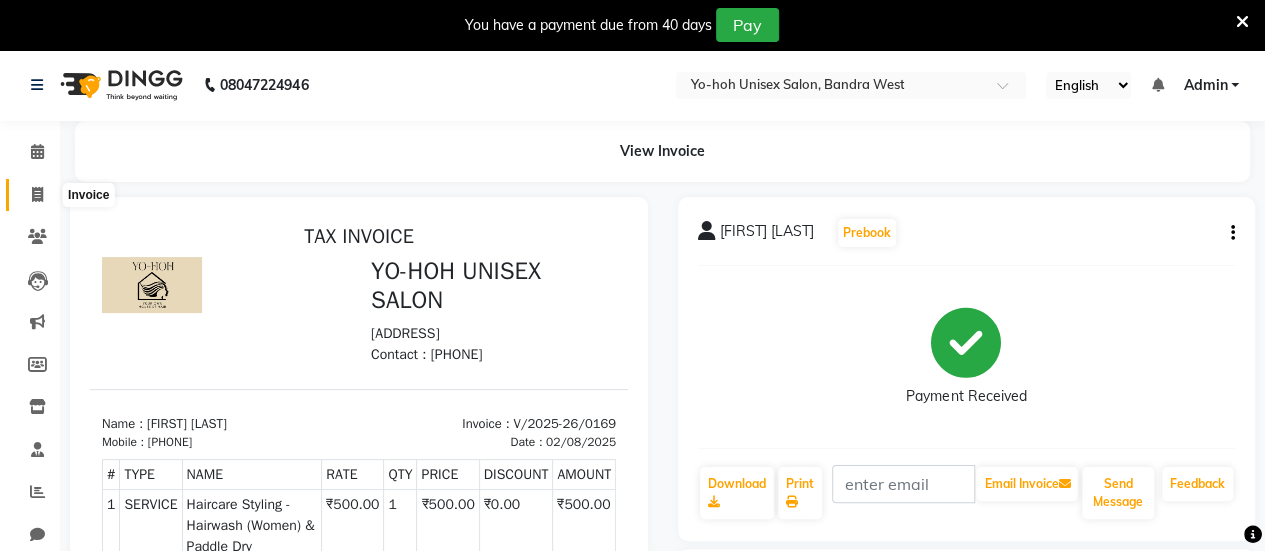click 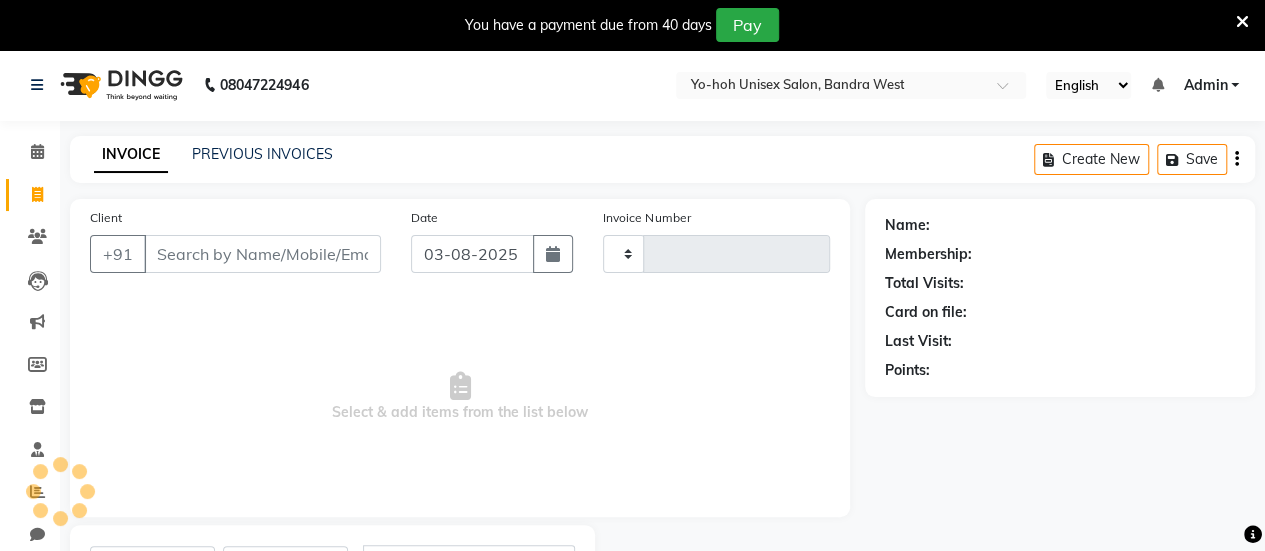 type on "0170" 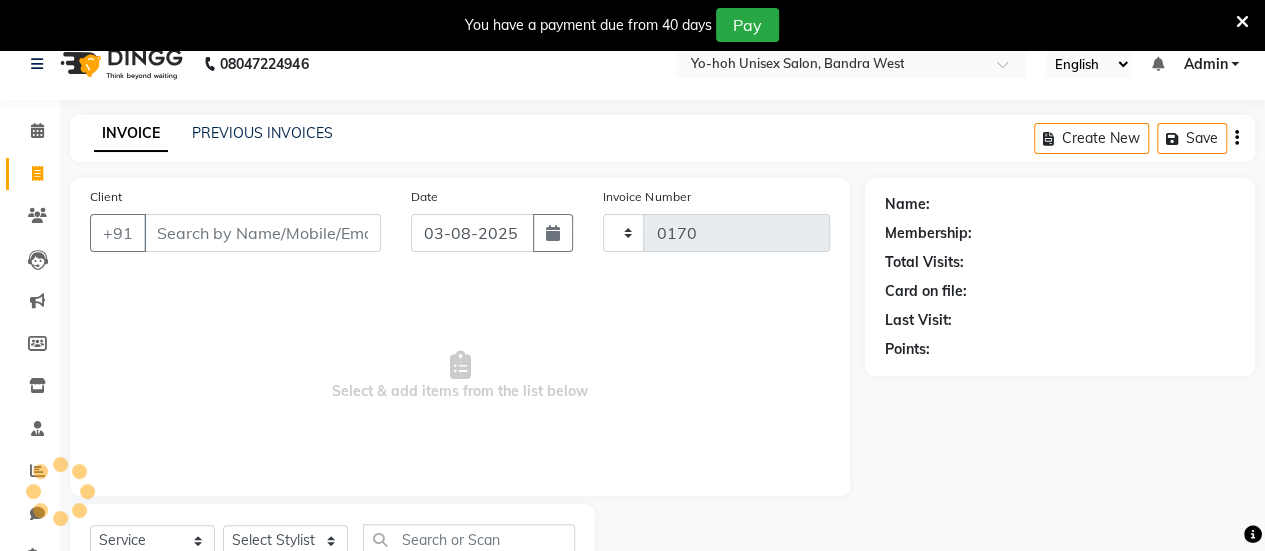 select on "8364" 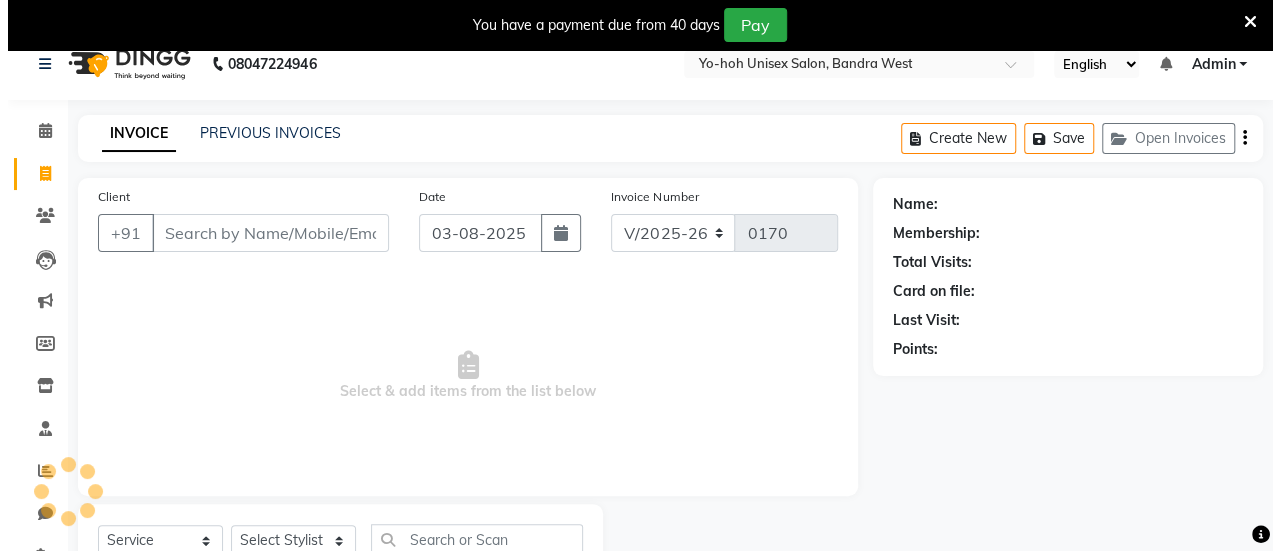 scroll, scrollTop: 98, scrollLeft: 0, axis: vertical 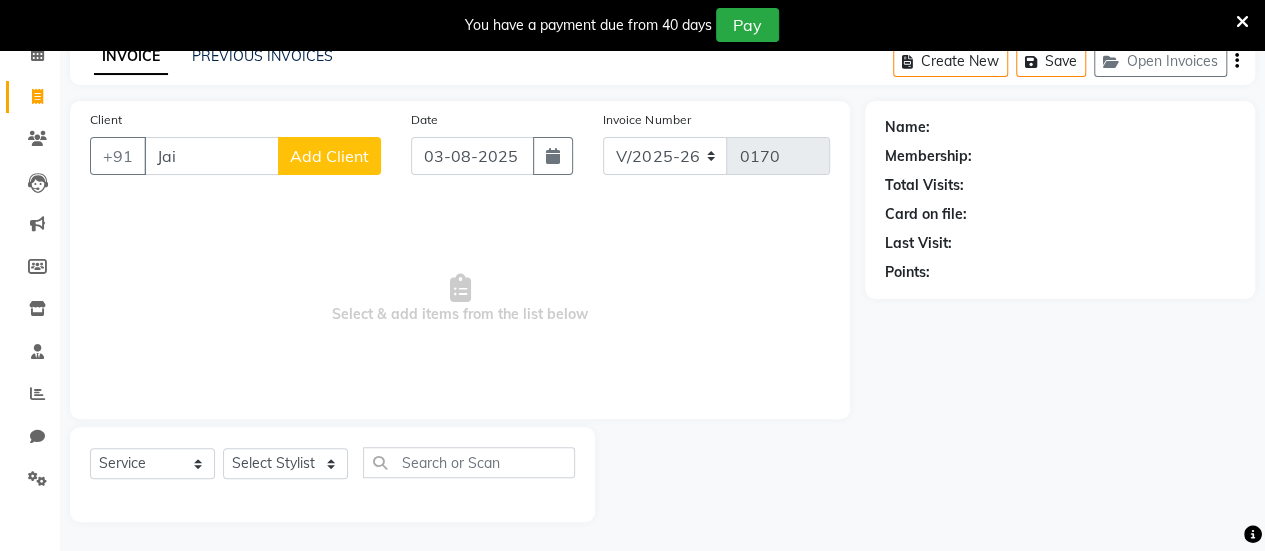 type on "Jai" 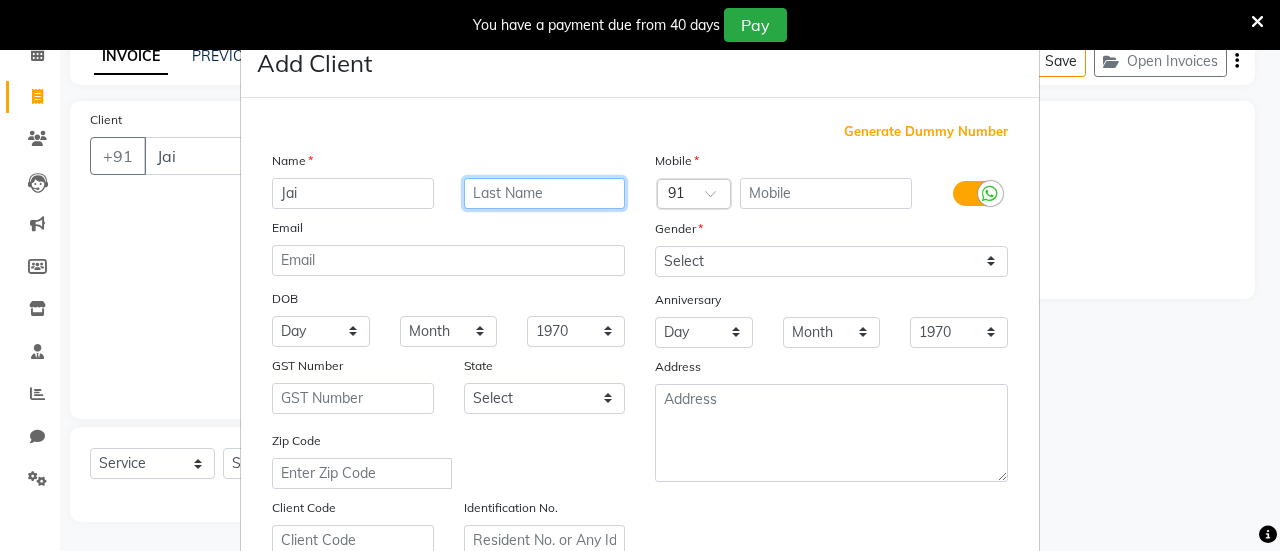 click at bounding box center [545, 193] 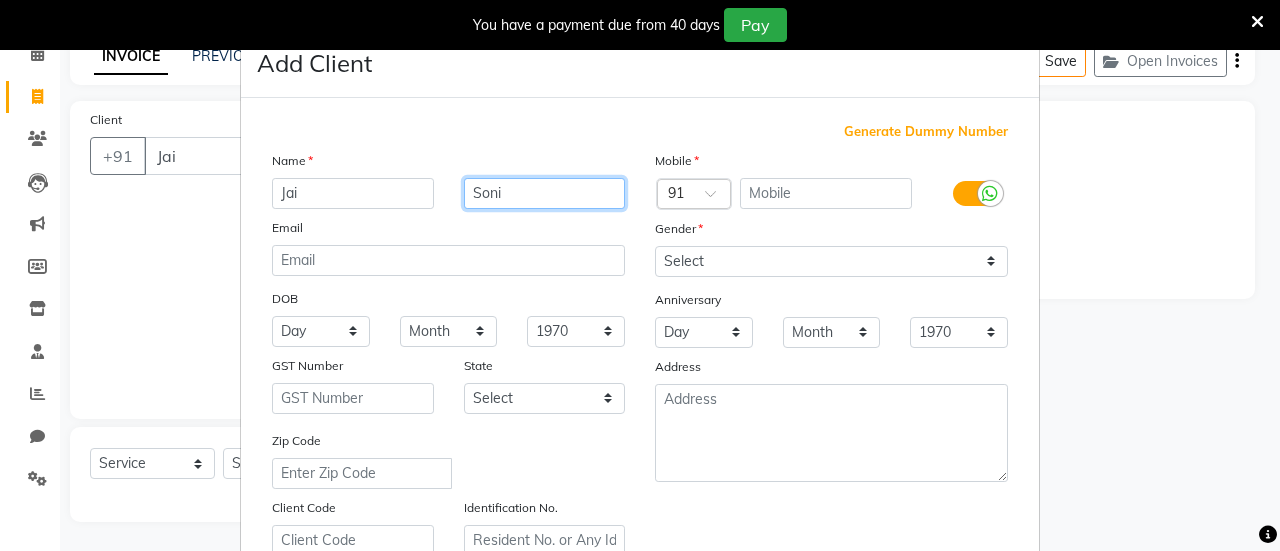 type on "Soni" 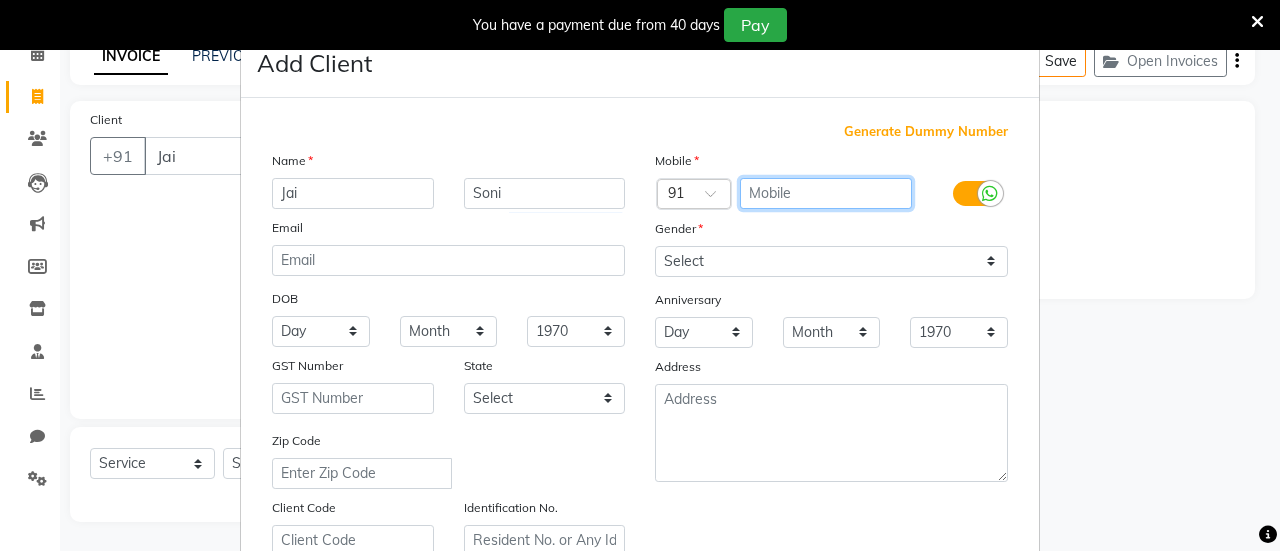 click at bounding box center [826, 193] 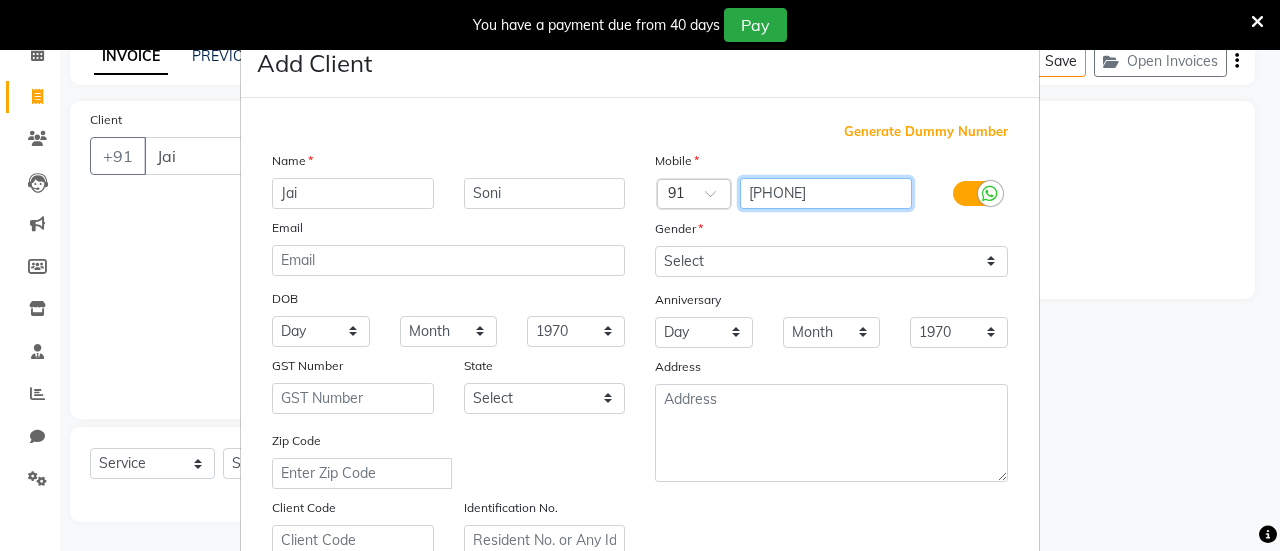 type on "[PHONE]" 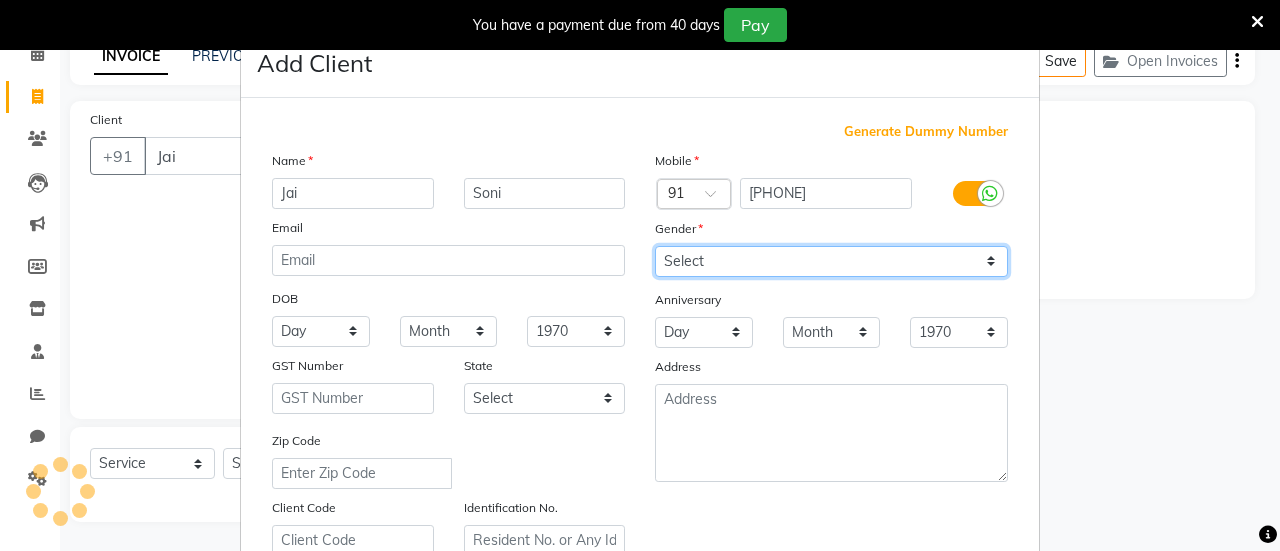 click on "Select Male Female Other Prefer Not To Say" at bounding box center [831, 261] 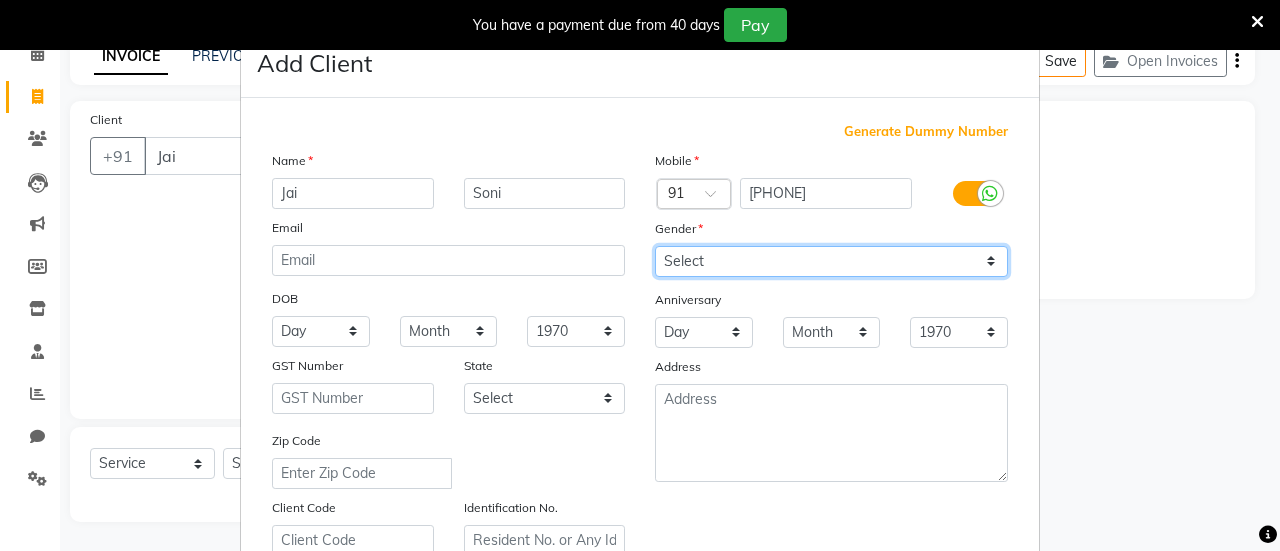 select on "male" 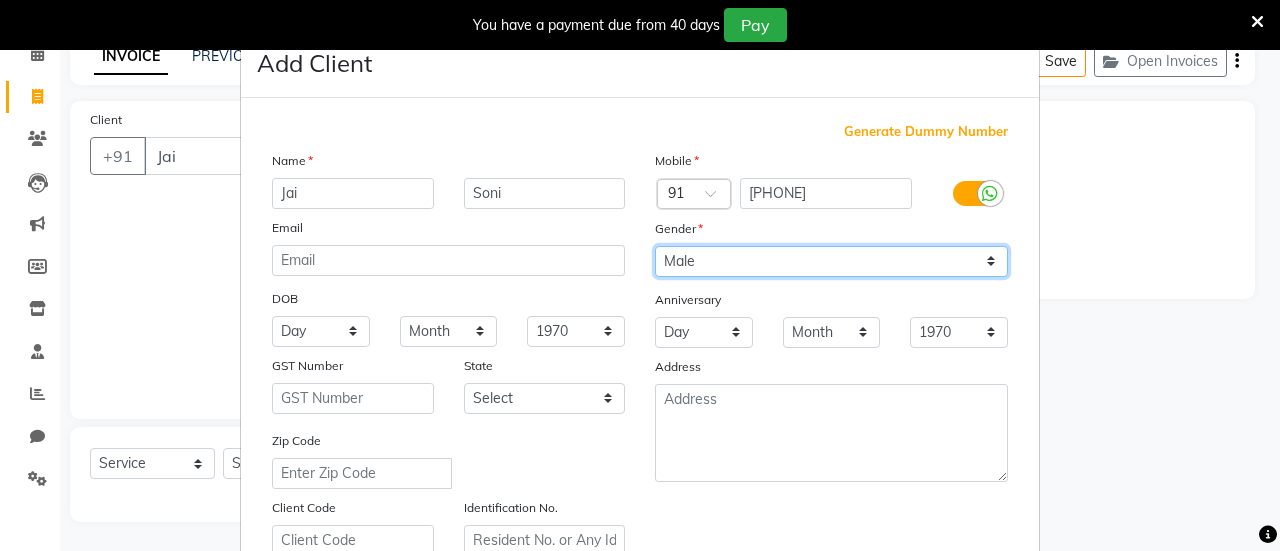 click on "Select Male Female Other Prefer Not To Say" at bounding box center (831, 261) 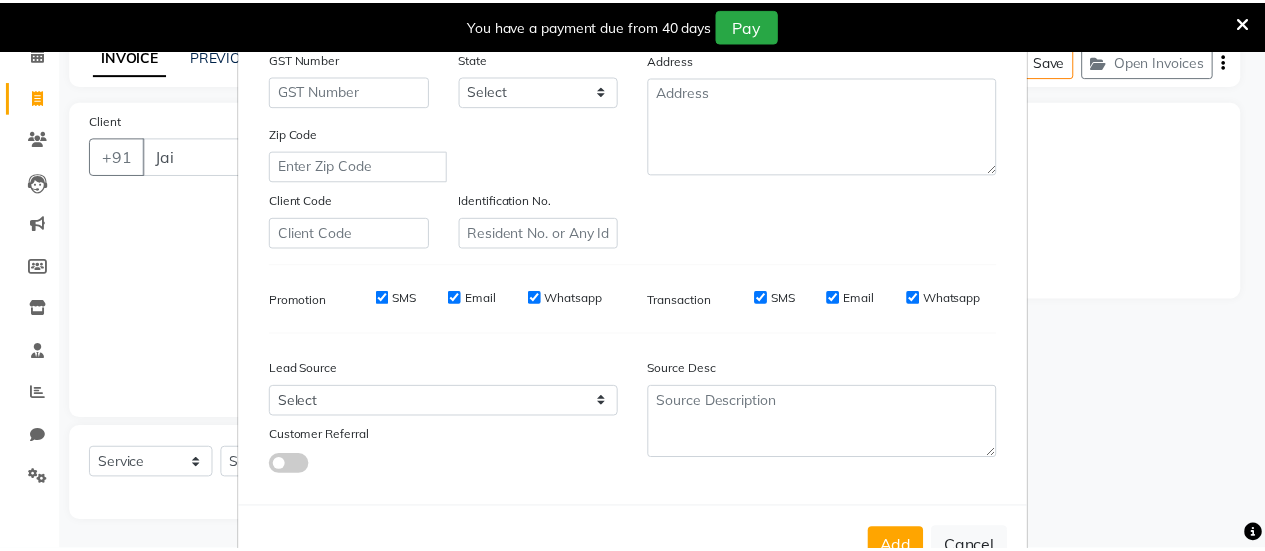 scroll, scrollTop: 368, scrollLeft: 0, axis: vertical 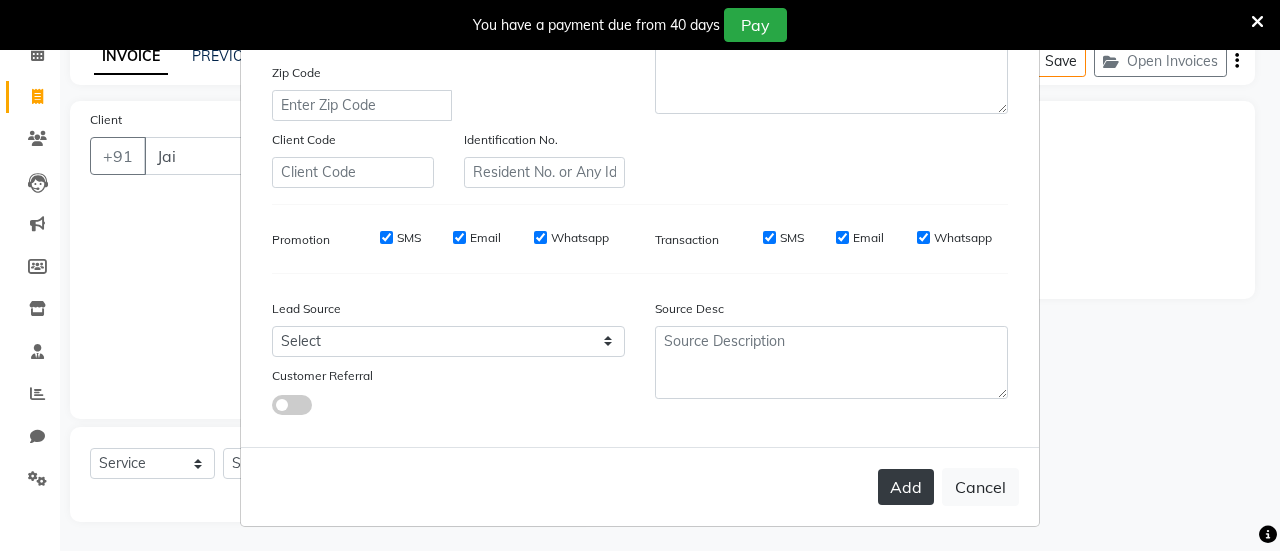click on "Add" at bounding box center [906, 487] 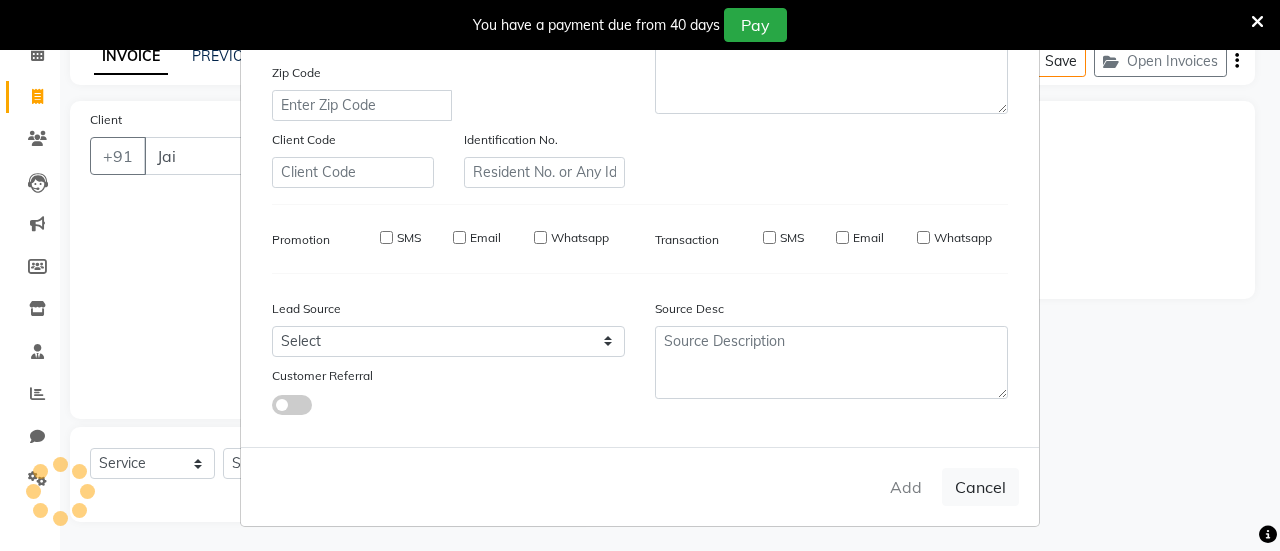 type on "[PHONE]" 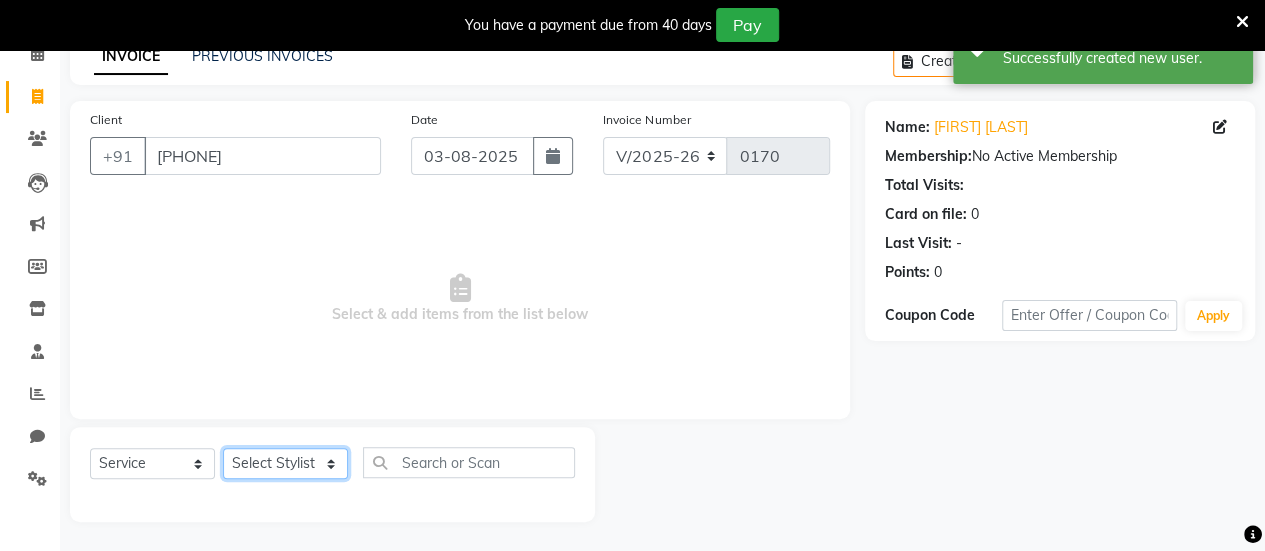 click on "Select Stylist [FIRST] [LAST] [FIRST] [LAST] [FIRST] [LAST] [FIRST] [LAST] [FIRST] [LAST] [FIRST] [LAST] [FIRST] [LAST] [FIRST] [LAST]" 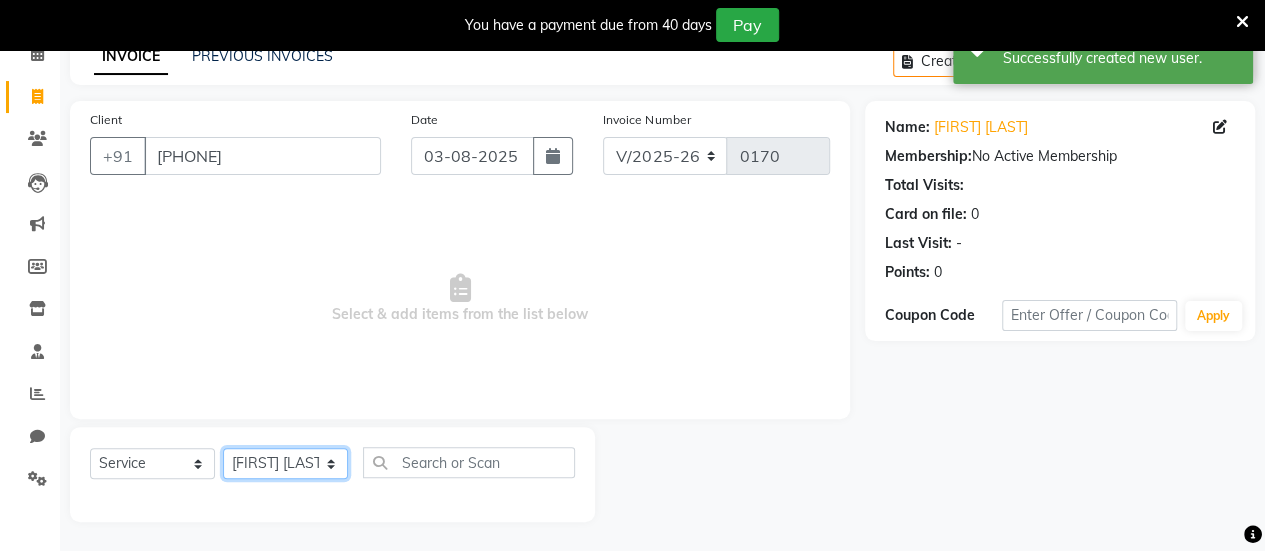click on "Select Stylist [FIRST] [LAST] [FIRST] [LAST] [FIRST] [LAST] [FIRST] [LAST] [FIRST] [LAST] [FIRST] [LAST] [FIRST] [LAST] [FIRST] [LAST]" 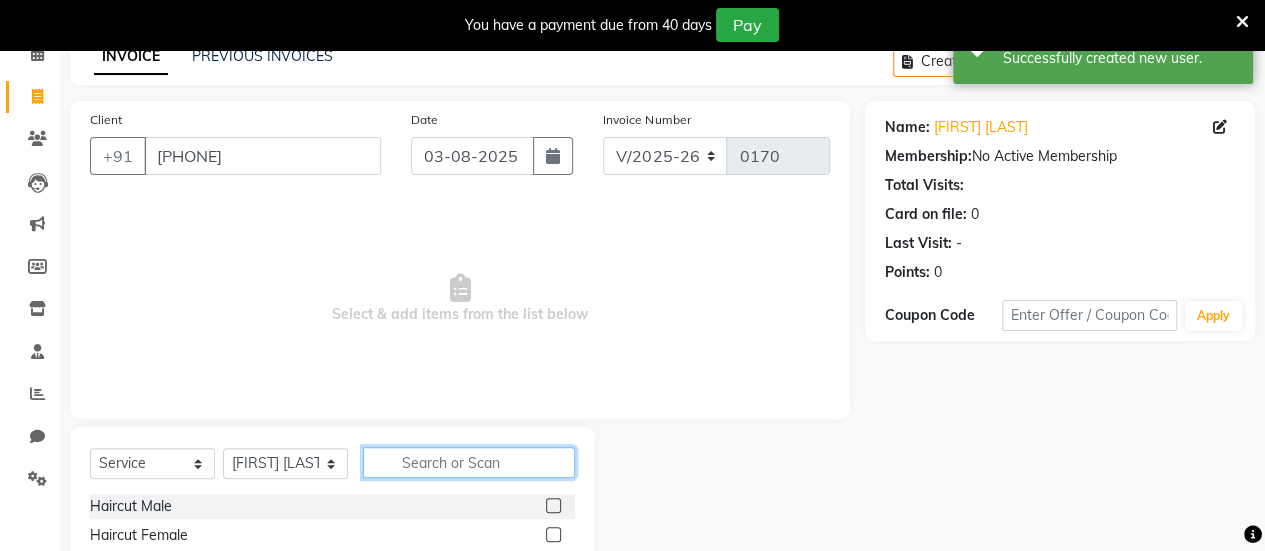 click 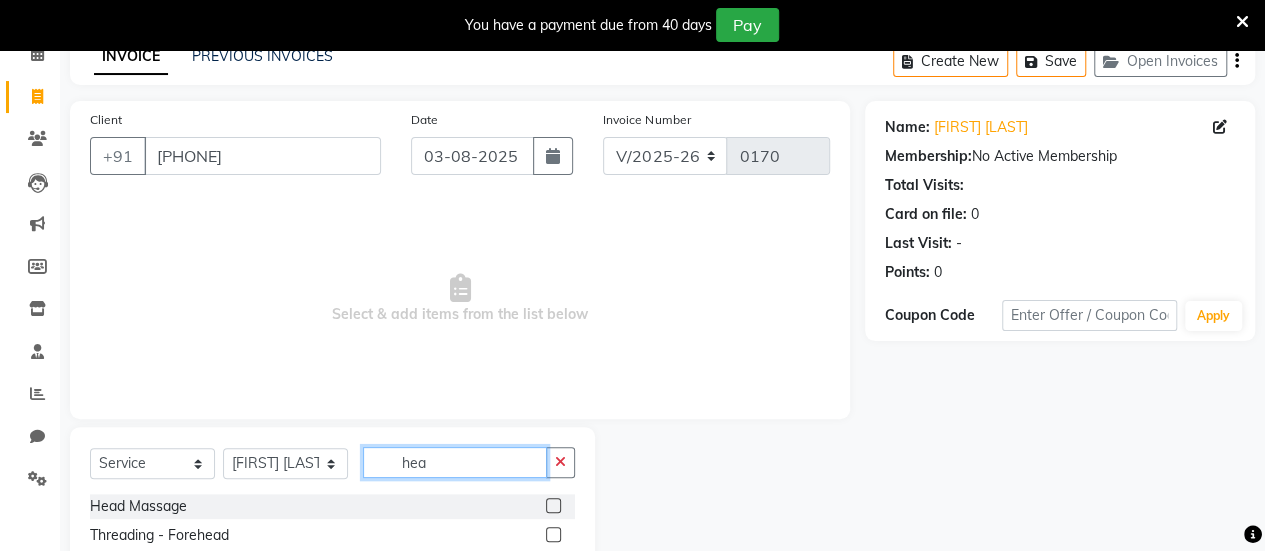 scroll, scrollTop: 156, scrollLeft: 0, axis: vertical 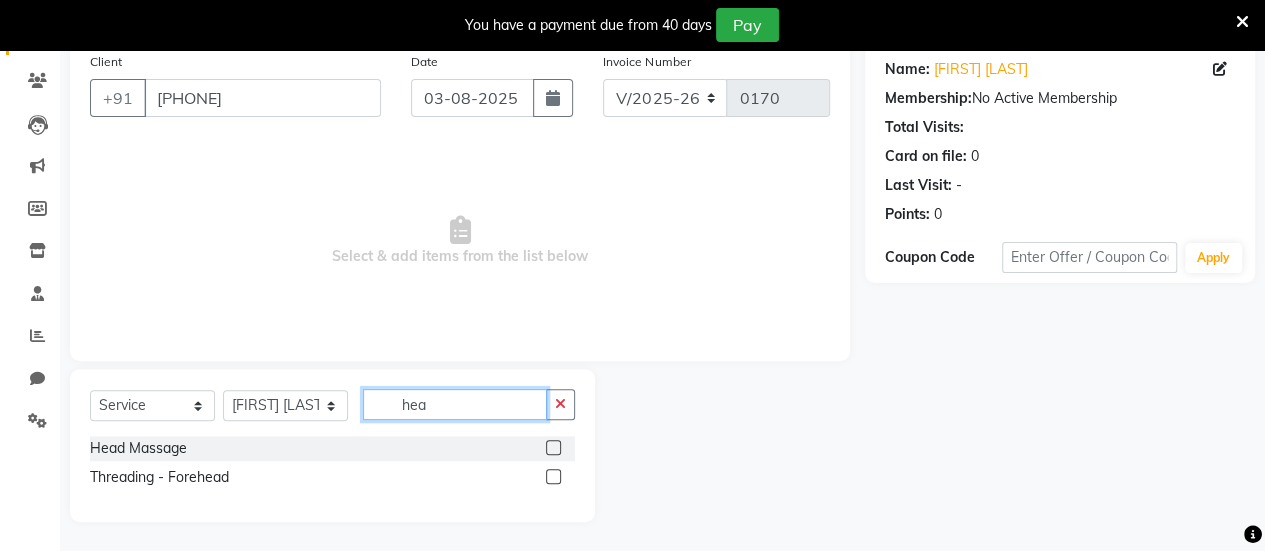 type on "hea" 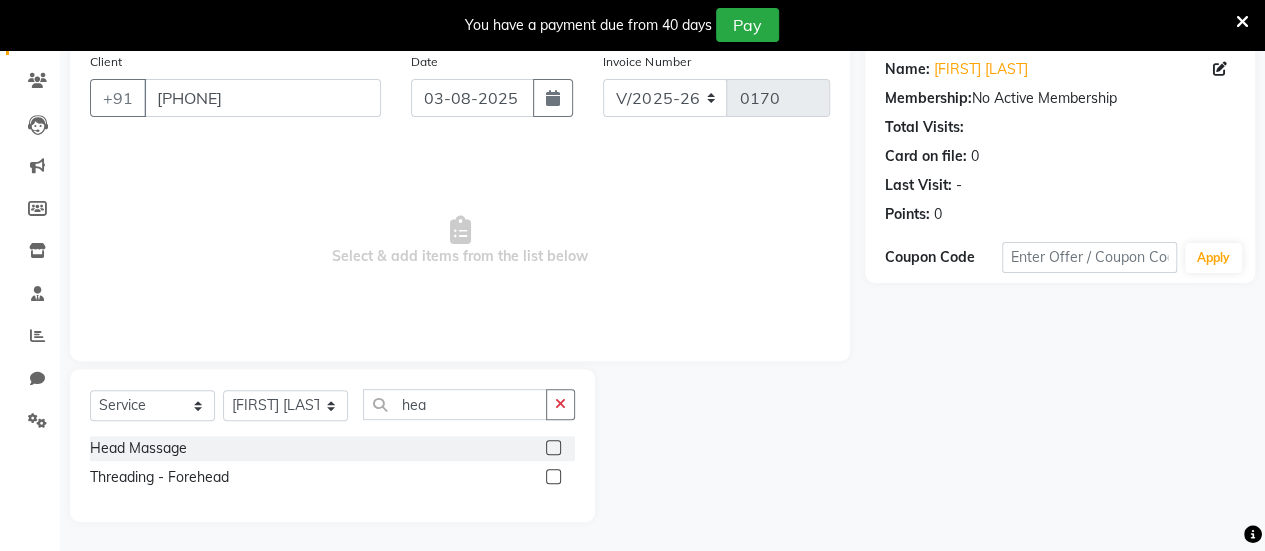 click 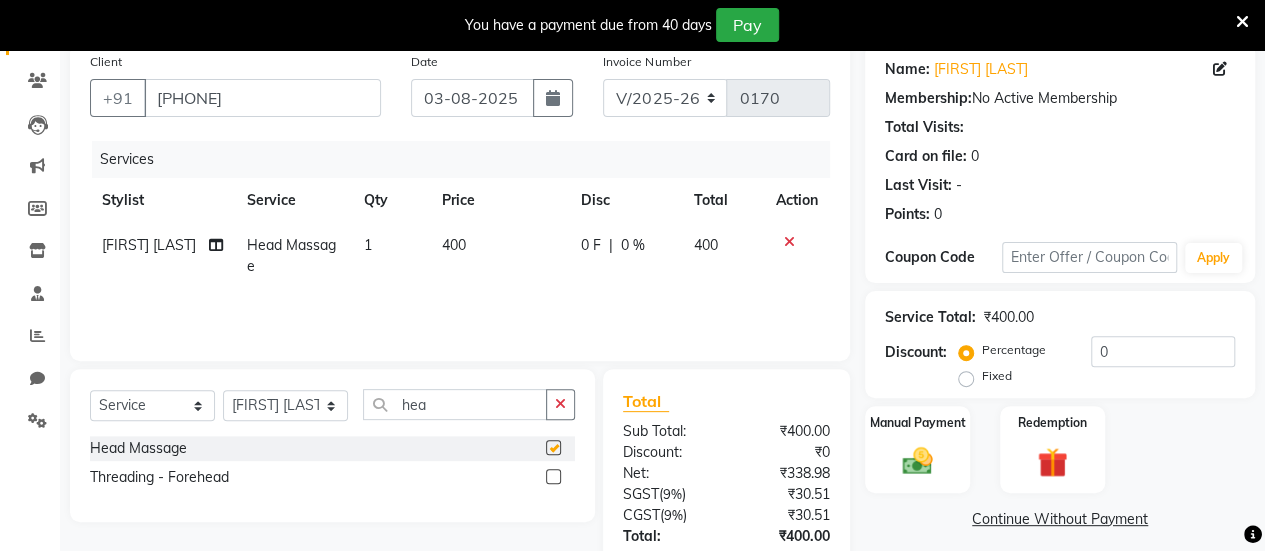 checkbox on "false" 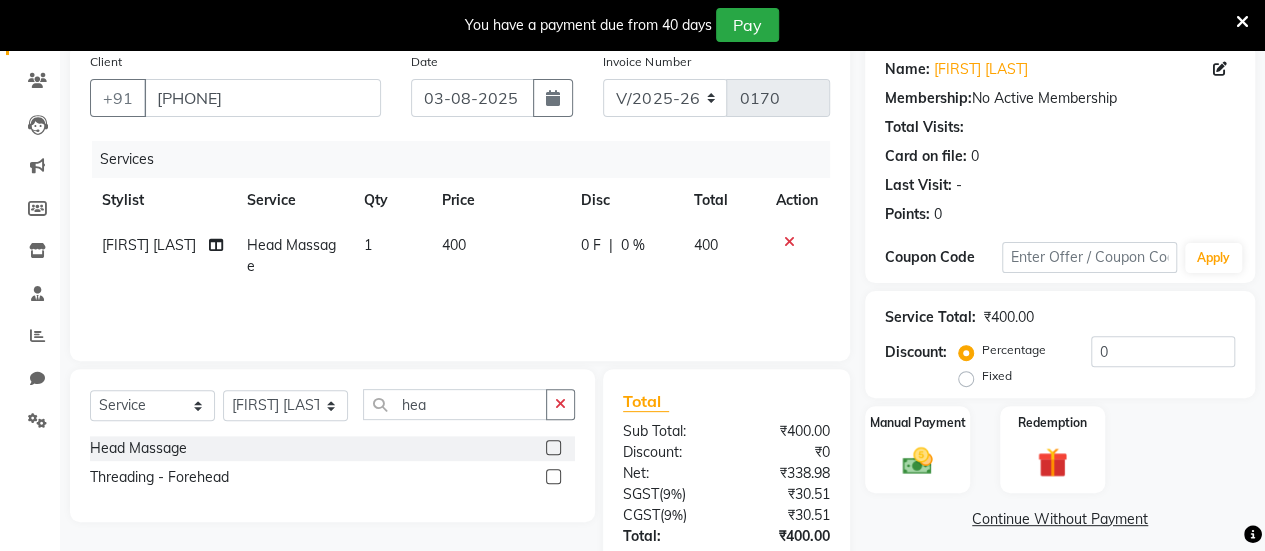 click on "400" 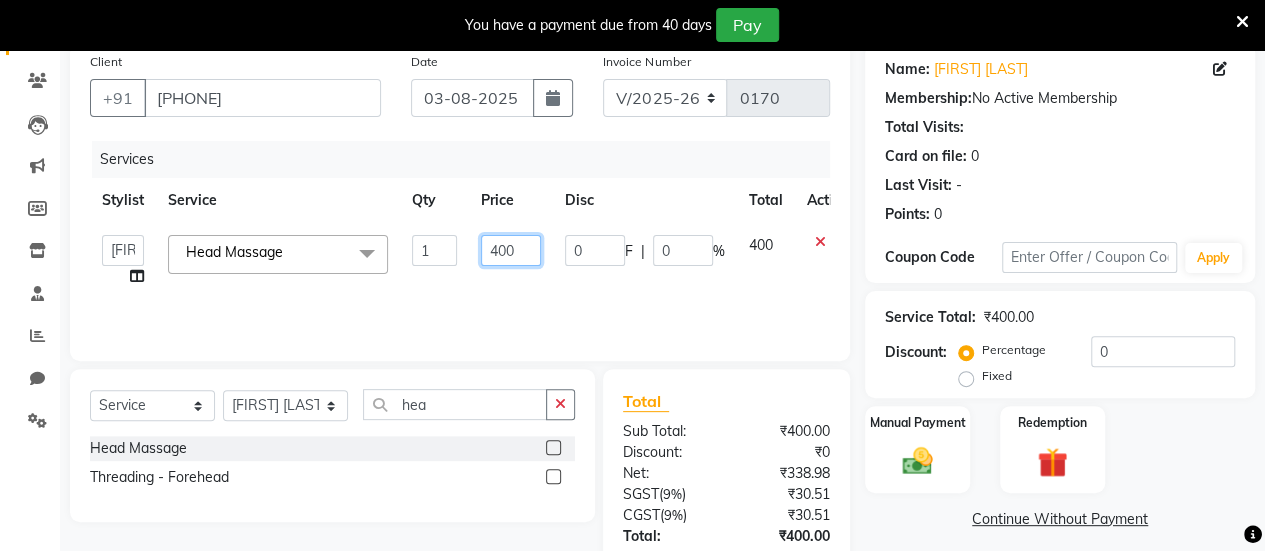 click on "400" 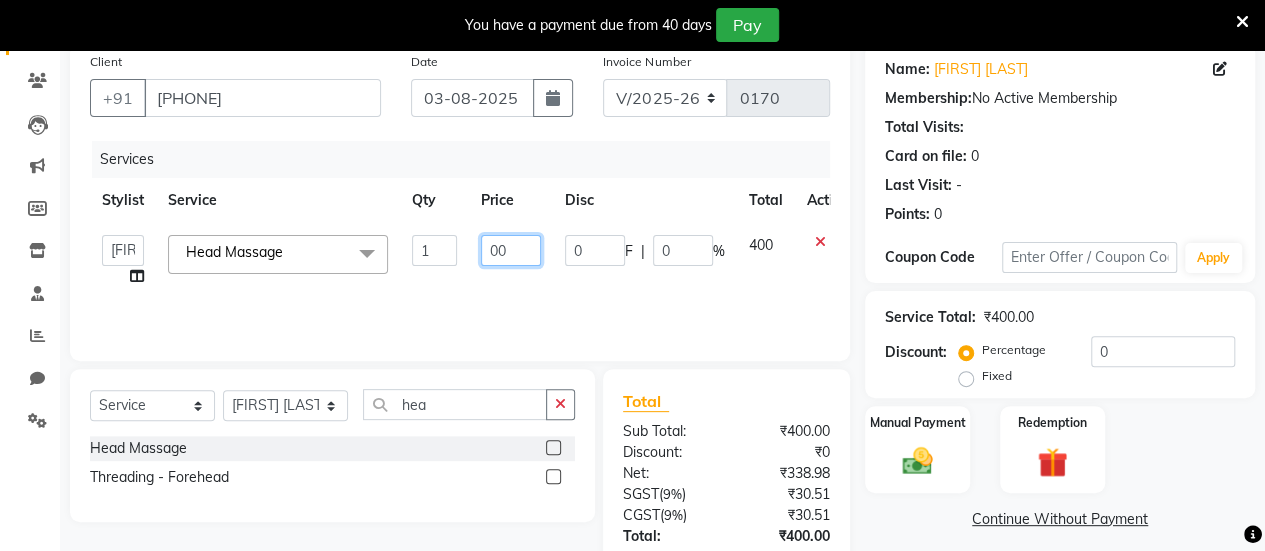type on "600" 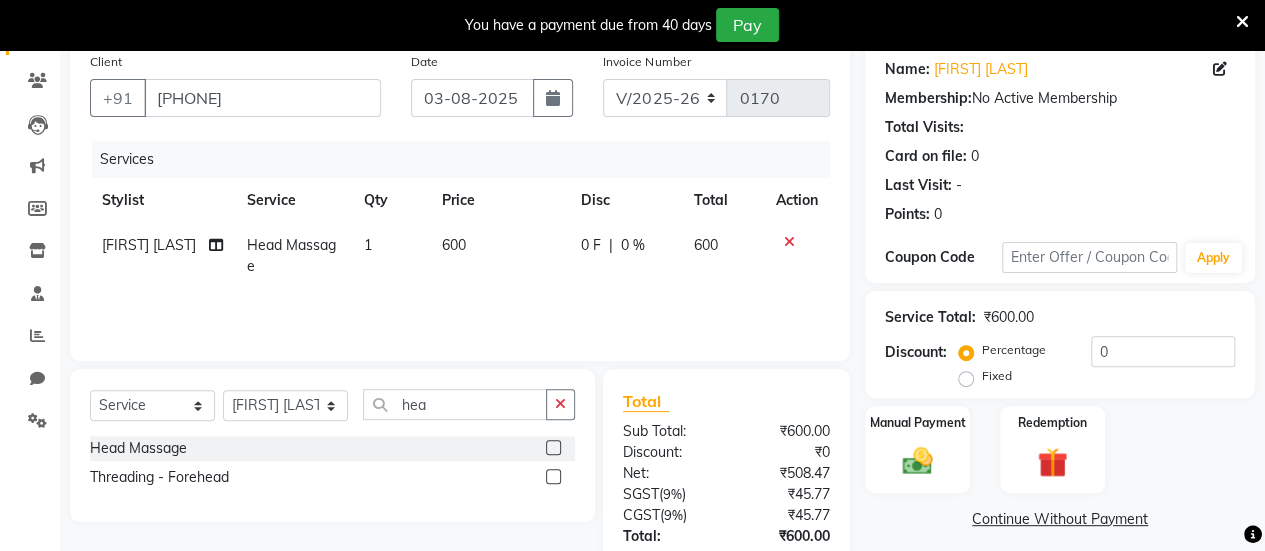 click on "Services Stylist Service Qty Price Disc Total Action [FIRST] [LAST] Head Massage 1 600 0 F | 0 % 600" 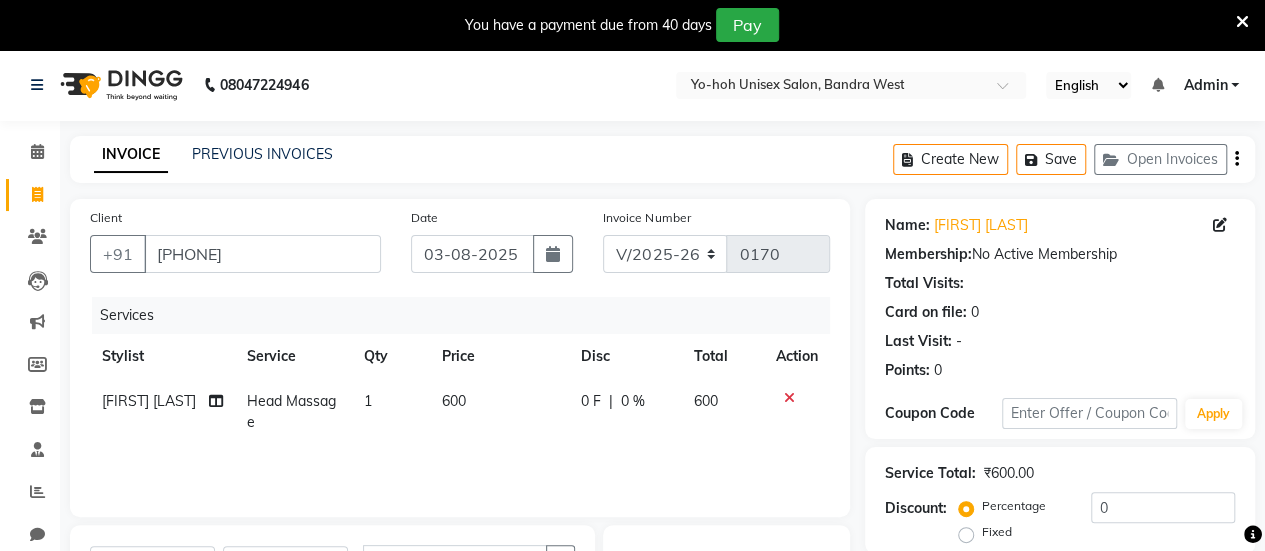 click 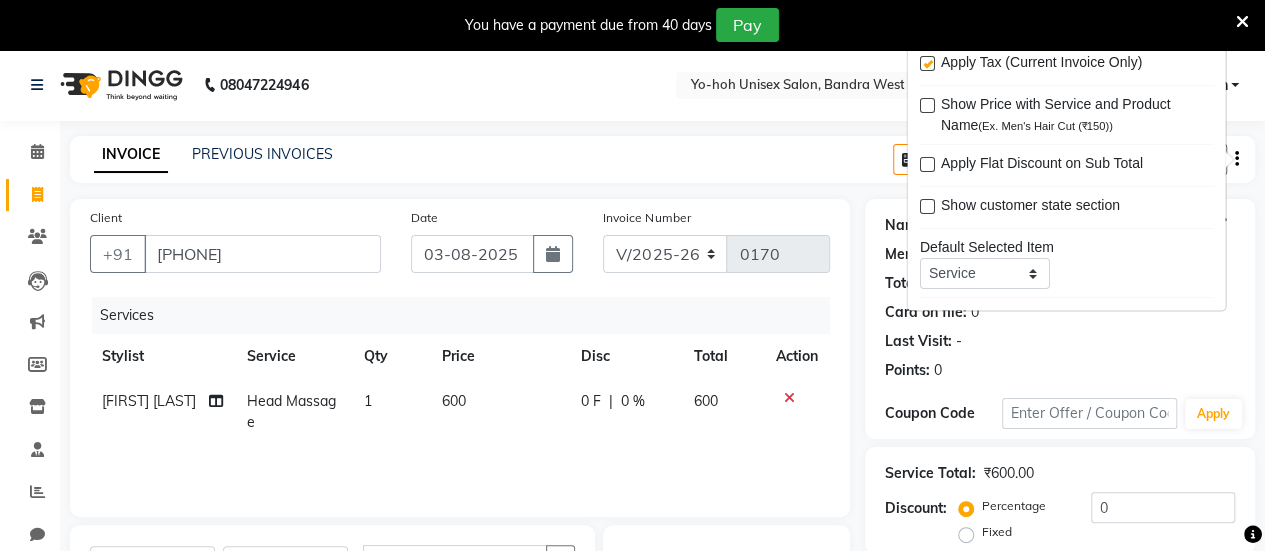 click at bounding box center [926, 64] 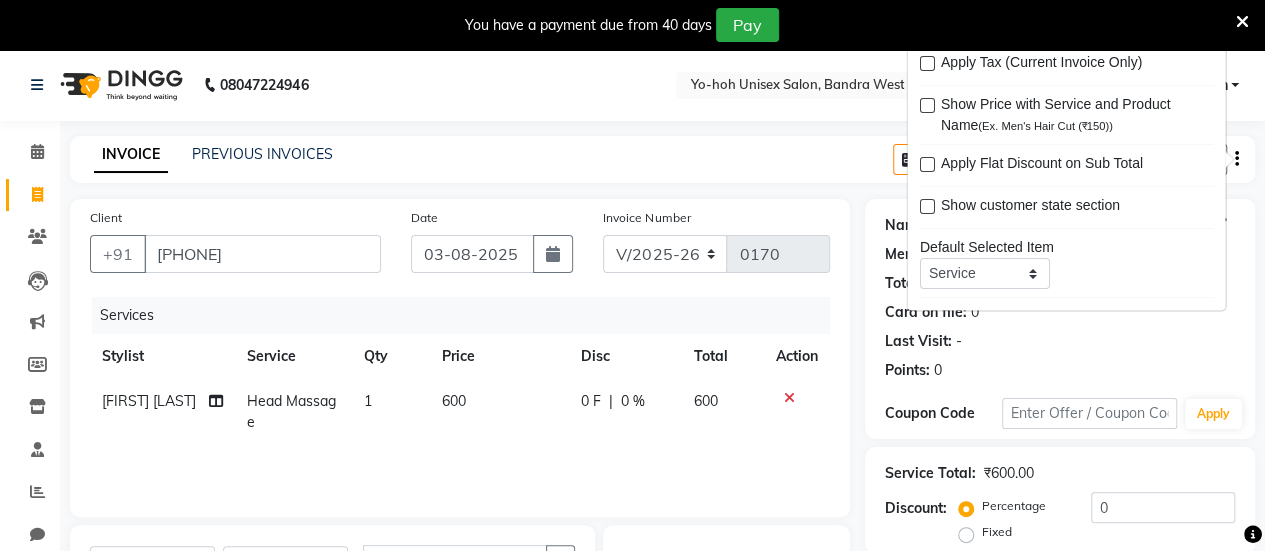 click on "INVOICE PREVIOUS INVOICES Create New   Save   Open Invoices" 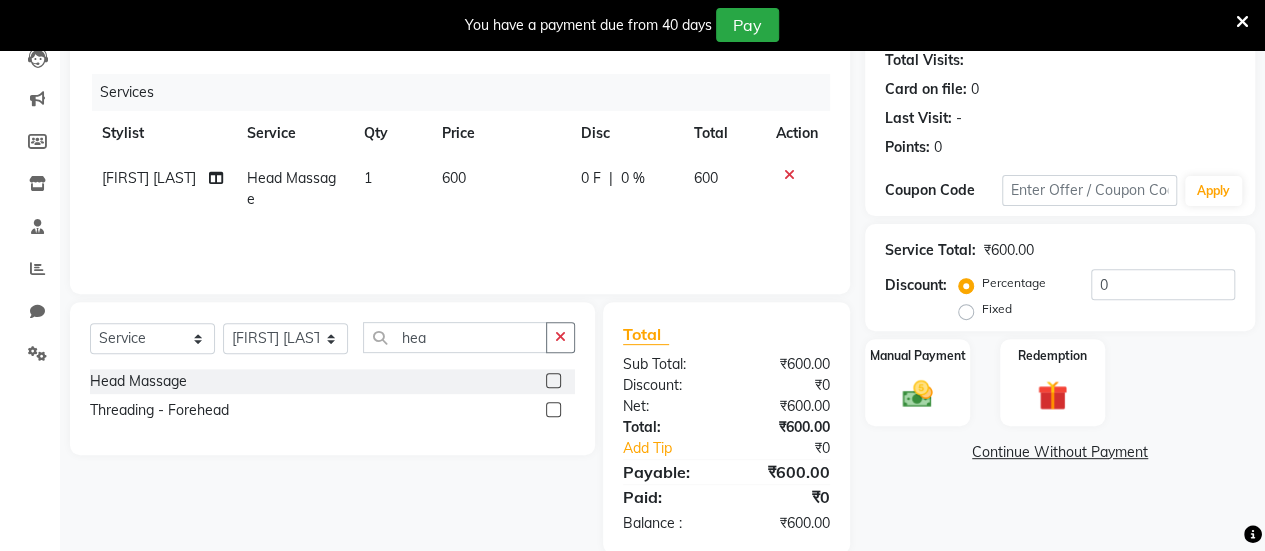 scroll, scrollTop: 254, scrollLeft: 0, axis: vertical 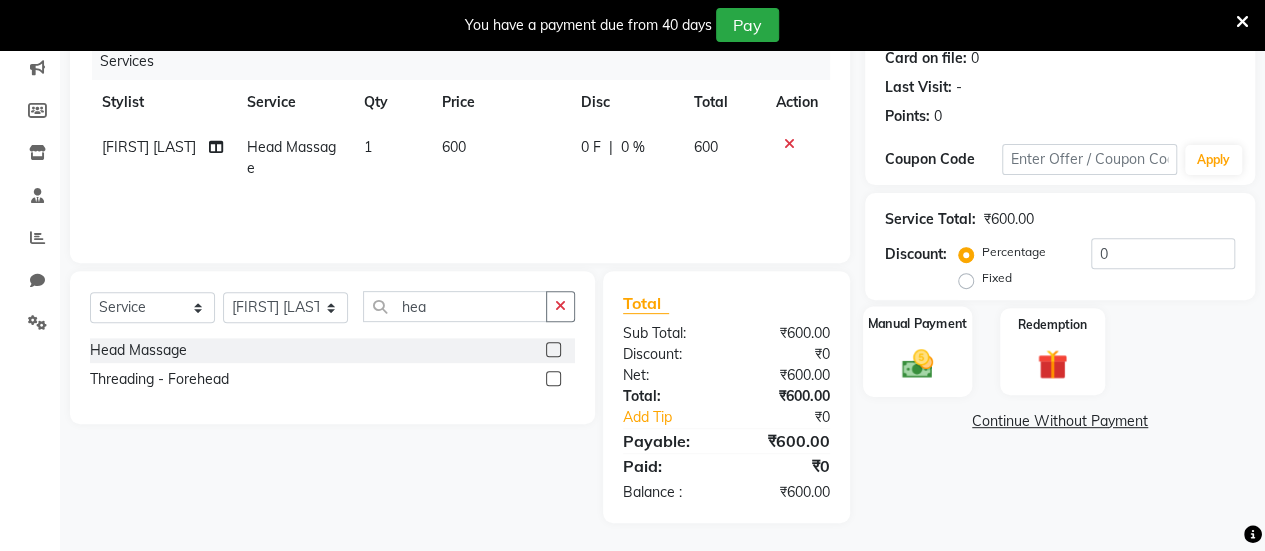 click 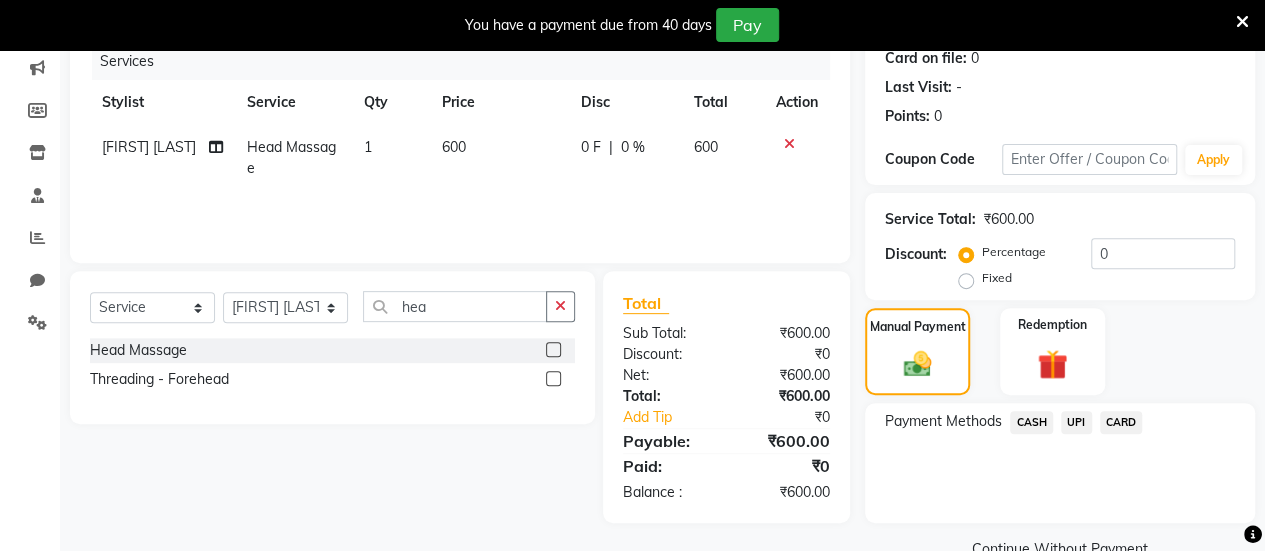 click on "UPI" 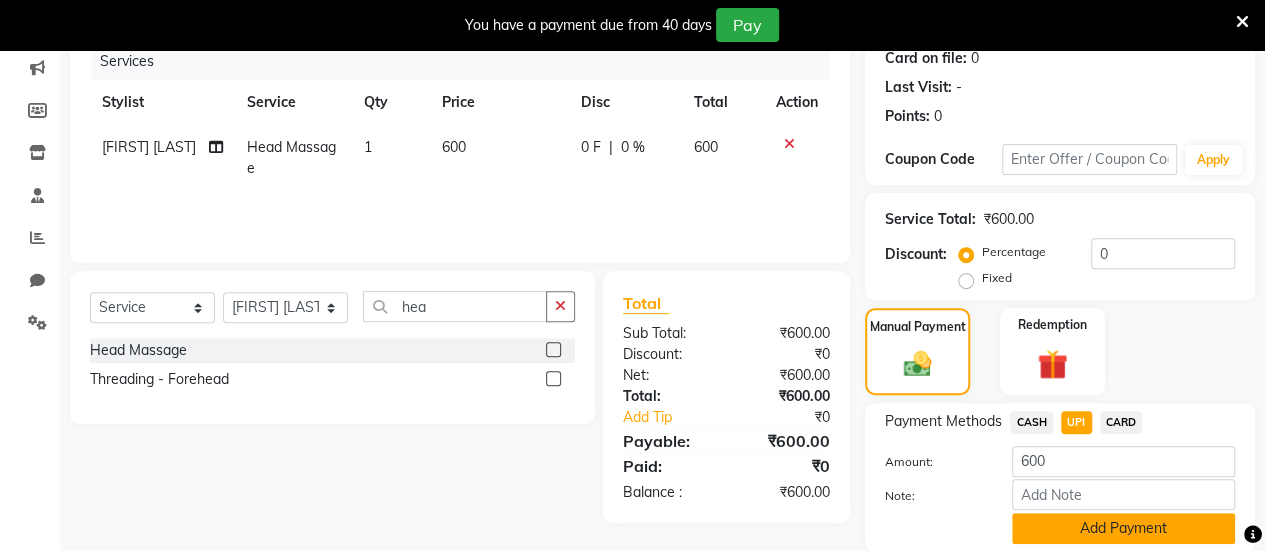 click on "Add Payment" 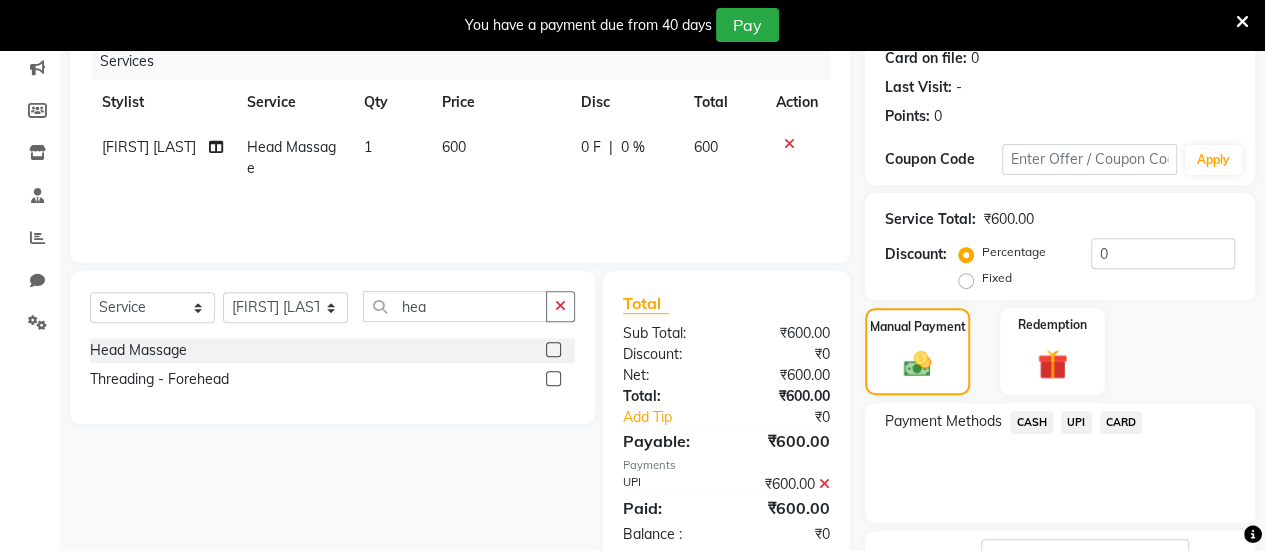 scroll, scrollTop: 408, scrollLeft: 0, axis: vertical 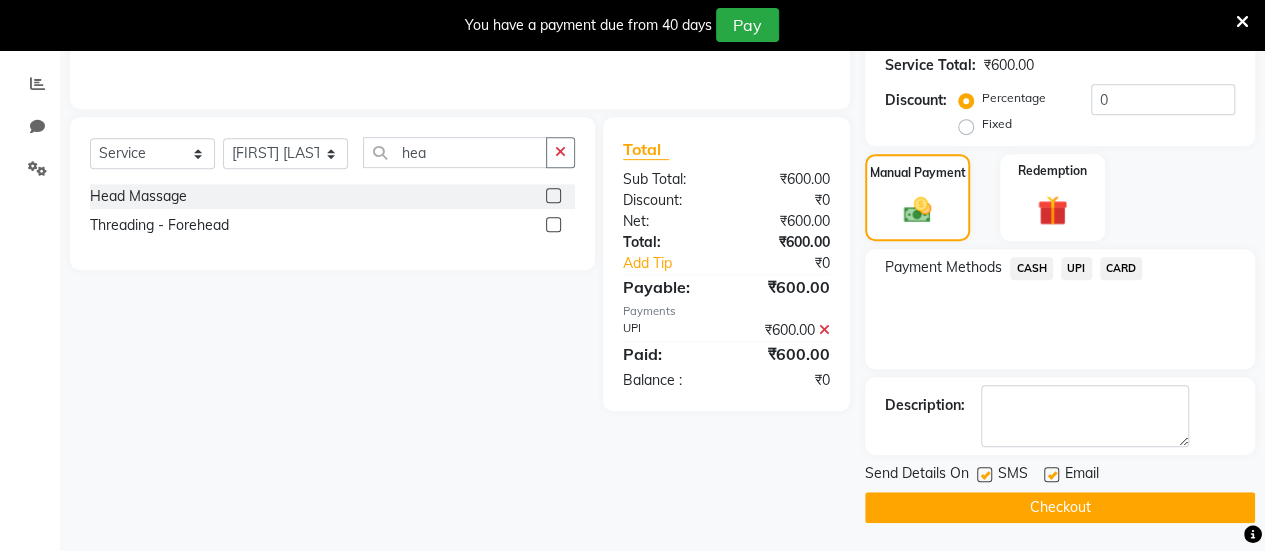 click 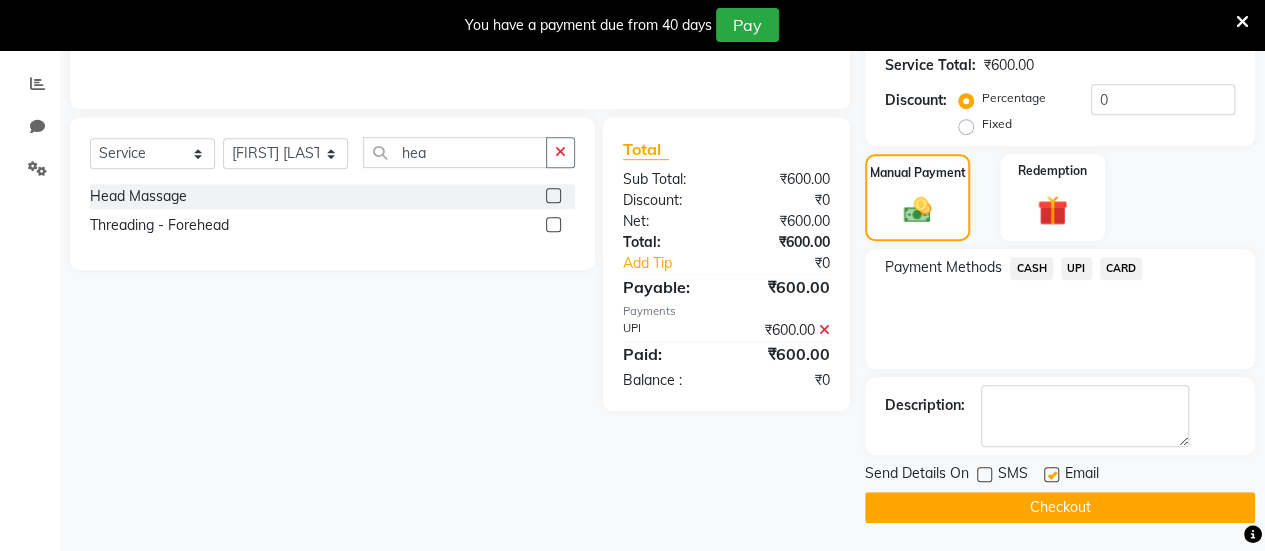 click 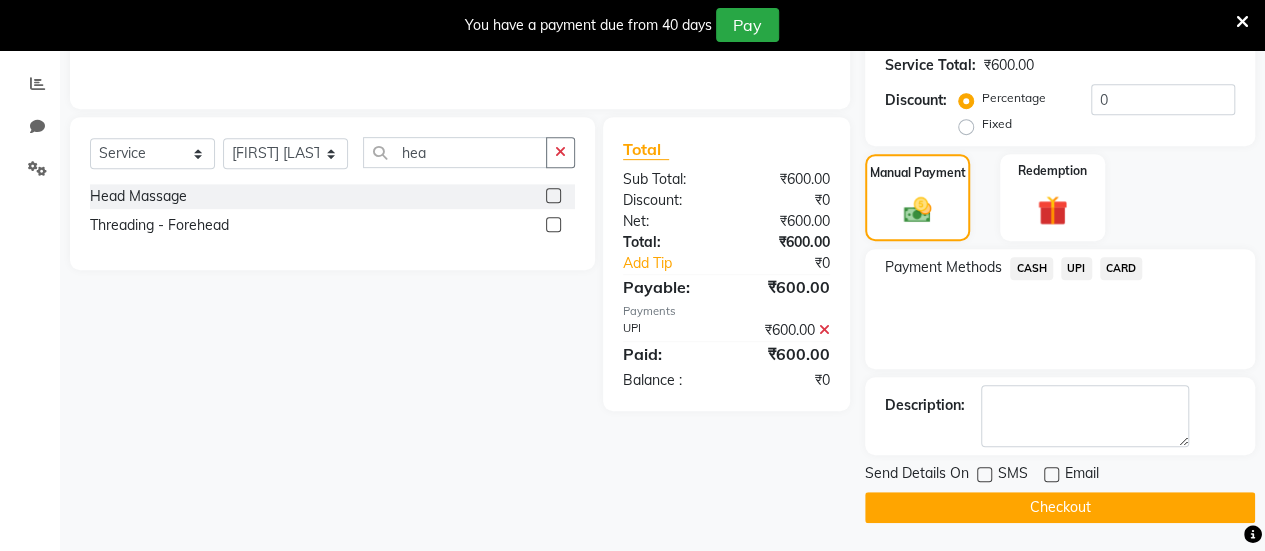 click on "Checkout" 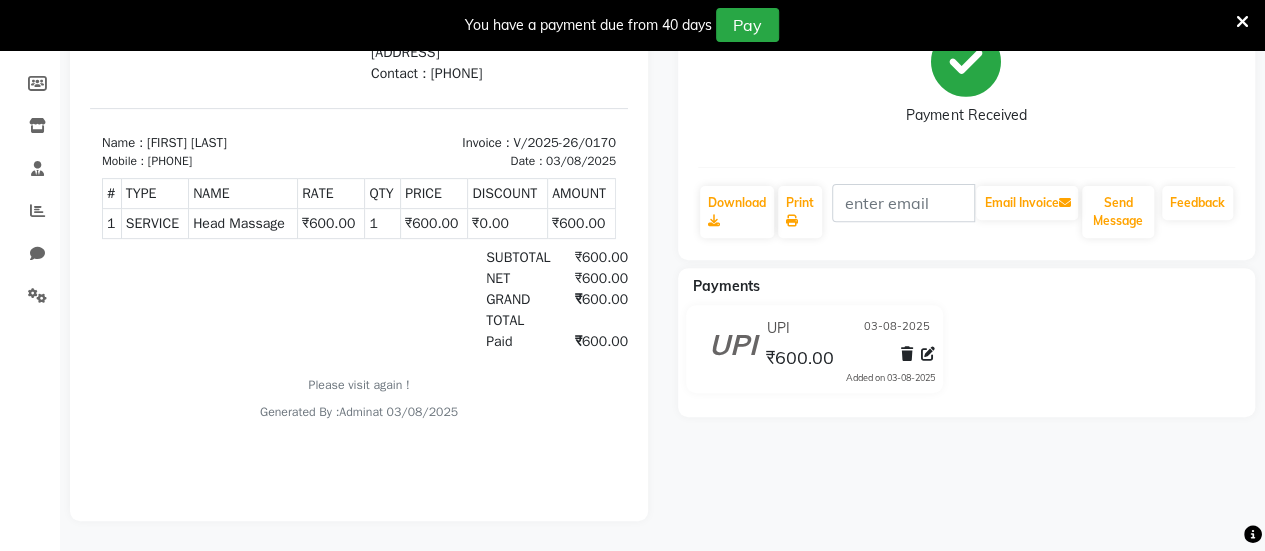 scroll, scrollTop: 0, scrollLeft: 0, axis: both 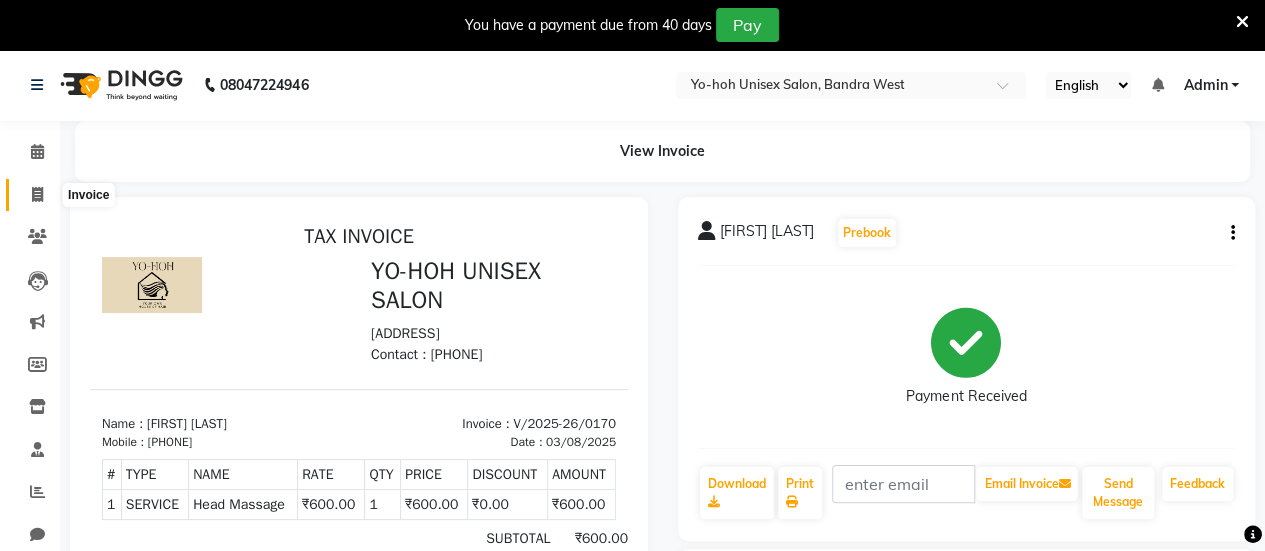 click 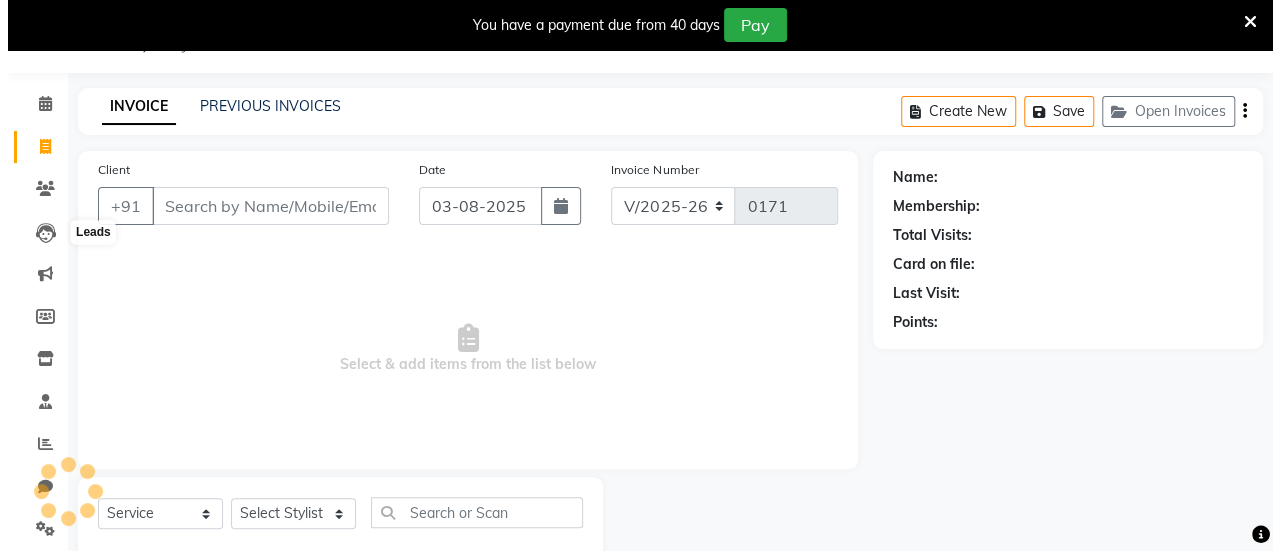 scroll, scrollTop: 98, scrollLeft: 0, axis: vertical 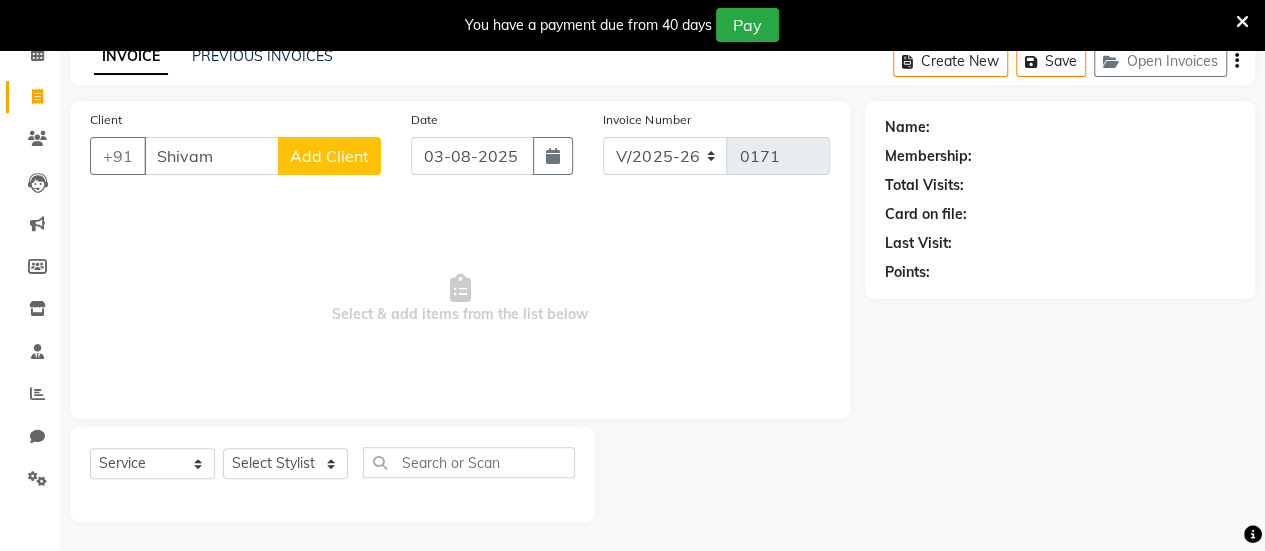 type on "Shivam" 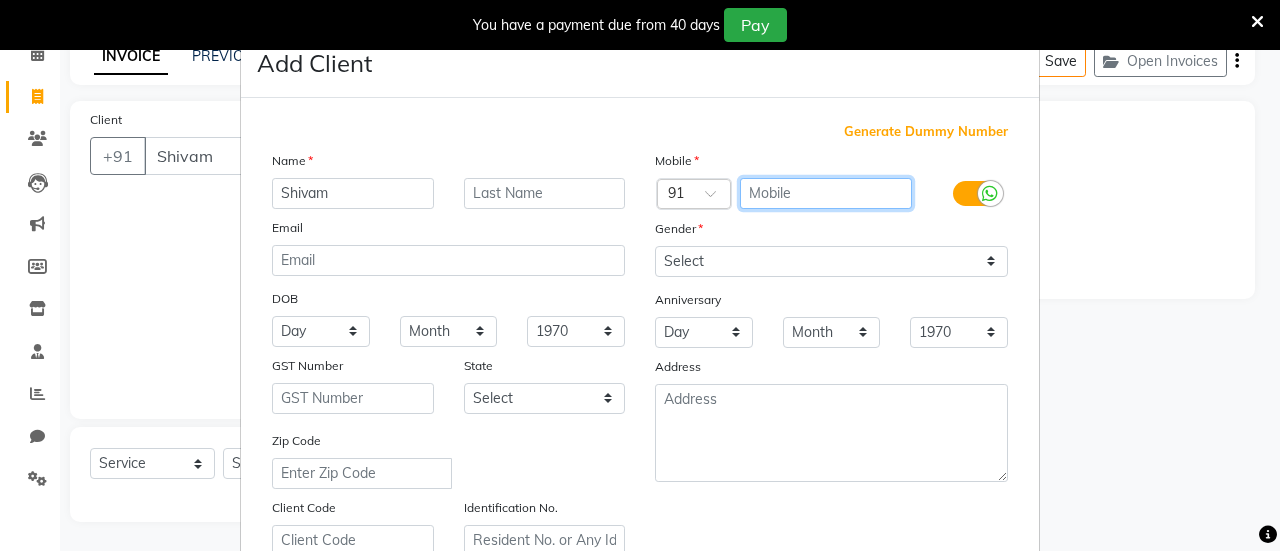 click at bounding box center (826, 193) 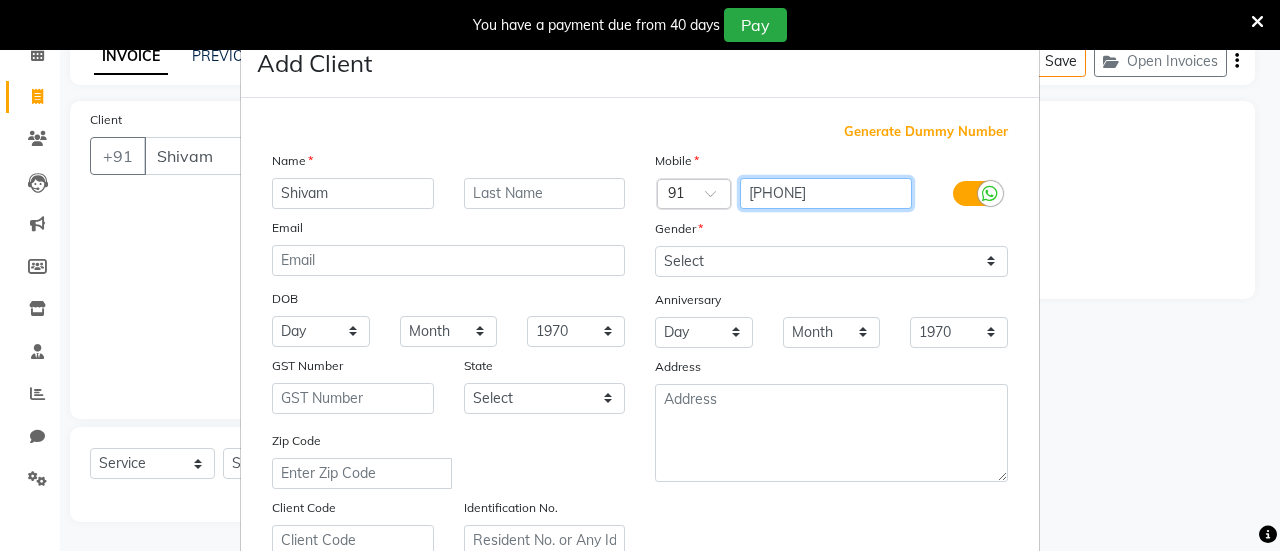 type on "[PHONE]" 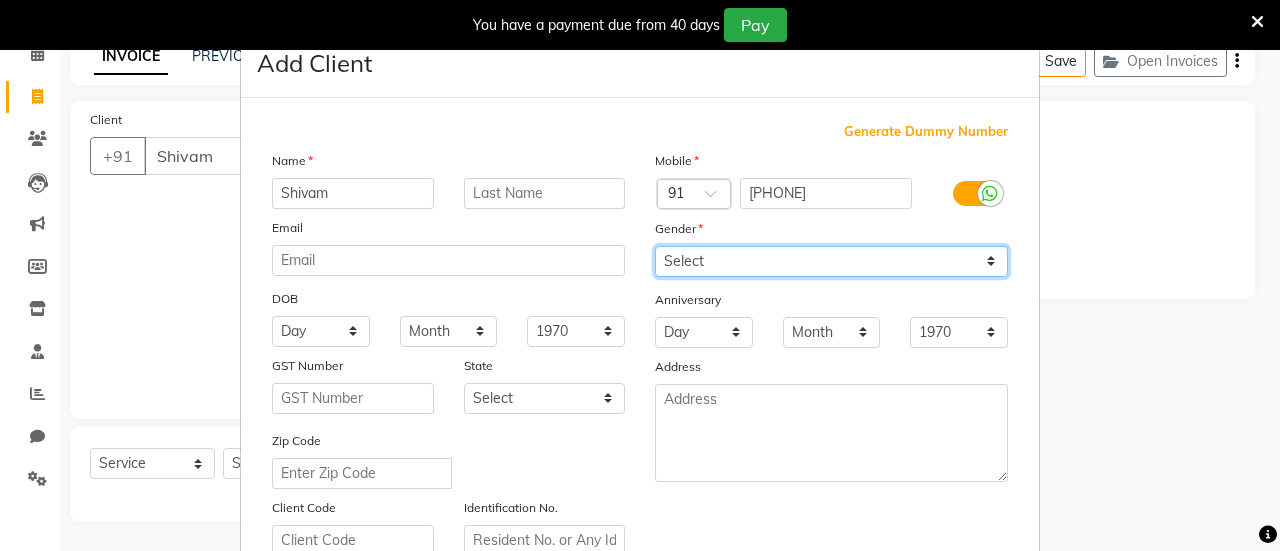 click on "Select Male Female Other Prefer Not To Say" at bounding box center [831, 261] 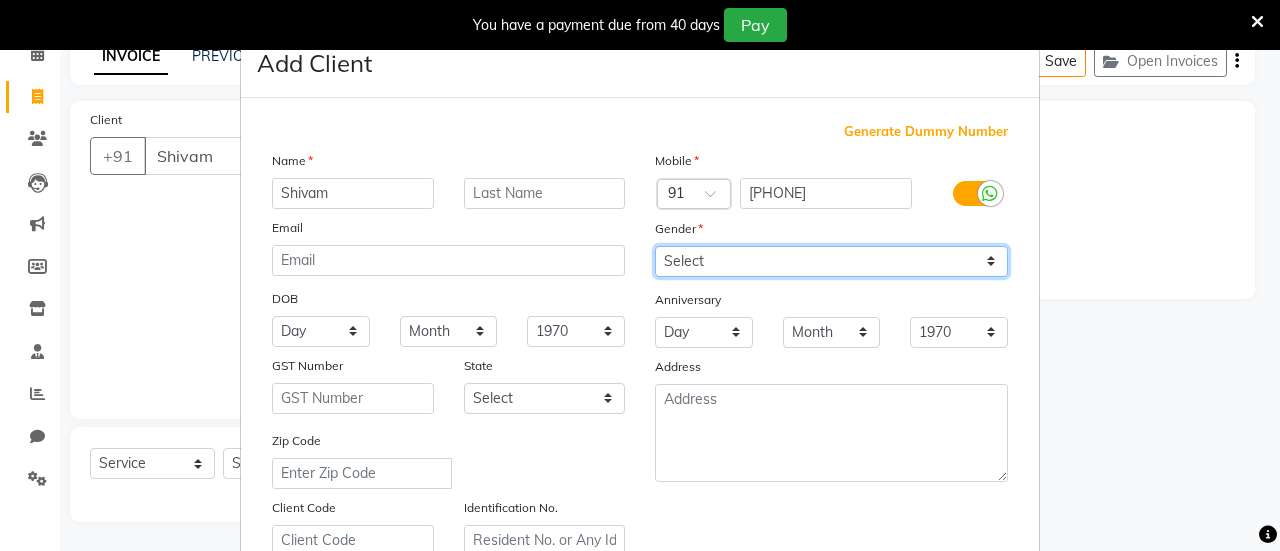 select on "male" 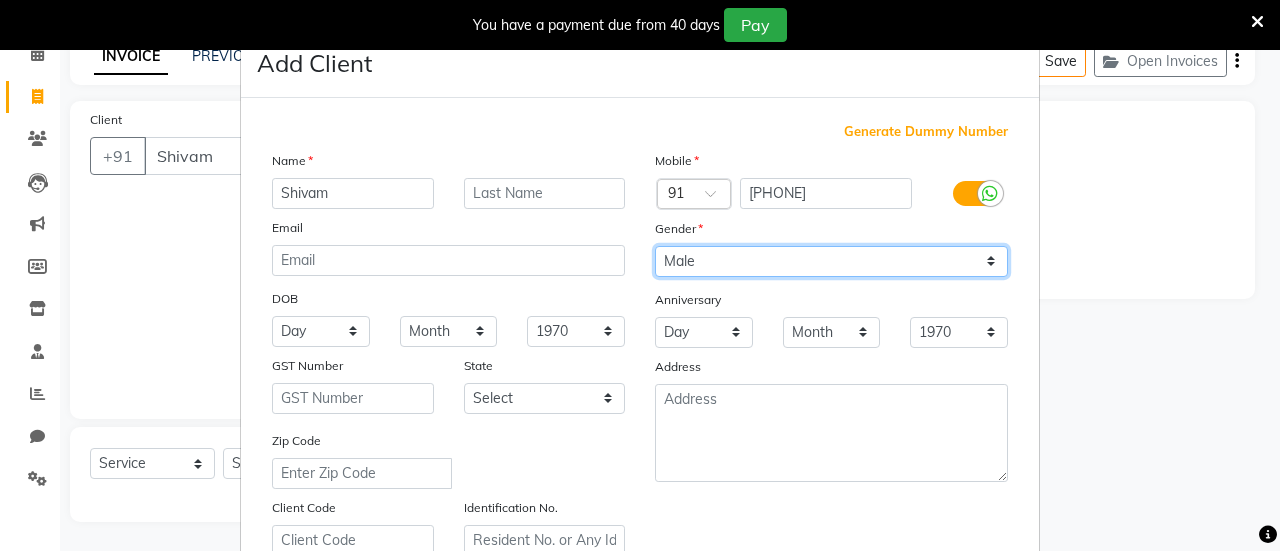 click on "Select Male Female Other Prefer Not To Say" at bounding box center [831, 261] 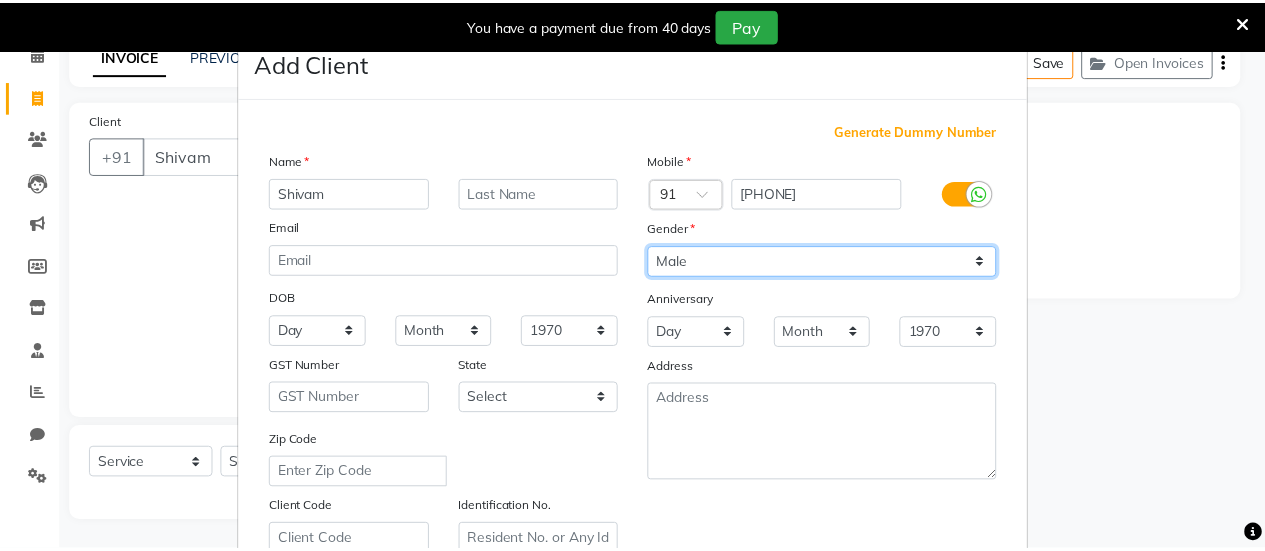 scroll, scrollTop: 368, scrollLeft: 0, axis: vertical 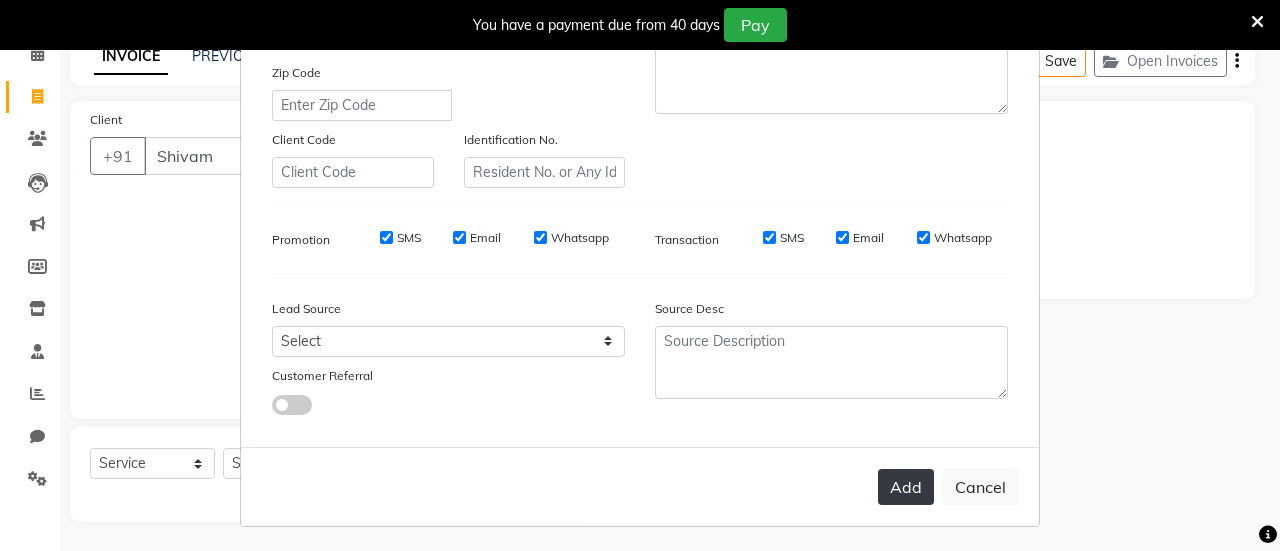 click on "Add" at bounding box center (906, 487) 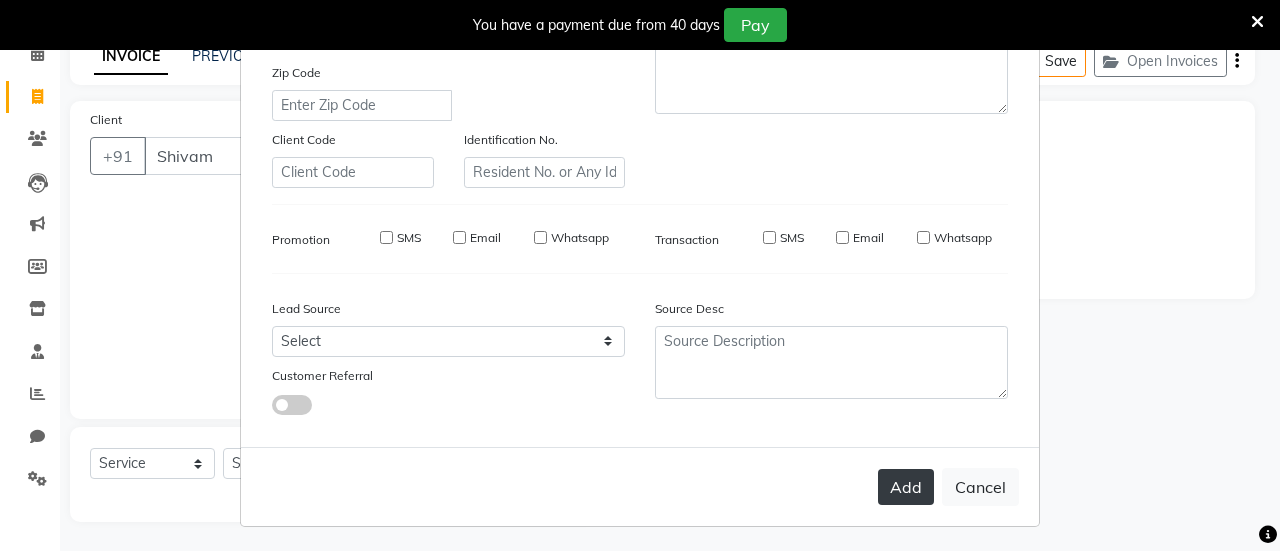 type on "[PHONE]" 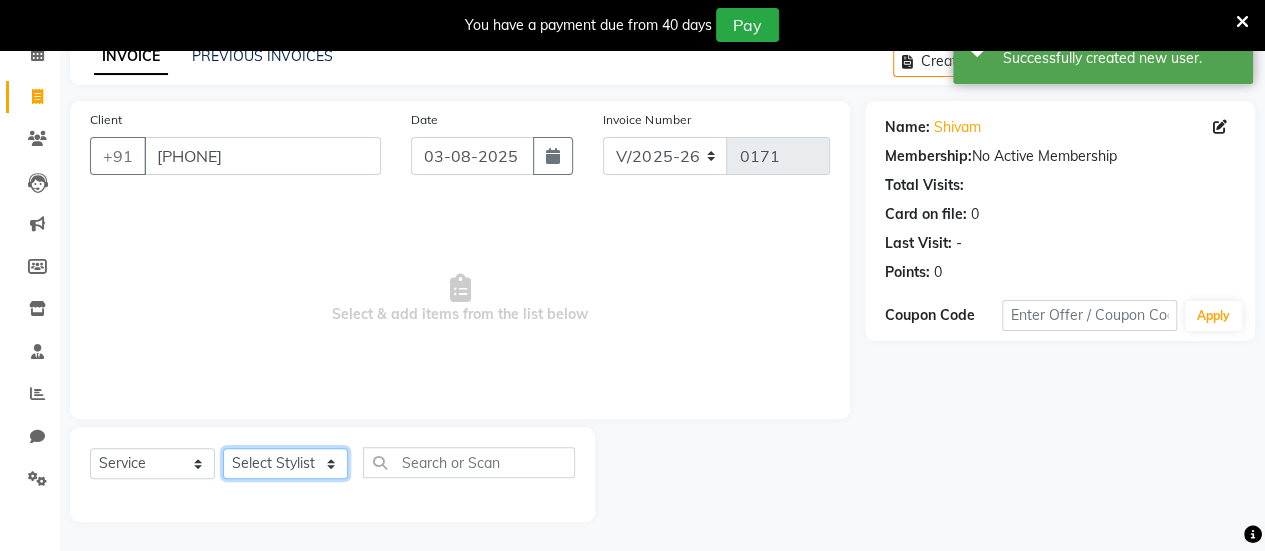 click on "Select Stylist [FIRST] [LAST] [FIRST] [LAST] [FIRST] [LAST] [FIRST] [LAST] [FIRST] [LAST] [FIRST] [LAST] [FIRST] [LAST] [FIRST] [LAST]" 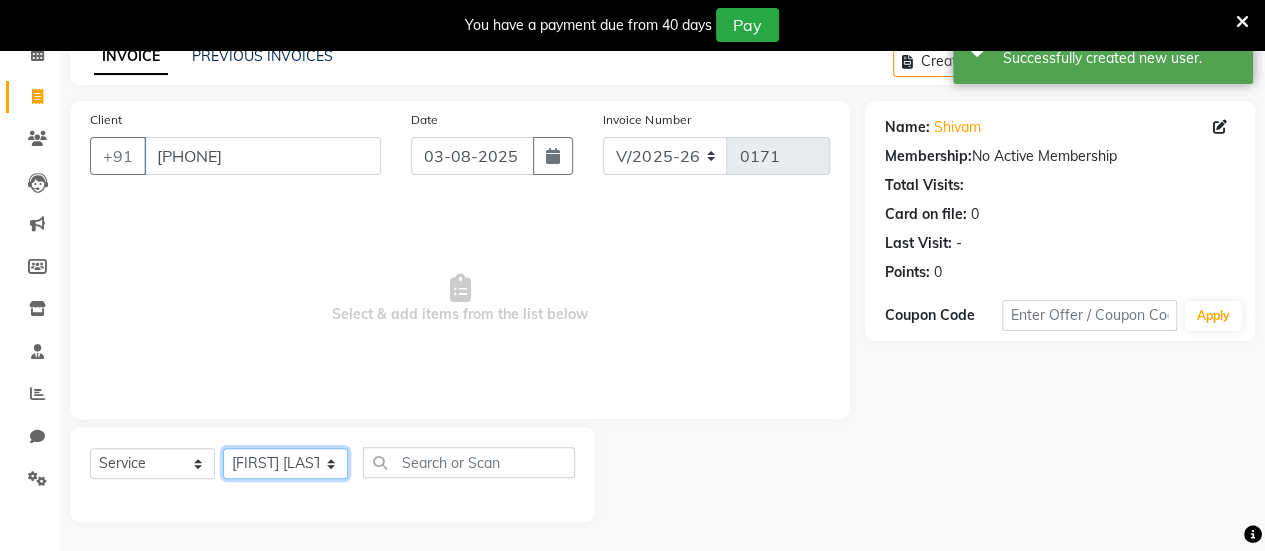 click on "Select Stylist [FIRST] [LAST] [FIRST] [LAST] [FIRST] [LAST] [FIRST] [LAST] [FIRST] [LAST] [FIRST] [LAST] [FIRST] [LAST] [FIRST] [LAST]" 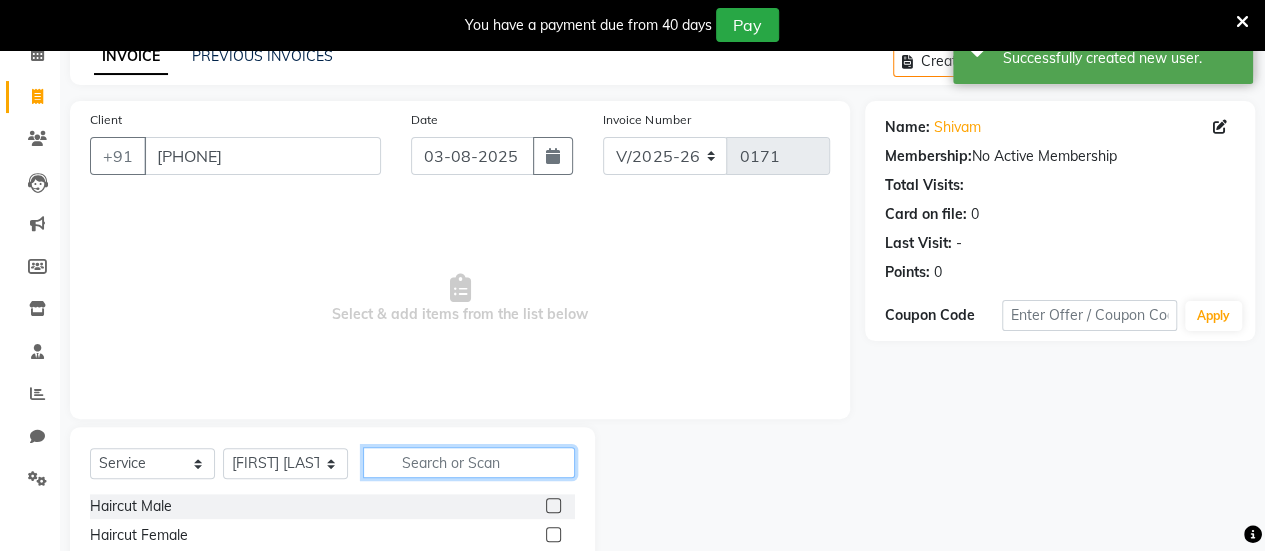 click 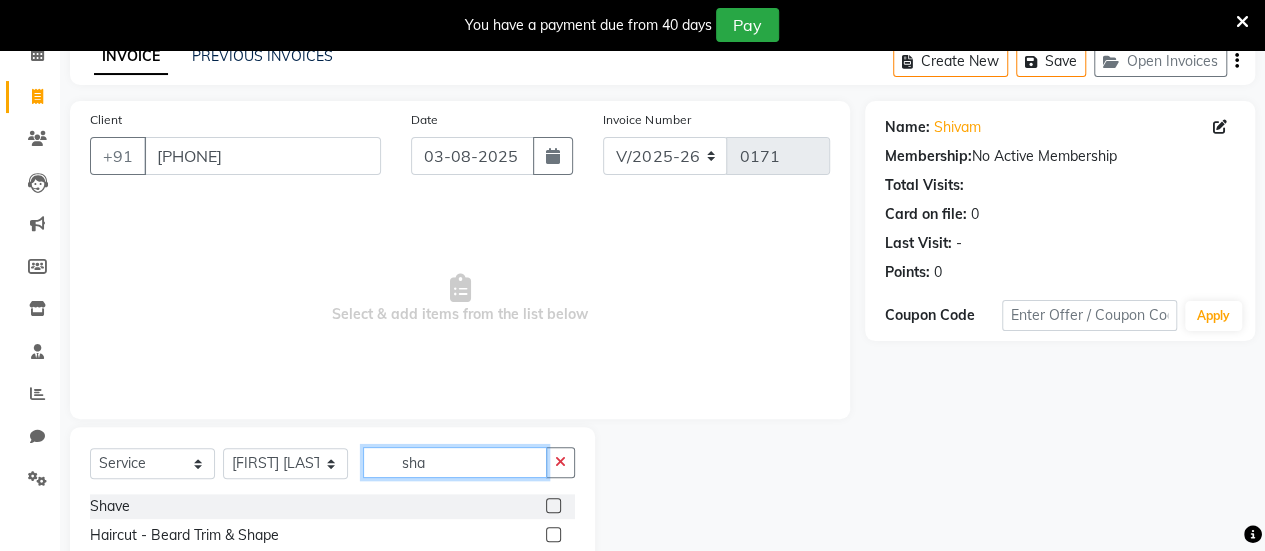 type on "sha" 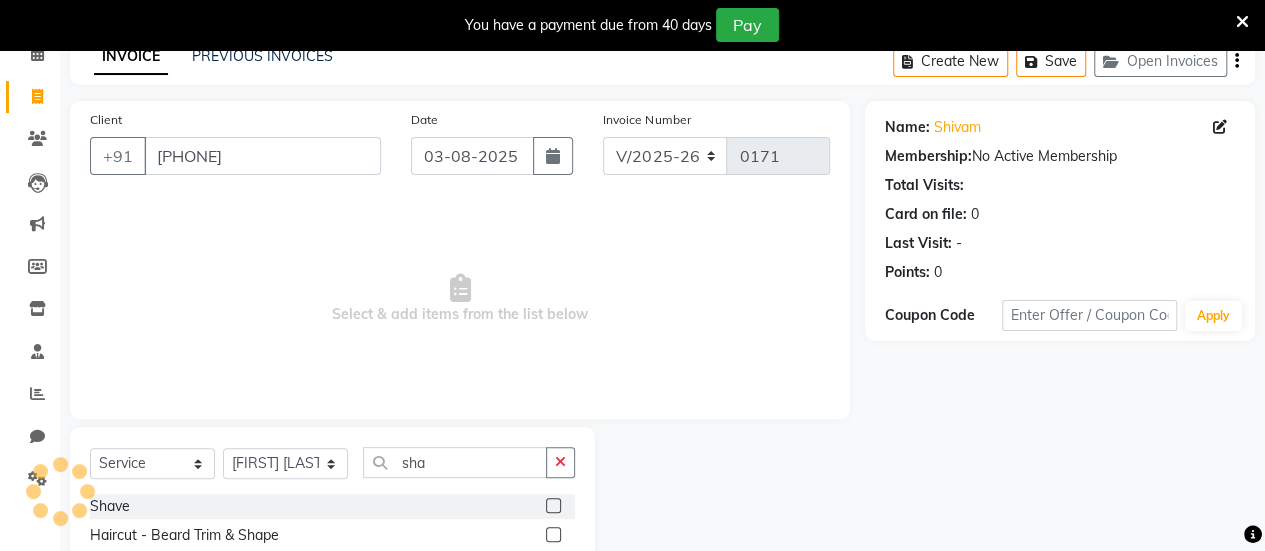 click 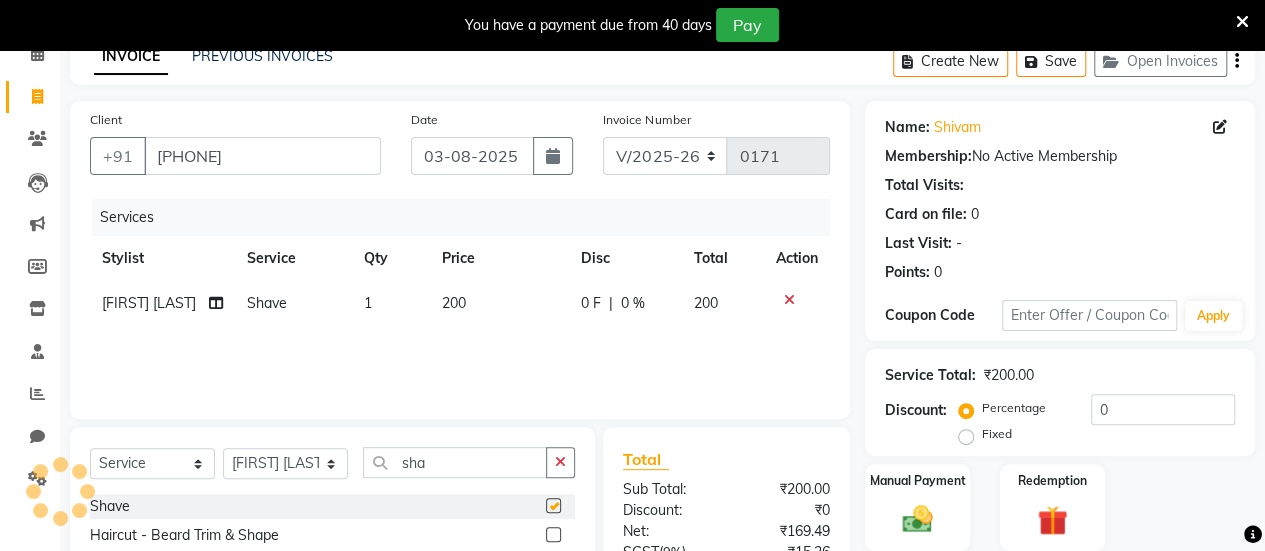 checkbox on "false" 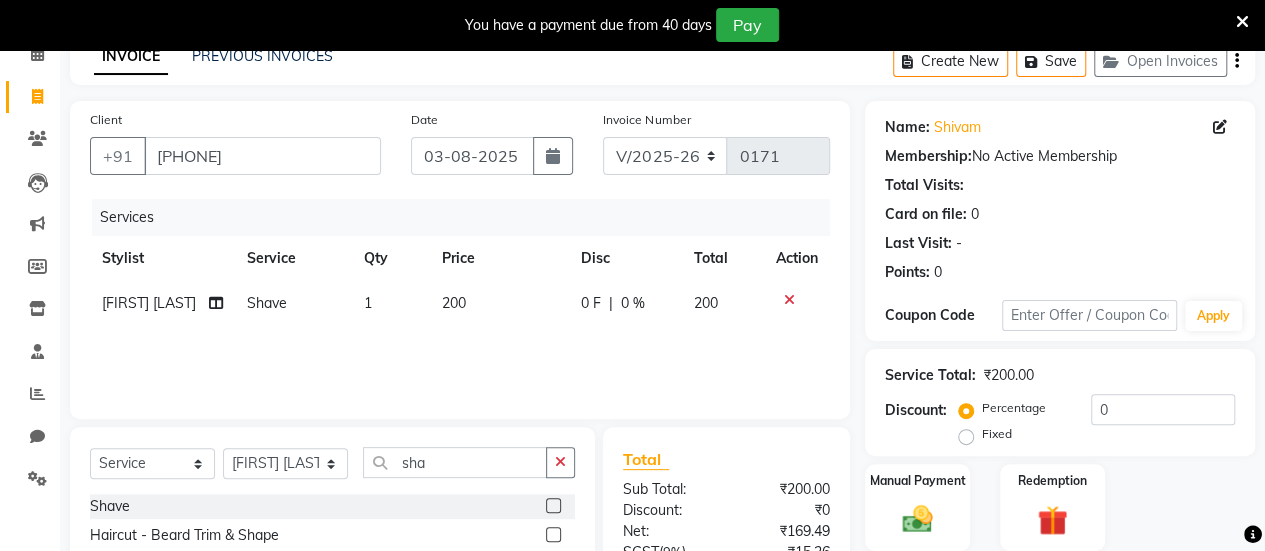 scroll, scrollTop: 0, scrollLeft: 0, axis: both 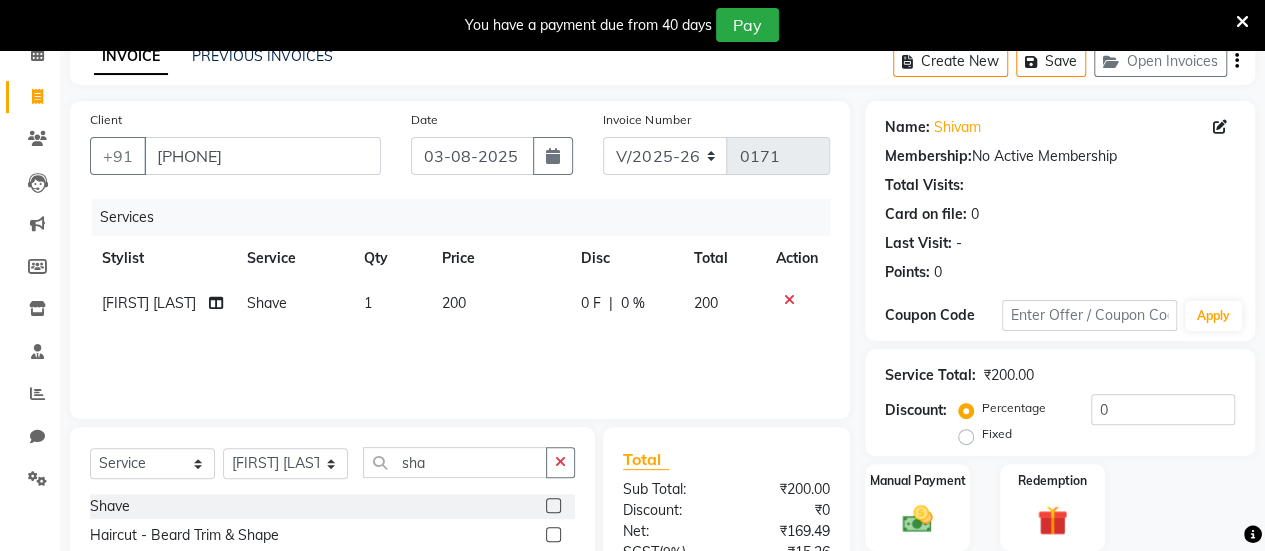 click on "Create New   Save   Open Invoices" 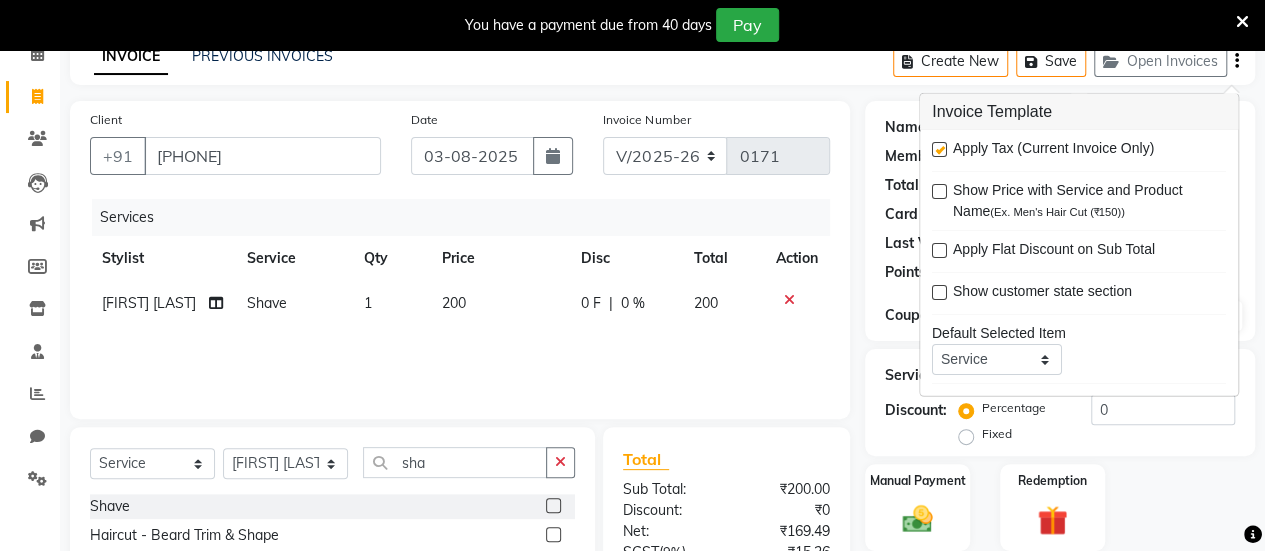 click at bounding box center (939, 149) 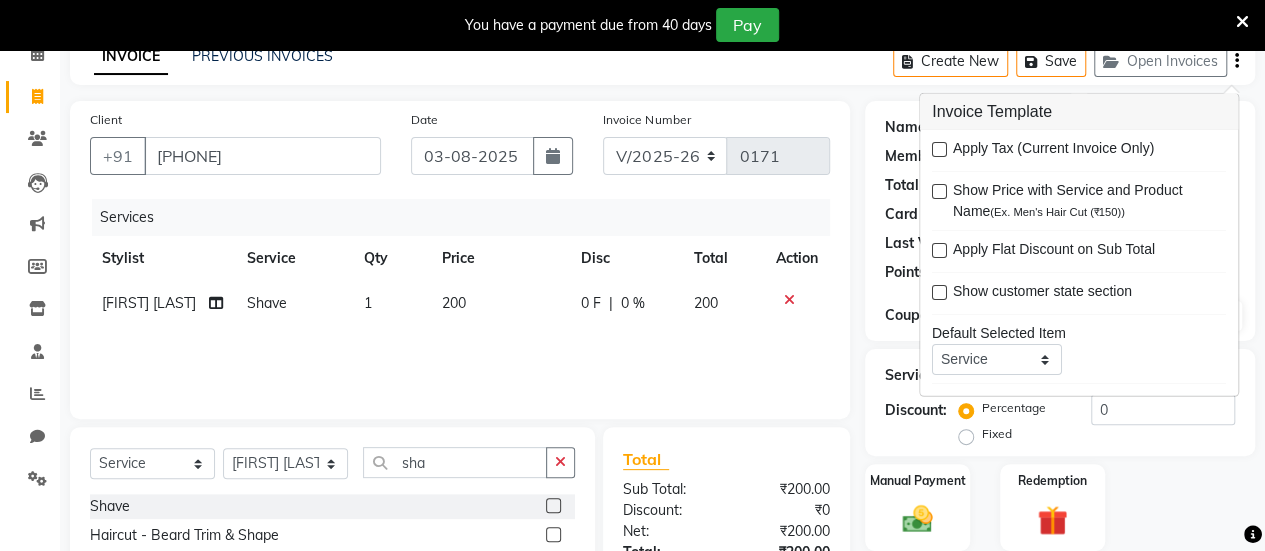 scroll, scrollTop: 254, scrollLeft: 0, axis: vertical 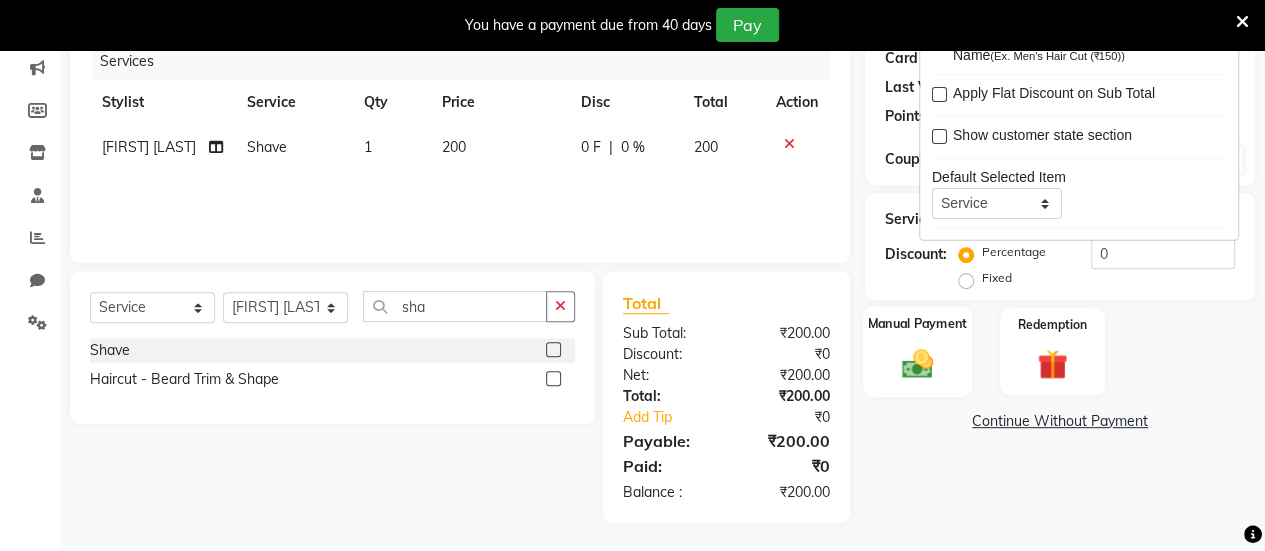 click 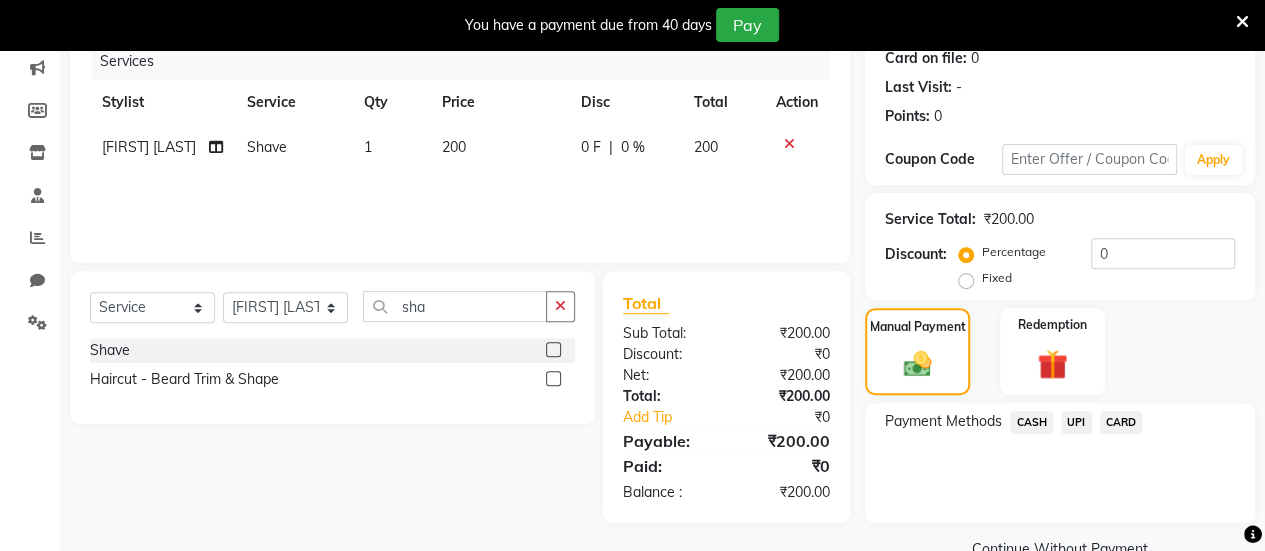 click on "UPI" 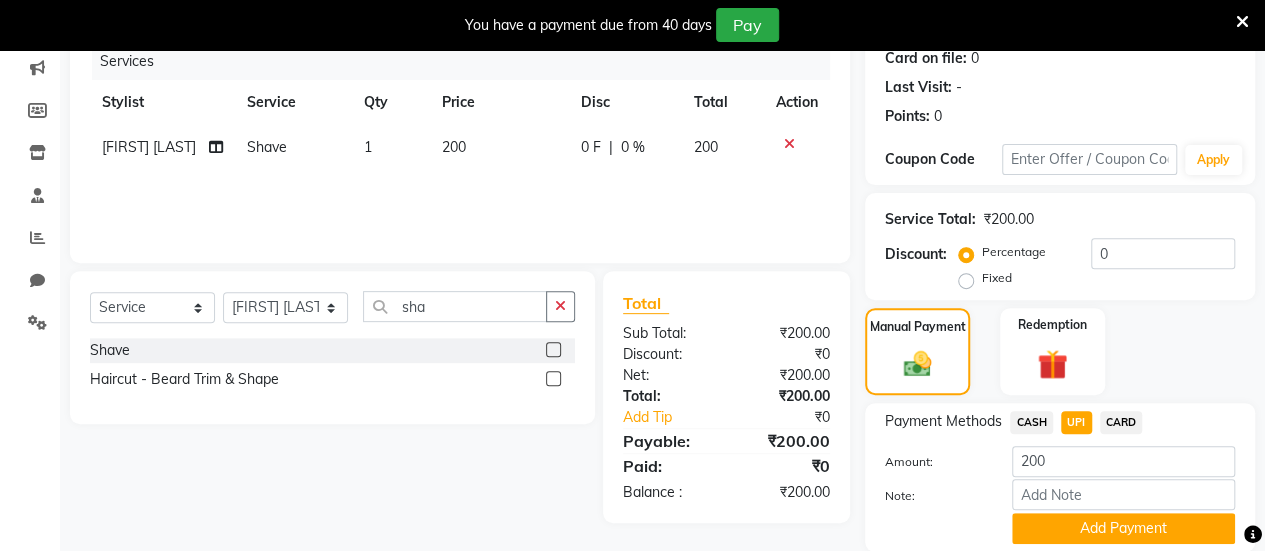 scroll, scrollTop: 324, scrollLeft: 0, axis: vertical 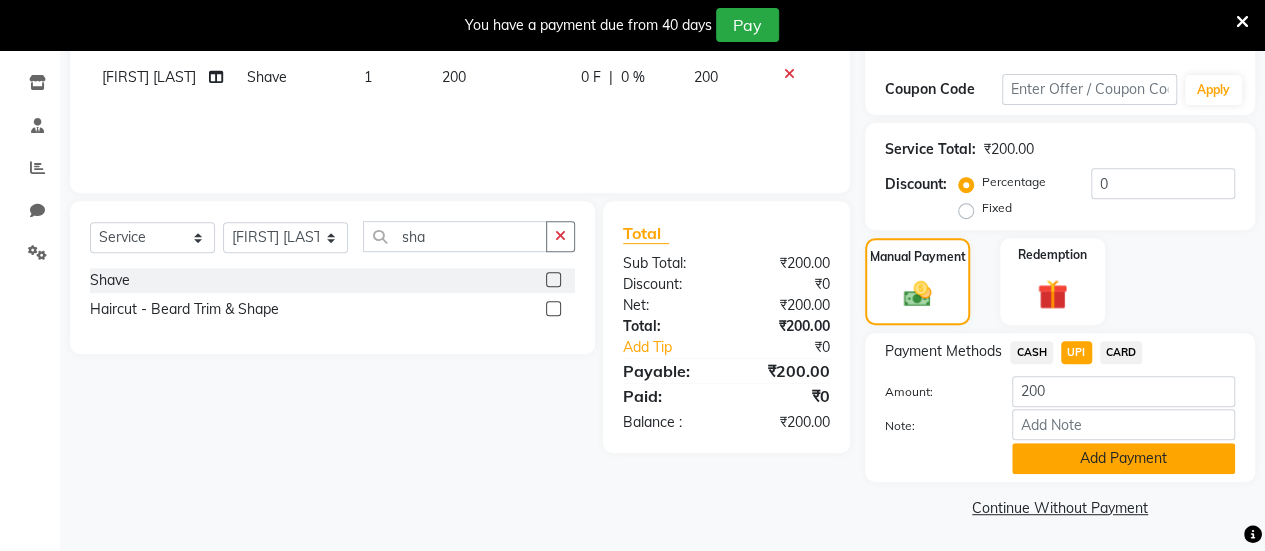 click on "Add Payment" 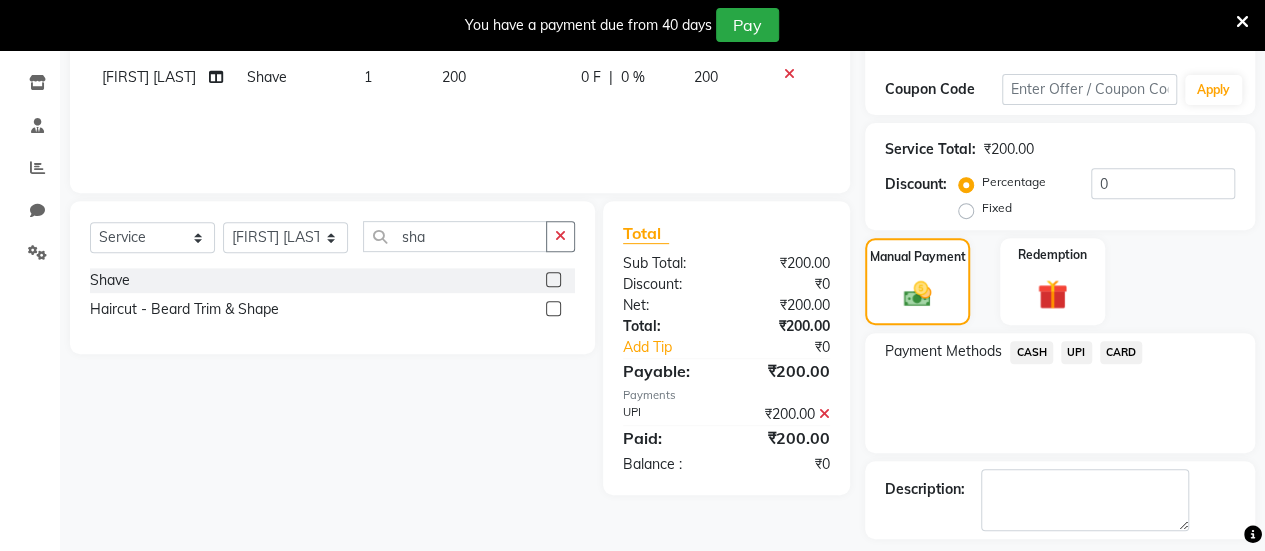 scroll, scrollTop: 408, scrollLeft: 0, axis: vertical 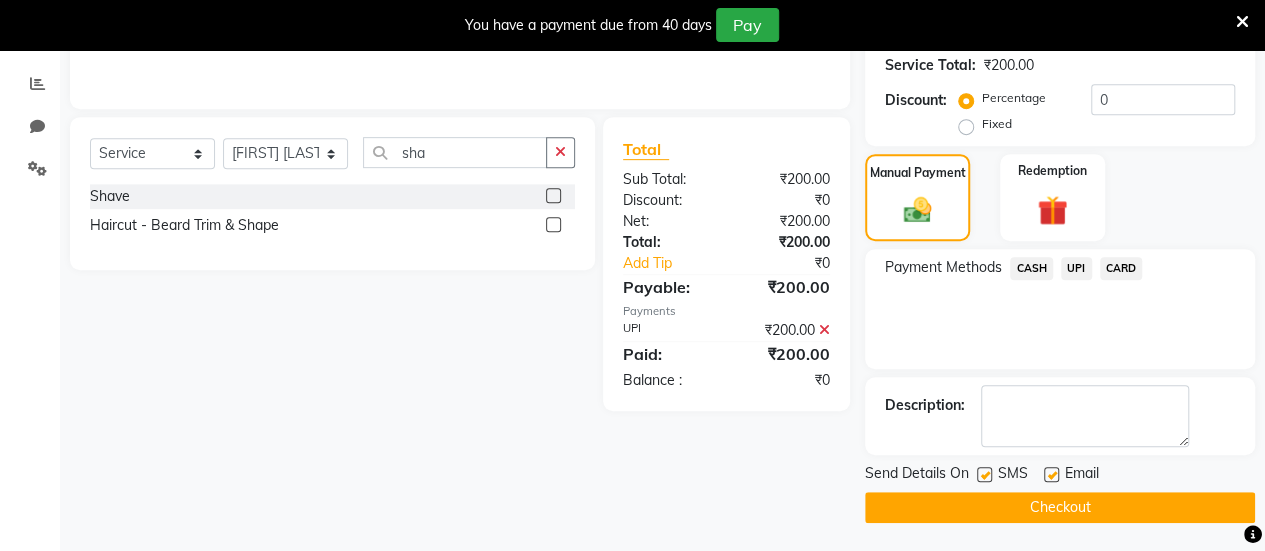 click 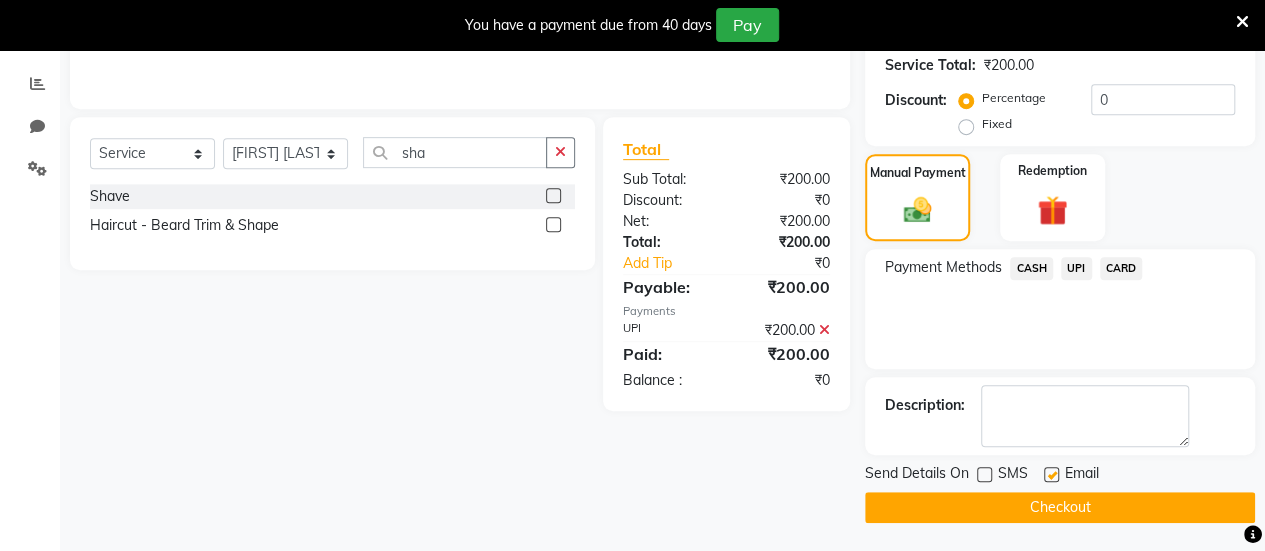 click 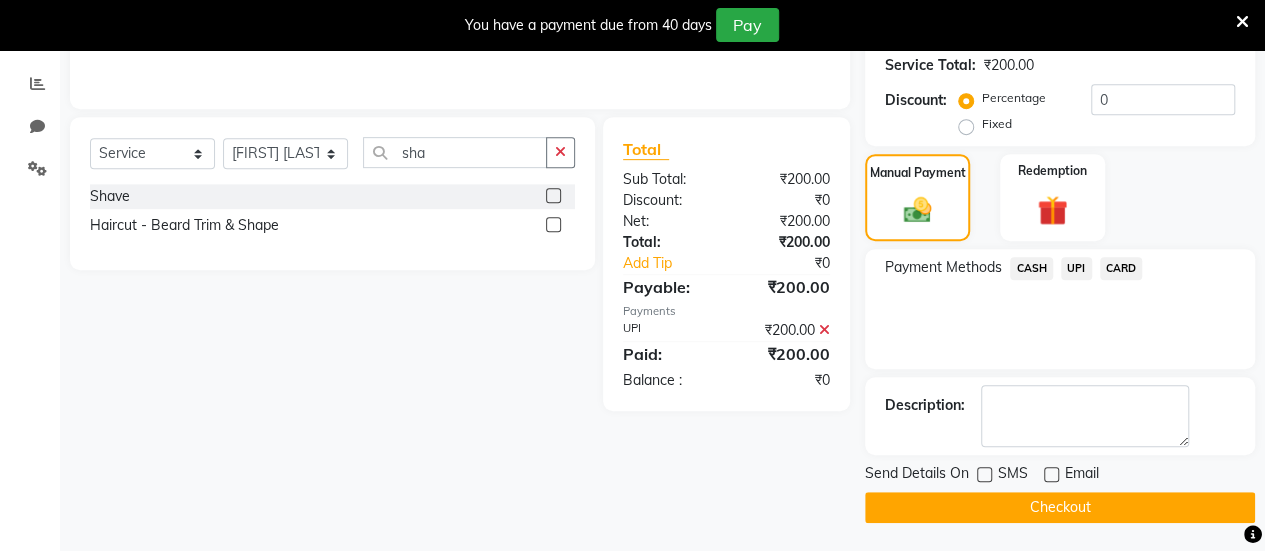 click on "Checkout" 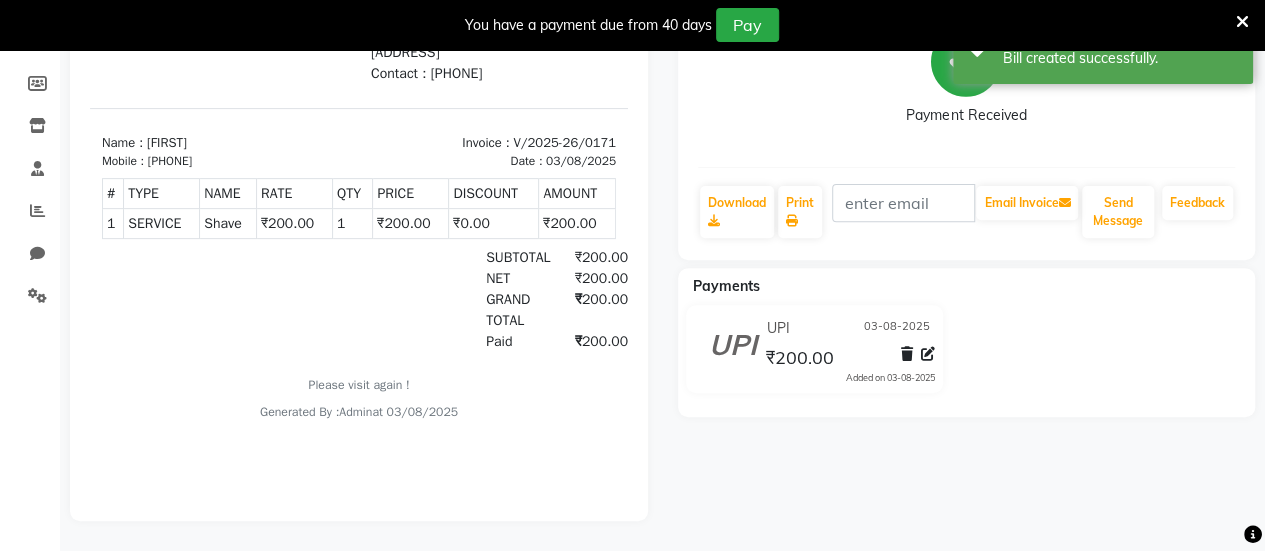 scroll, scrollTop: 0, scrollLeft: 0, axis: both 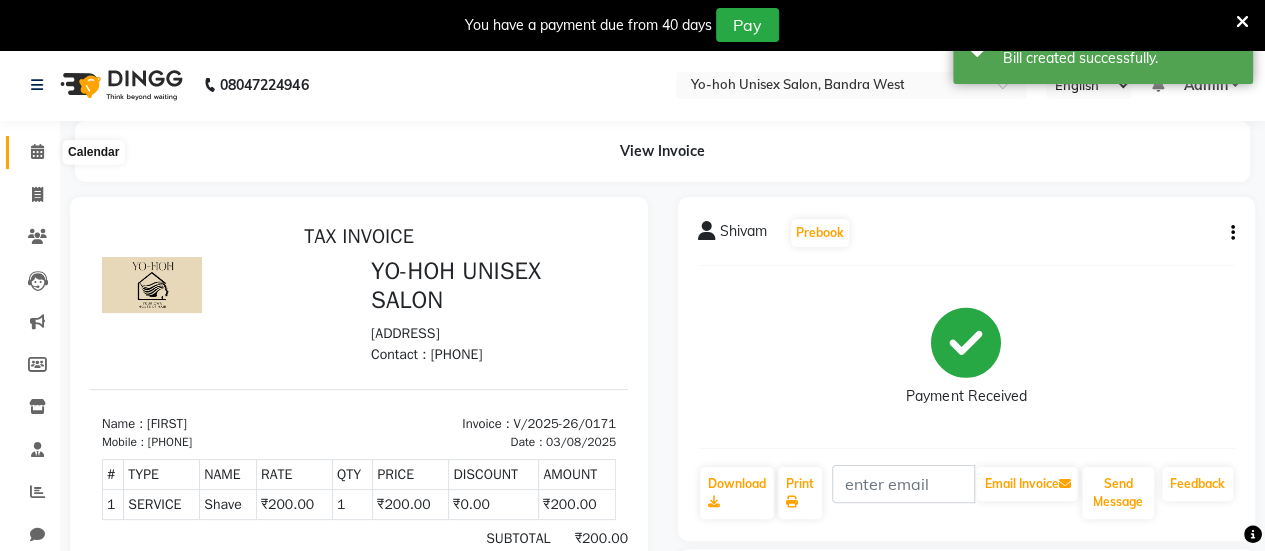click 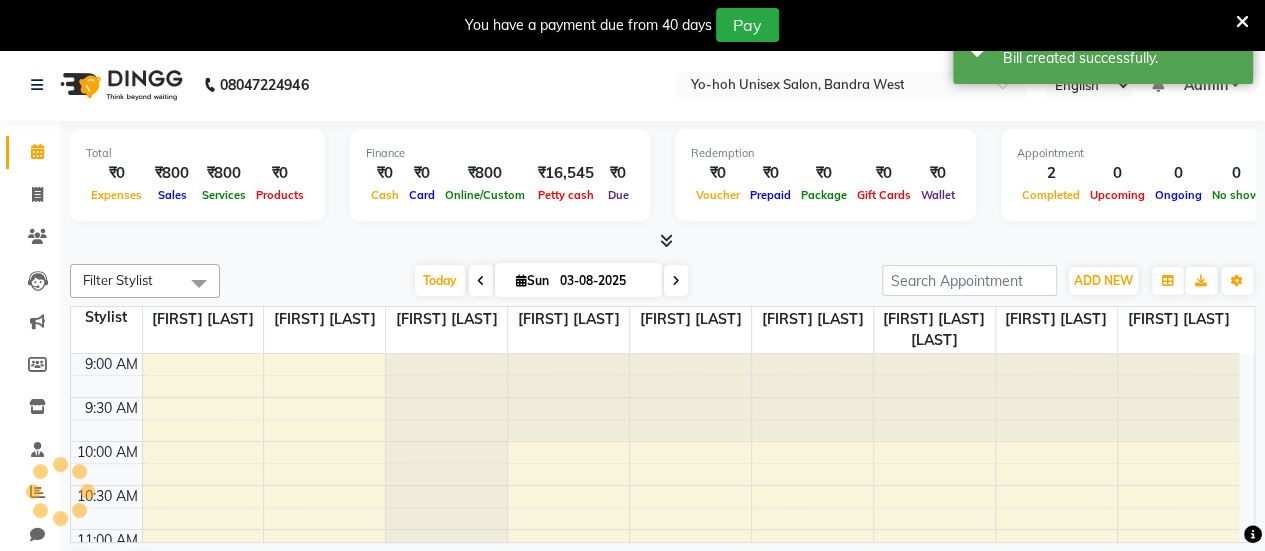 scroll, scrollTop: 0, scrollLeft: 0, axis: both 